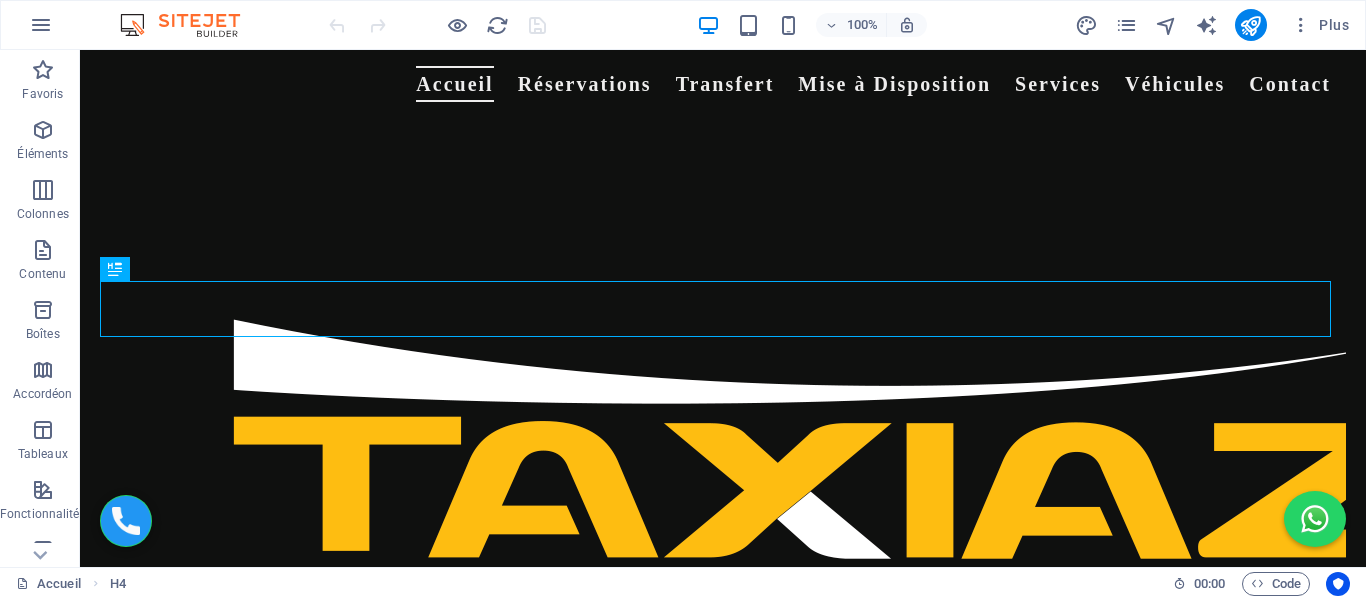 scroll, scrollTop: 2301, scrollLeft: 0, axis: vertical 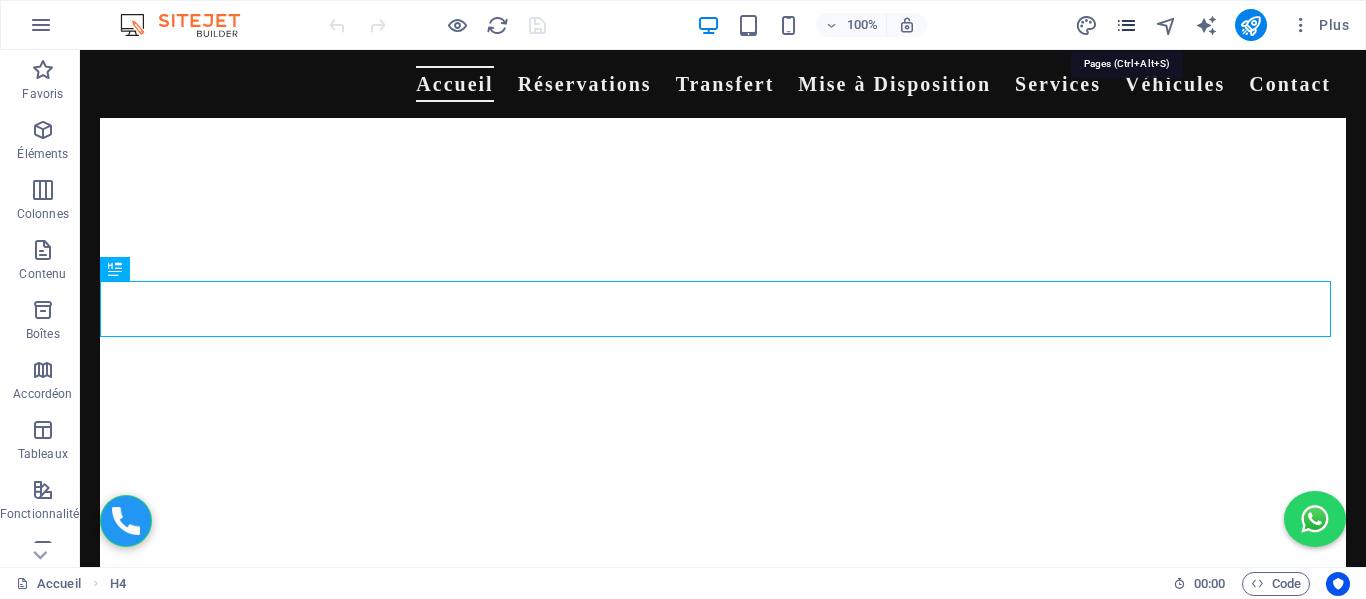 click at bounding box center [1126, 25] 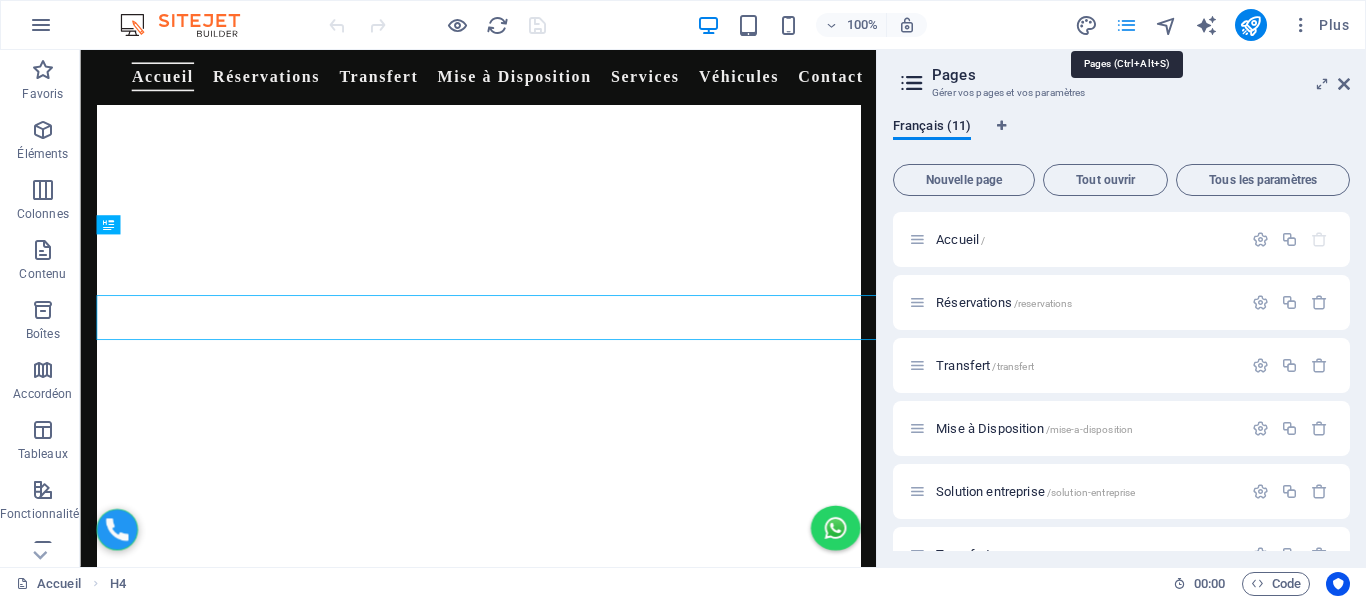 scroll, scrollTop: 2031, scrollLeft: 0, axis: vertical 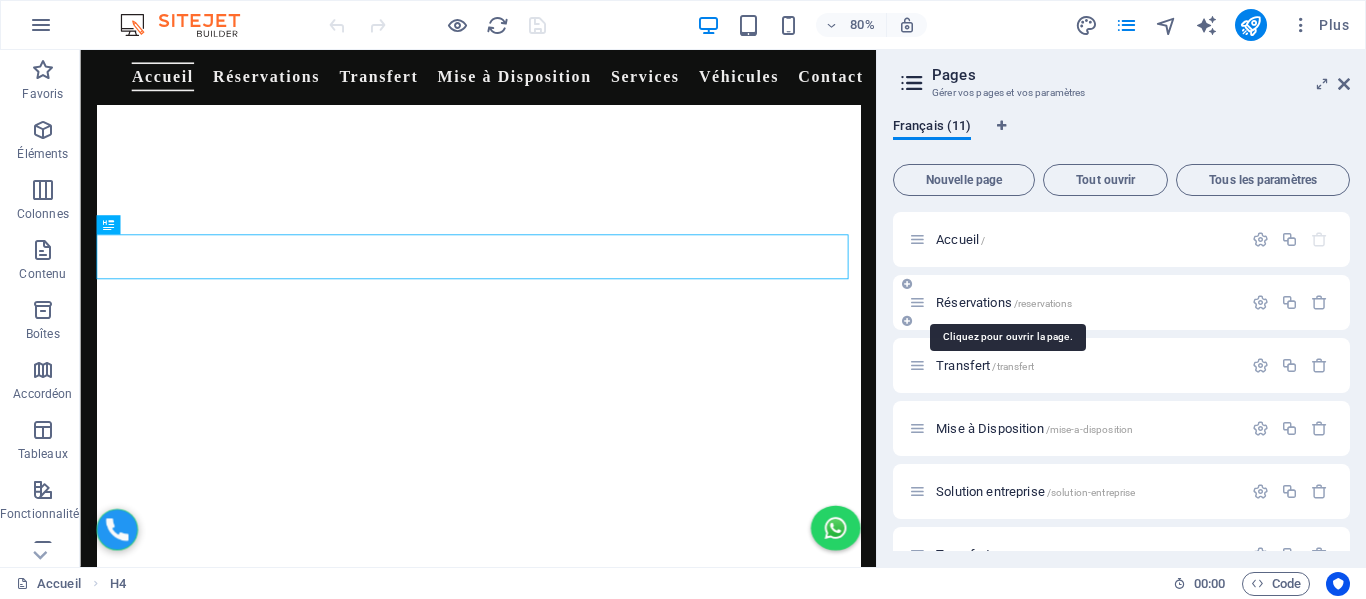 click on "Réservations /reservations" at bounding box center [1004, 302] 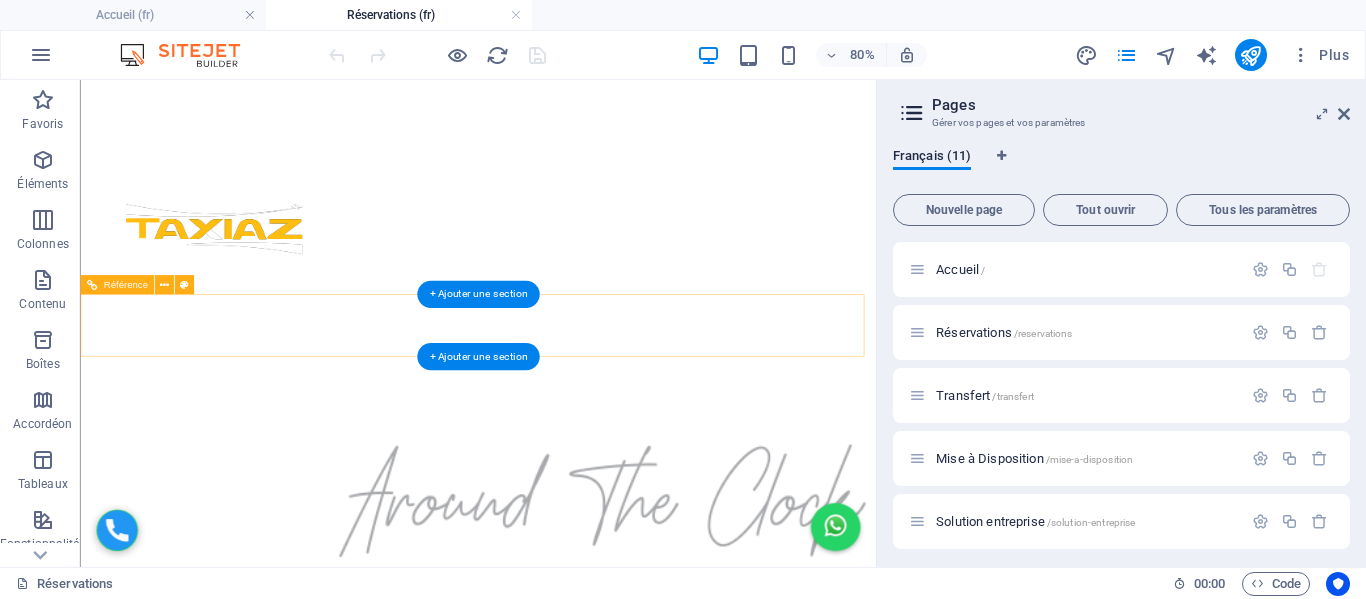 scroll, scrollTop: 0, scrollLeft: 0, axis: both 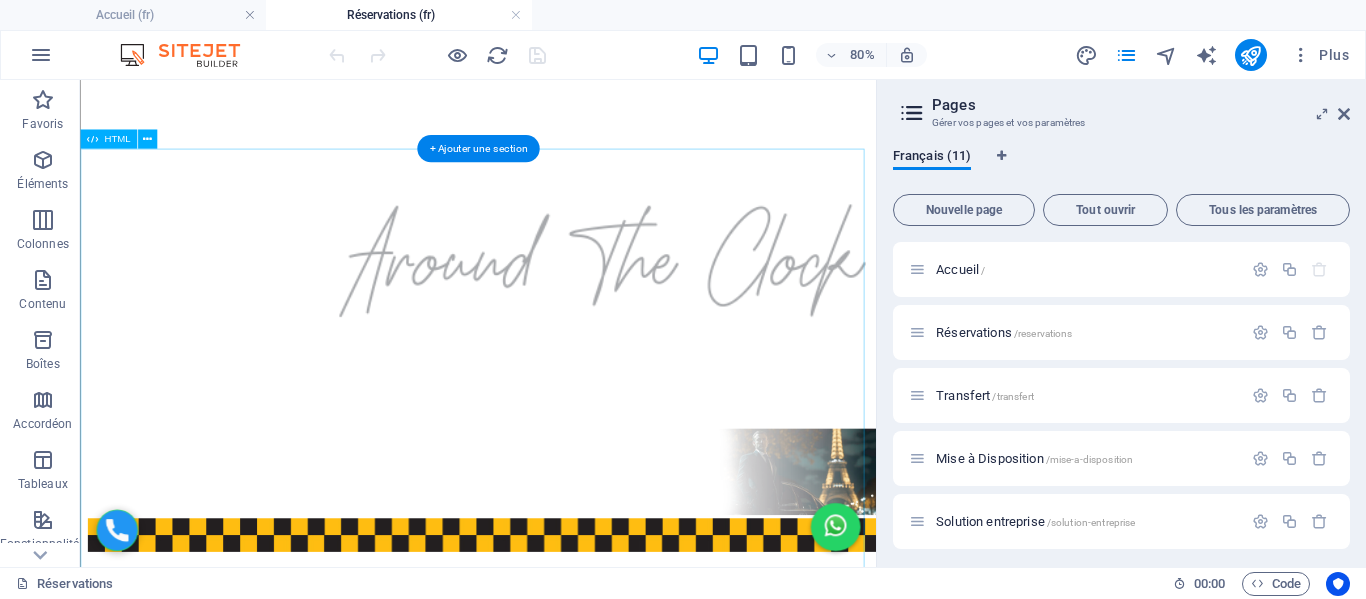 click on "Formulaire de Réservation
Adresse de départ
Adresse de destination
Choix de la gamme
Éco - 4 pers / 2 grandes valises / 2 petites
Berline - 4 pers / 2 grandes valises / 2 petites
Van - 7 pers / 5 grandes valises / 3 petites
Date et heure de réservation
Nombre de personnes
1 2 3
4 5 6 7
Nombre de bagages
0 1 2
3 4 5
Bébés
0 1 2
Nom et prénom
Email
Numéro WhatsApp
N° de vol ou train
Estimation : --
Réserver et Payer Maintenant
Payer à bord" at bounding box center (577, 1331) 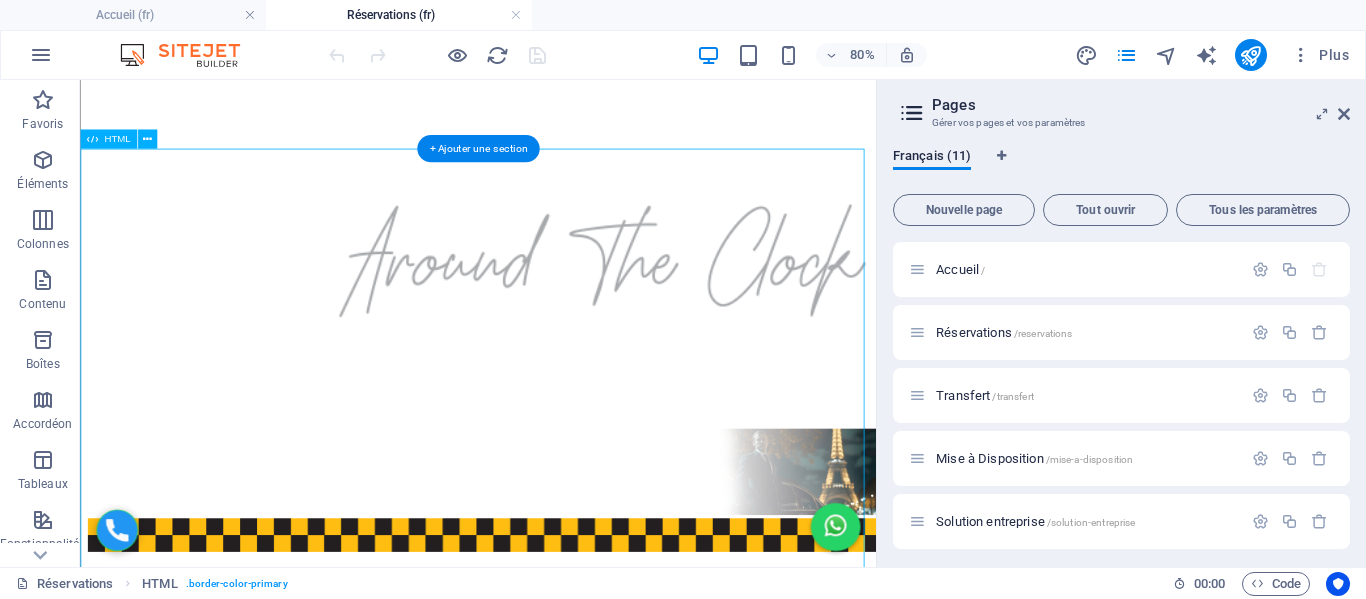 click on "Formulaire de Réservation
Adresse de départ
Adresse de destination
Choix de la gamme
Éco - 4 pers / 2 grandes valises / 2 petites
Berline - 4 pers / 2 grandes valises / 2 petites
Van - 7 pers / 5 grandes valises / 3 petites
Date et heure de réservation
Nombre de personnes
1 2 3
4 5 6 7
Nombre de bagages
0 1 2
3 4 5
Bébés
0 1 2
Nom et prénom
Email
Numéro WhatsApp
N° de vol ou train
Estimation : --
Réserver et Payer Maintenant
Payer à bord" at bounding box center [577, 1331] 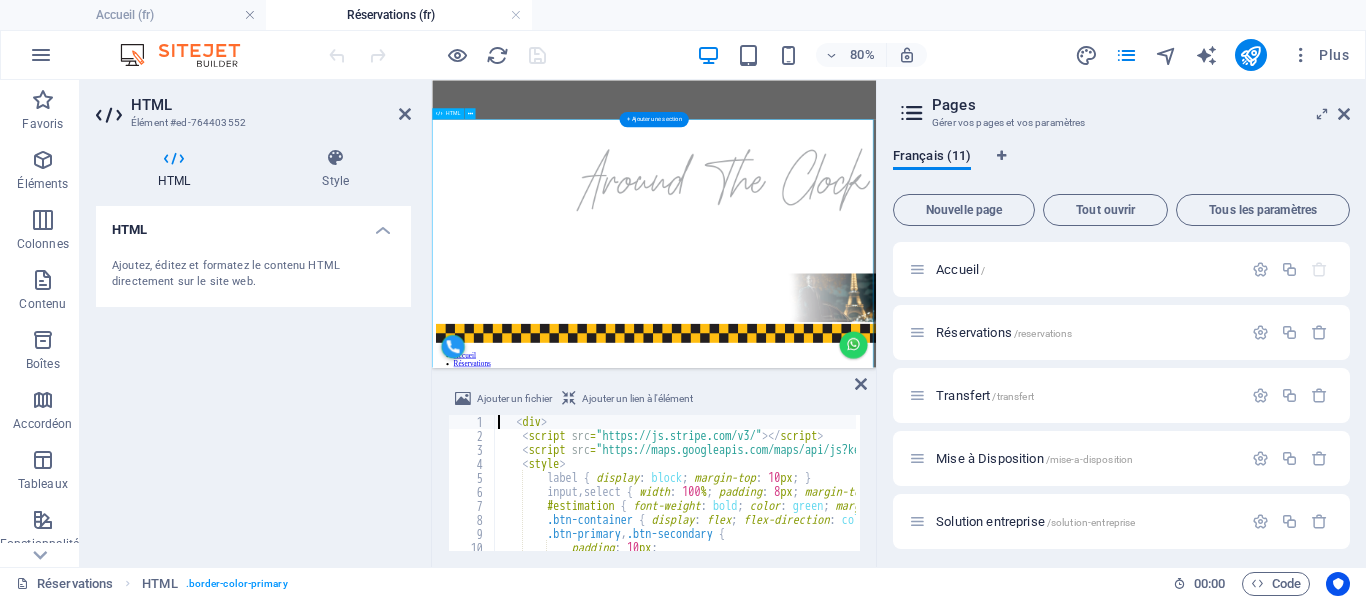 scroll, scrollTop: 299, scrollLeft: 0, axis: vertical 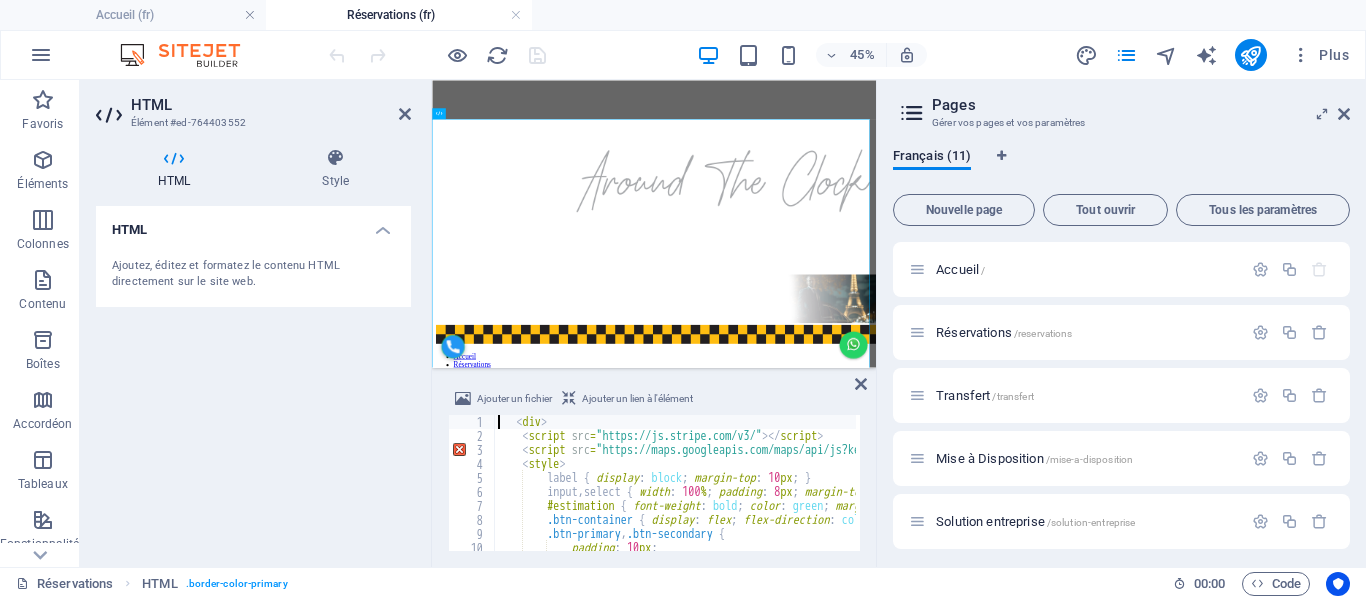 click on "198 199 200 201 202 203 204 205 206 207      document . getElementById ( "adresse_depart" ) . addEventListener ( "blur" ,   estimerPrix ) ;      document . getElementById ( "adresse_destination" ) . addEventListener ( "blur" ,   estimerPrix ) ;      document . getElementById ( "gamme" ) . addEventListener ( "change" ,   estimerPrix ) ; </ script > <!--  Stripe.js  --> </ div >     XXXXXXXXXXXXXXXXXXXXXXXXXXXXXXXXXXXXXXXXXXXXXXXXXXXXXXXXXXXXXXXXXXXXXXXXXXXXXXXXXXXXXXXXXXXXXXXXXXXXXXXXXXXXXXXXXXXXXXXXXXXXXXXXXXXXXXXXXXXXXXXXXXXXXXXXXXXXXXXXXXXXXXXXXXXXXXXXXXXXXXXXXXXXXXXXXXXXXXXXXXXXXXXXXXXXXXXXXXXXXXXXXXXXXXXXXXXXXXXXXXXXXXXXXXXXXXXX" at bounding box center [1091, 495] 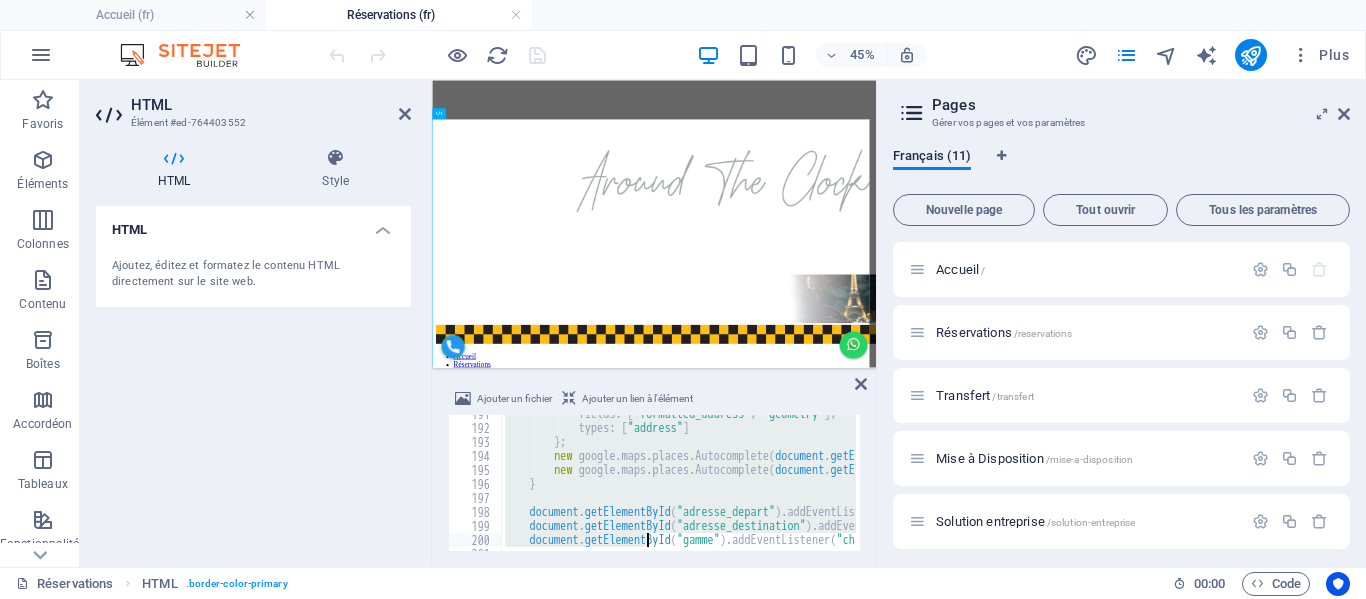 scroll, scrollTop: 2766, scrollLeft: 0, axis: vertical 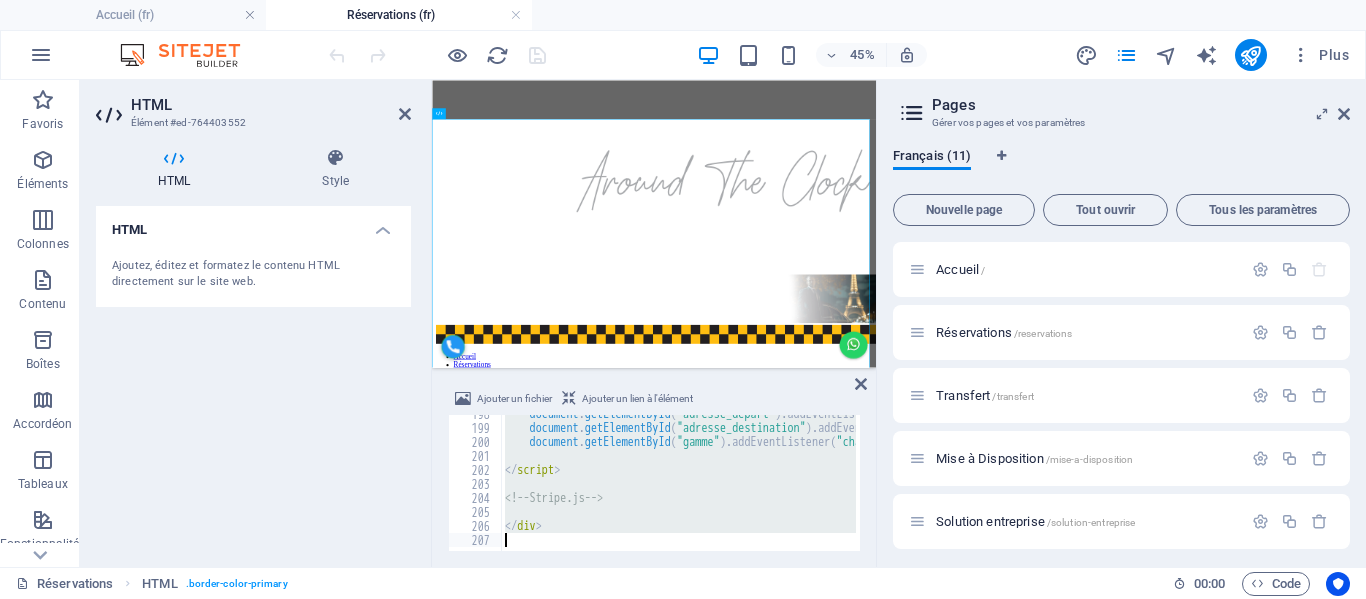 drag, startPoint x: 518, startPoint y: 425, endPoint x: 648, endPoint y: 550, distance: 180.3469 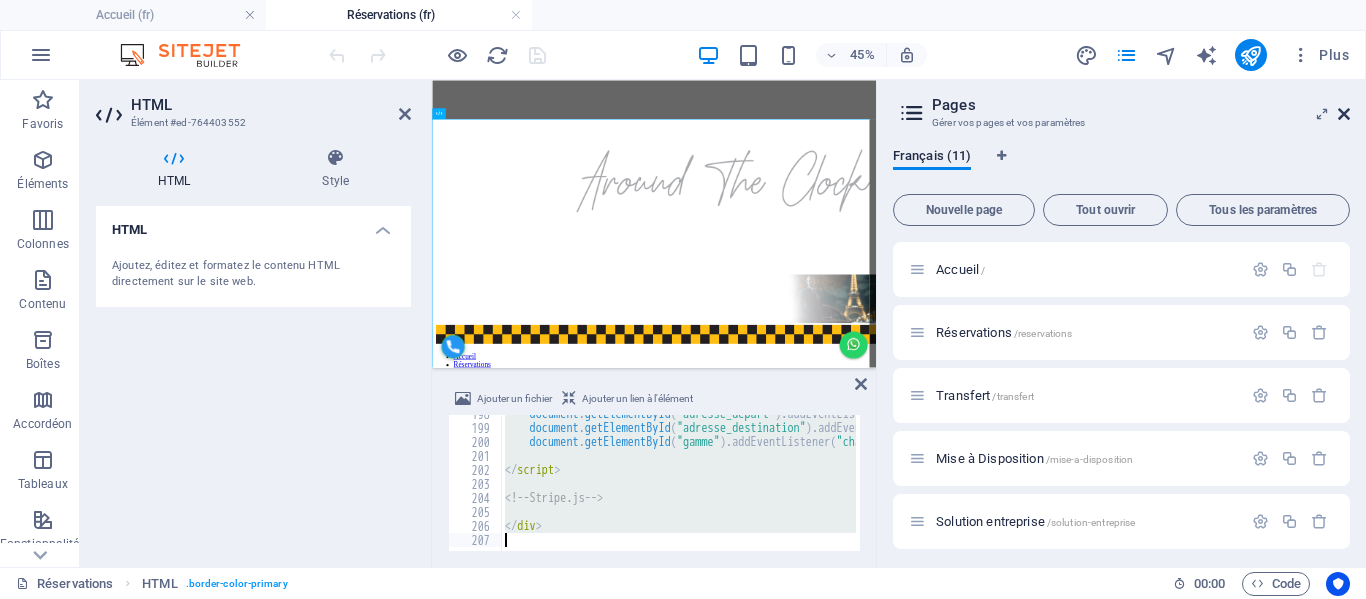 drag, startPoint x: 1343, startPoint y: 118, endPoint x: 575, endPoint y: 143, distance: 768.4068 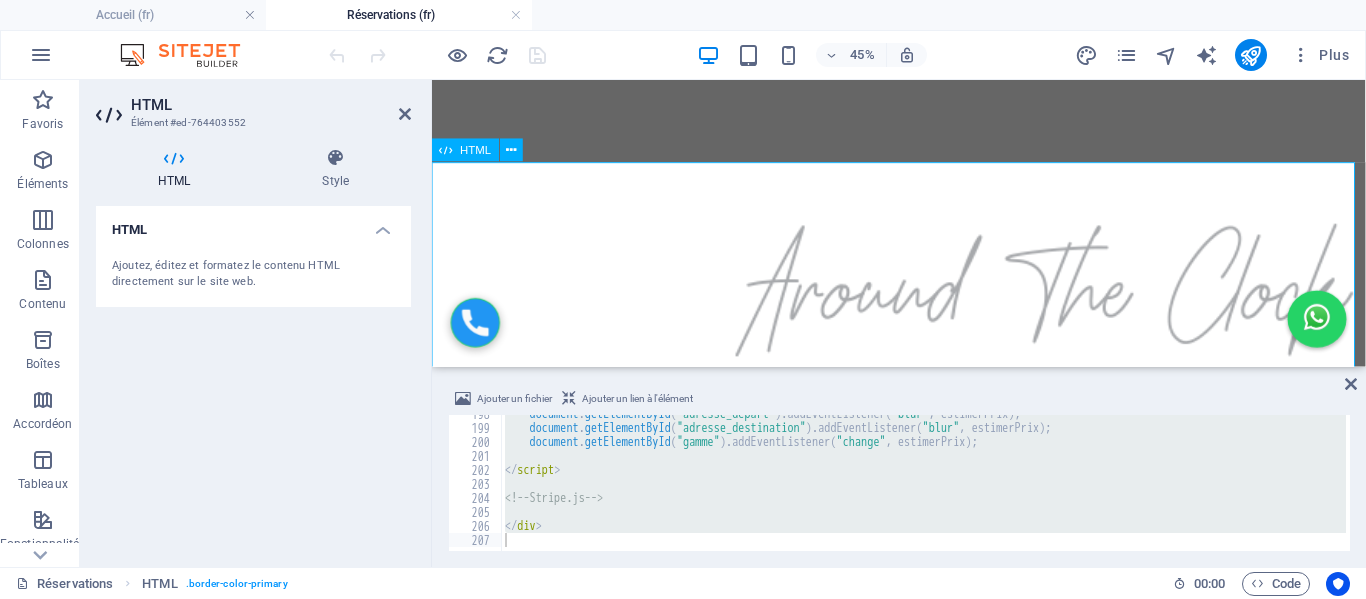 scroll, scrollTop: 298, scrollLeft: 0, axis: vertical 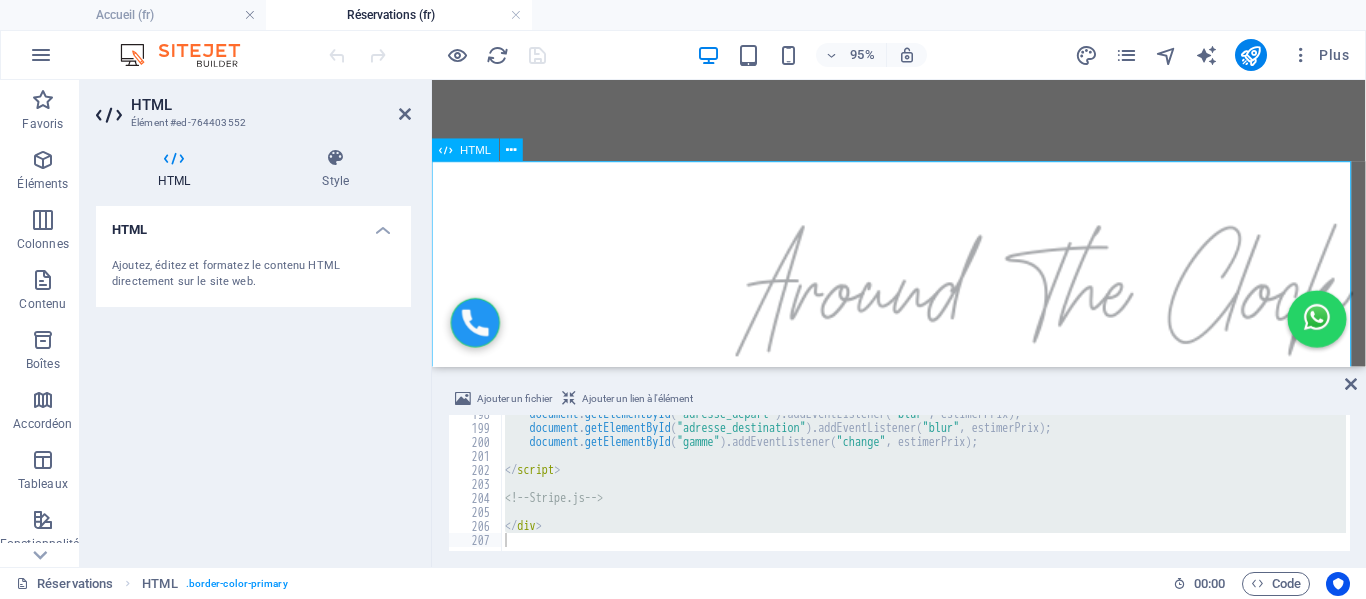 click on "Formulaire de Réservation
Adresse de départ
Adresse de destination
Choix de la gamme
Éco - 4 pers / 2 grandes valises / 2 petites
Berline - 4 pers / 2 grandes valises / 2 petites
Van - 7 pers / 5 grandes valises / 3 petites
Date et heure de réservation
Nombre de personnes
1 2 3
4 5 6 7
Nombre de bagages
0 1 2
3 4 5
Bébés
0 1 2
Nom et prénom
Email
Numéro WhatsApp
N° de vol ou train
Estimation : --
Réserver et Payer Maintenant
Payer à bord" at bounding box center [923, 1325] 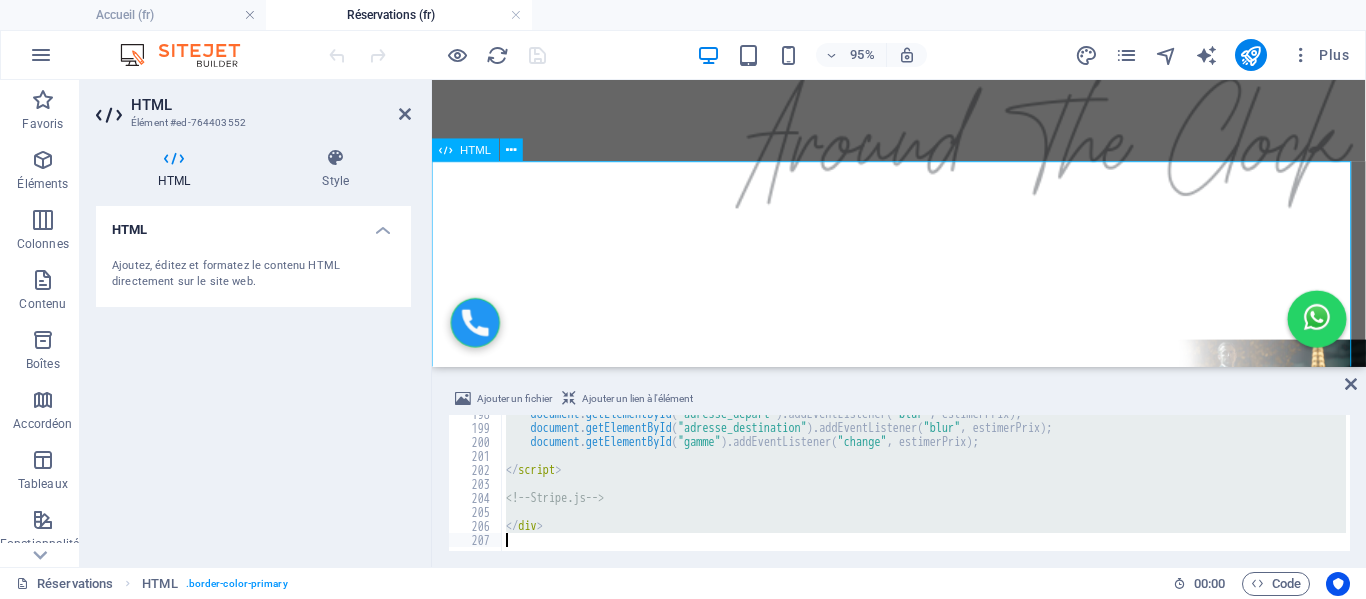 scroll, scrollTop: 598, scrollLeft: 0, axis: vertical 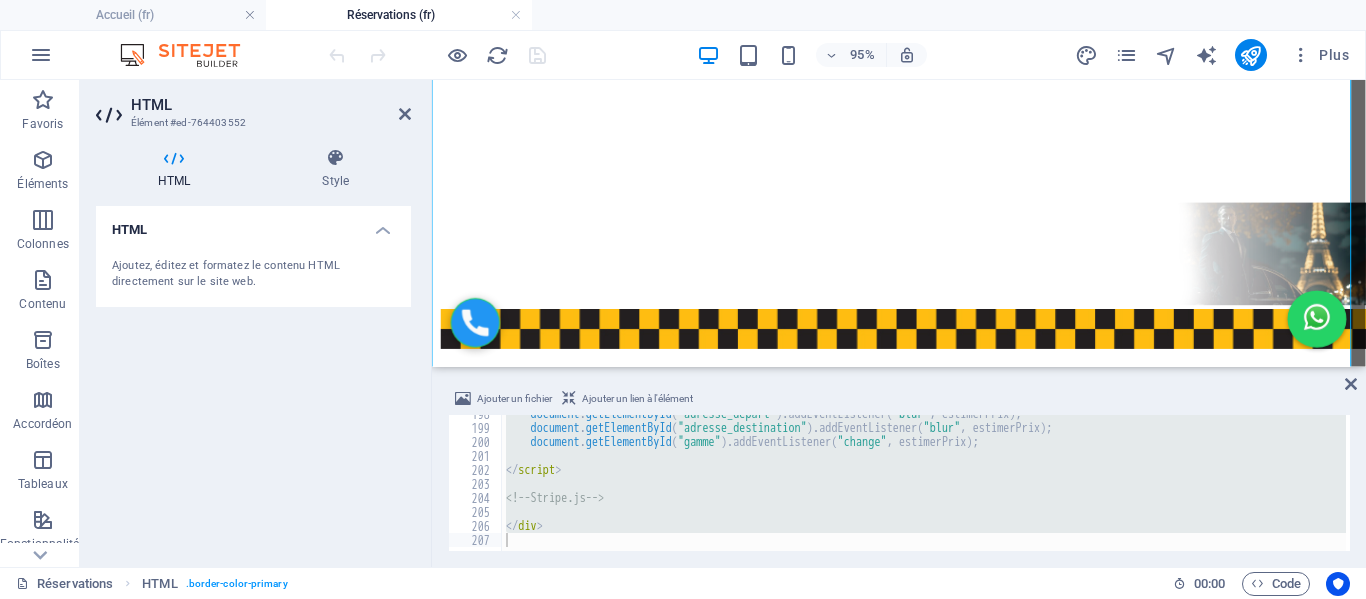 click on "document . getElementById ( "adresse_depart" ) . addEventListener ( "blur" ,   estimerPrix ) ;      document . getElementById ( "adresse_destination" ) . addEventListener ( "blur" ,   estimerPrix ) ;      document . getElementById ( "gamme" ) . addEventListener ( "change" ,   estimerPrix ) ; </ script > <!--  Stripe.js  --> </ div >" at bounding box center [924, 483] 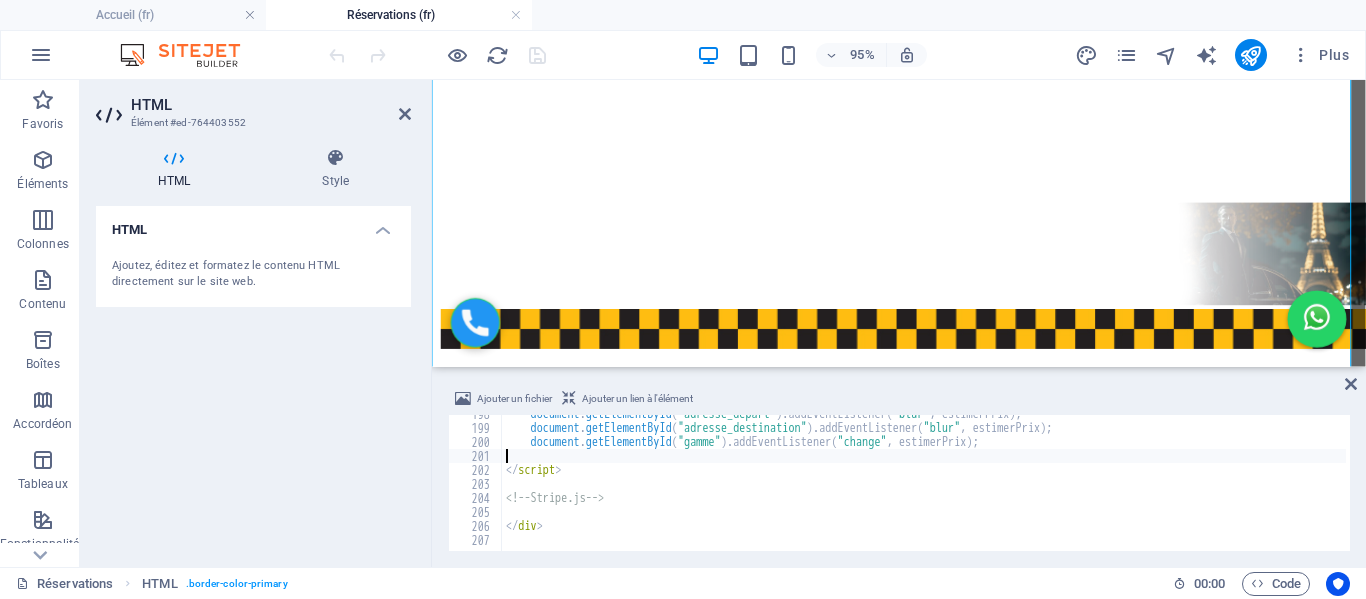 type on "</div>" 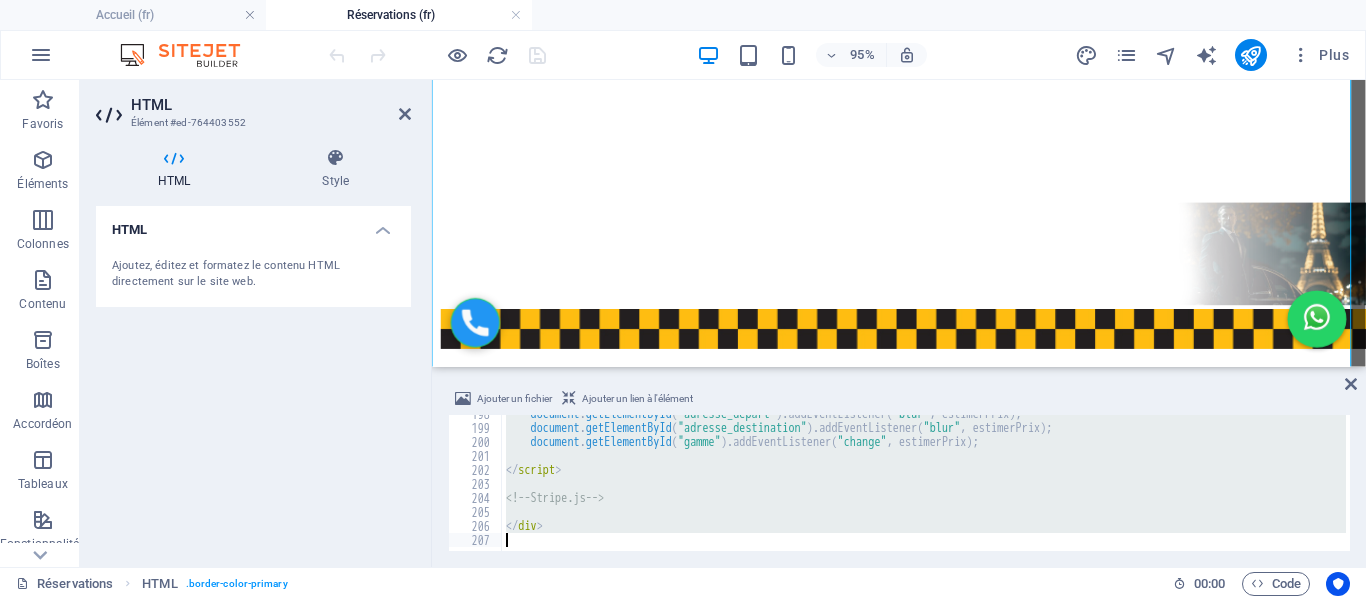 paste 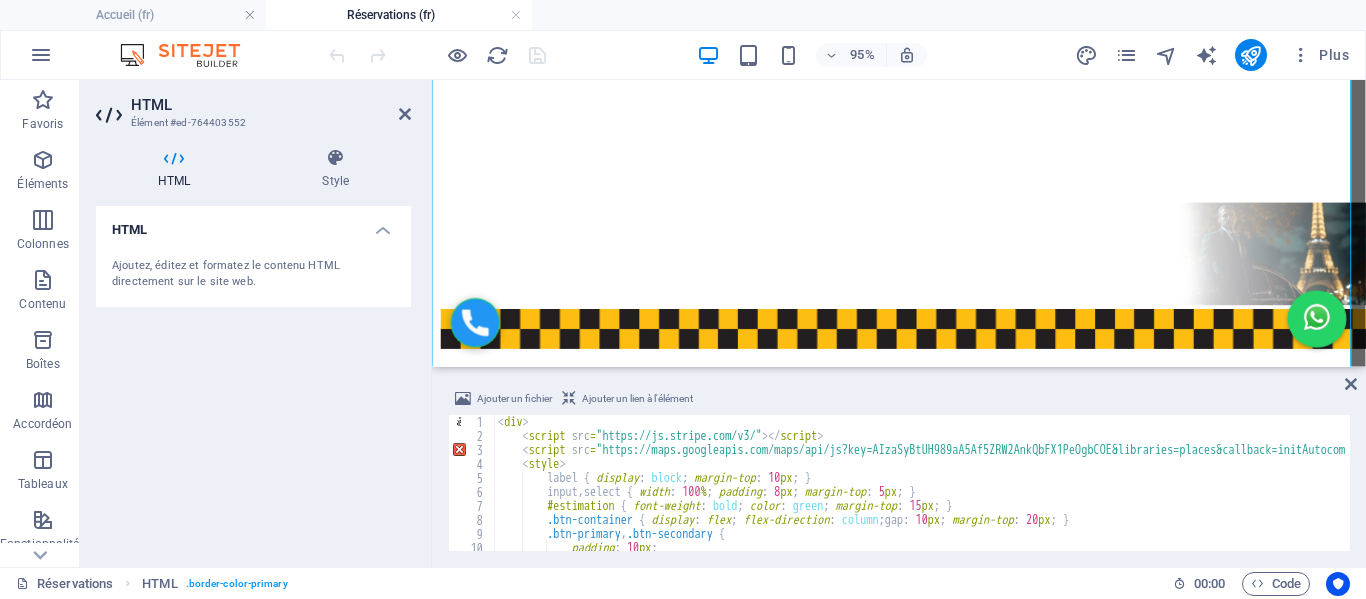 scroll, scrollTop: 0, scrollLeft: 0, axis: both 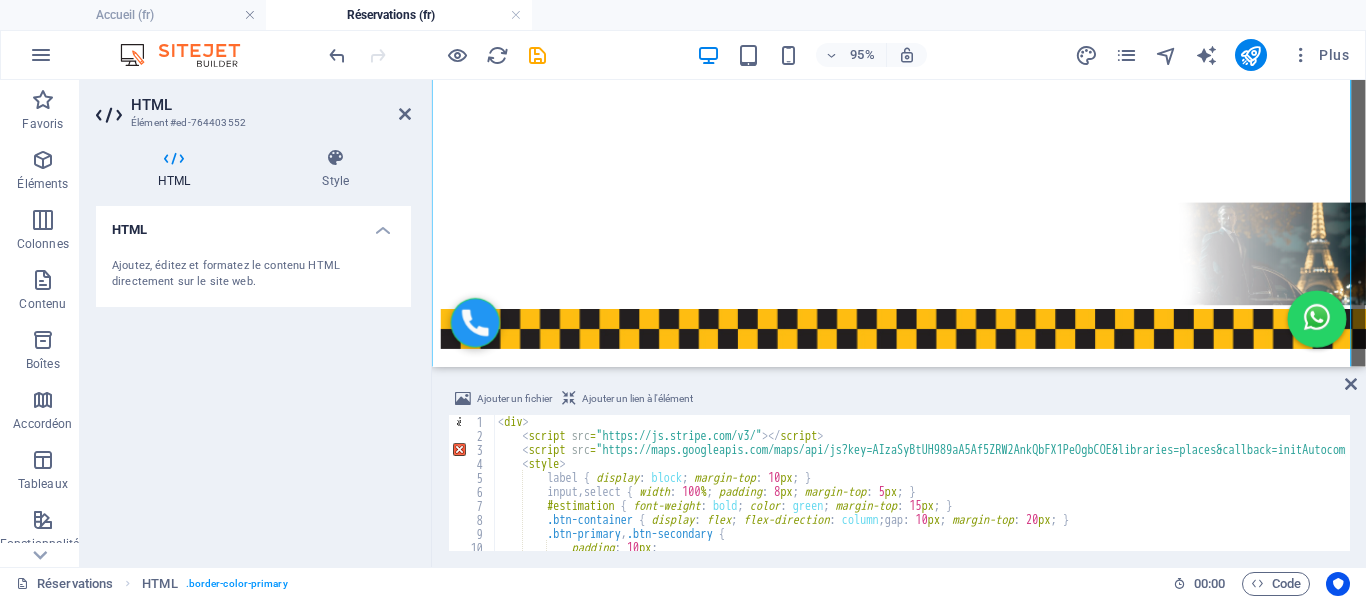 click at bounding box center (437, 55) 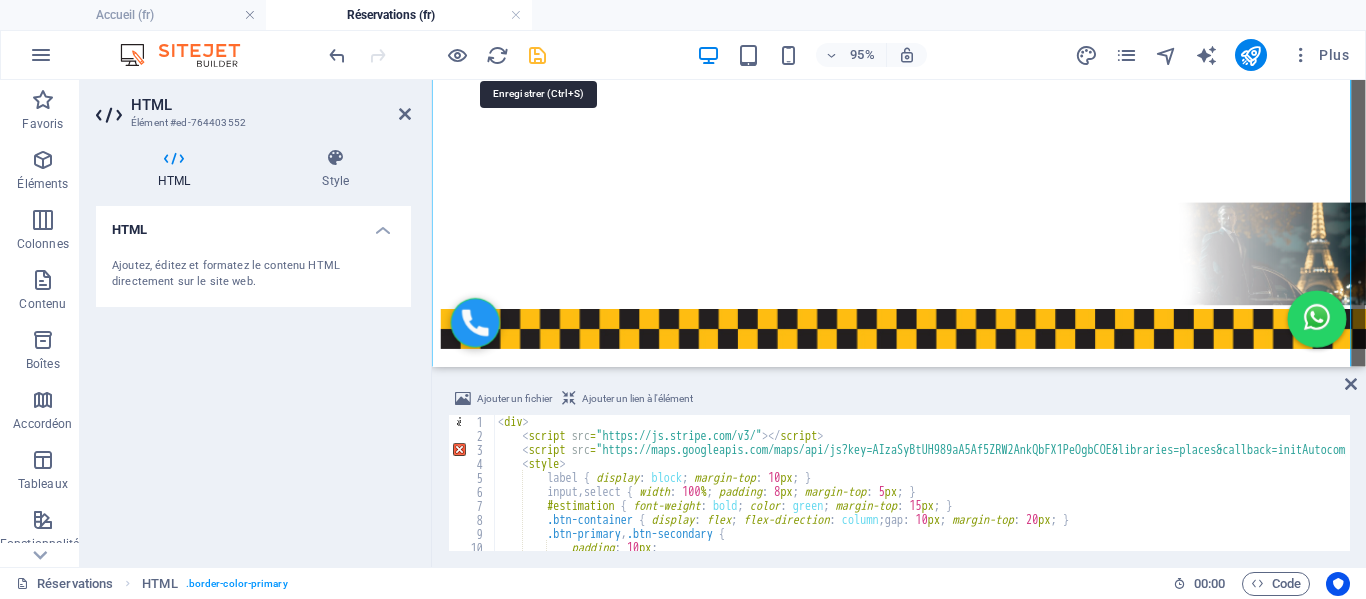 click at bounding box center [537, 55] 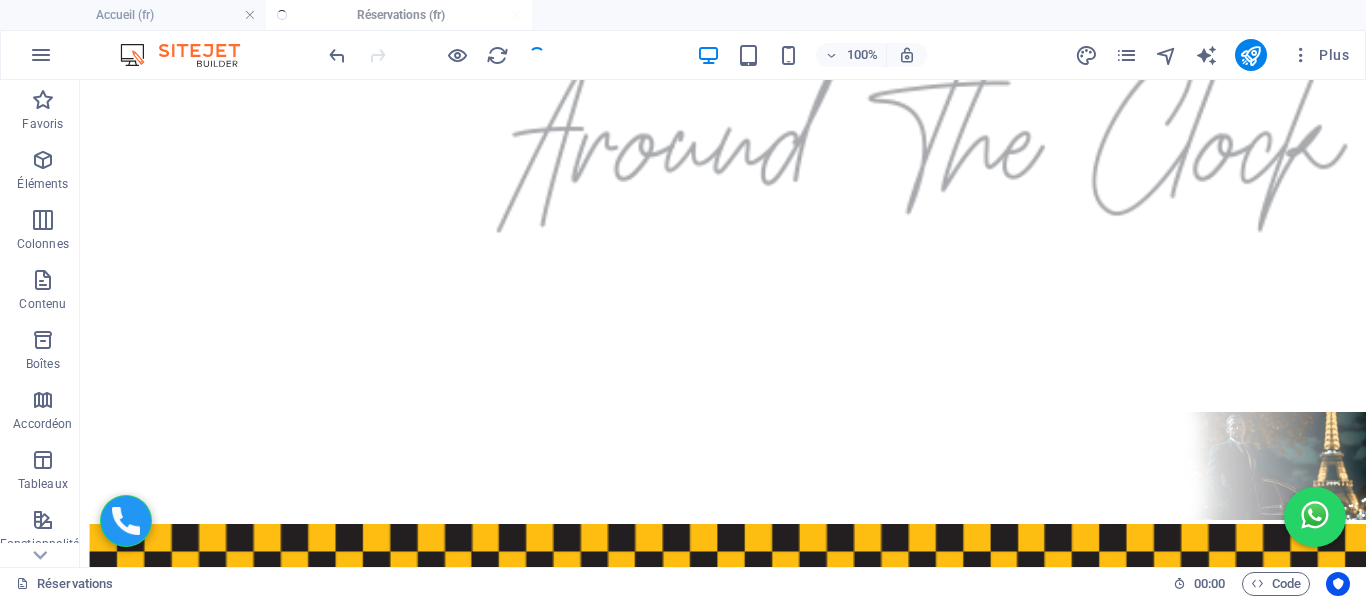 scroll, scrollTop: 648, scrollLeft: 0, axis: vertical 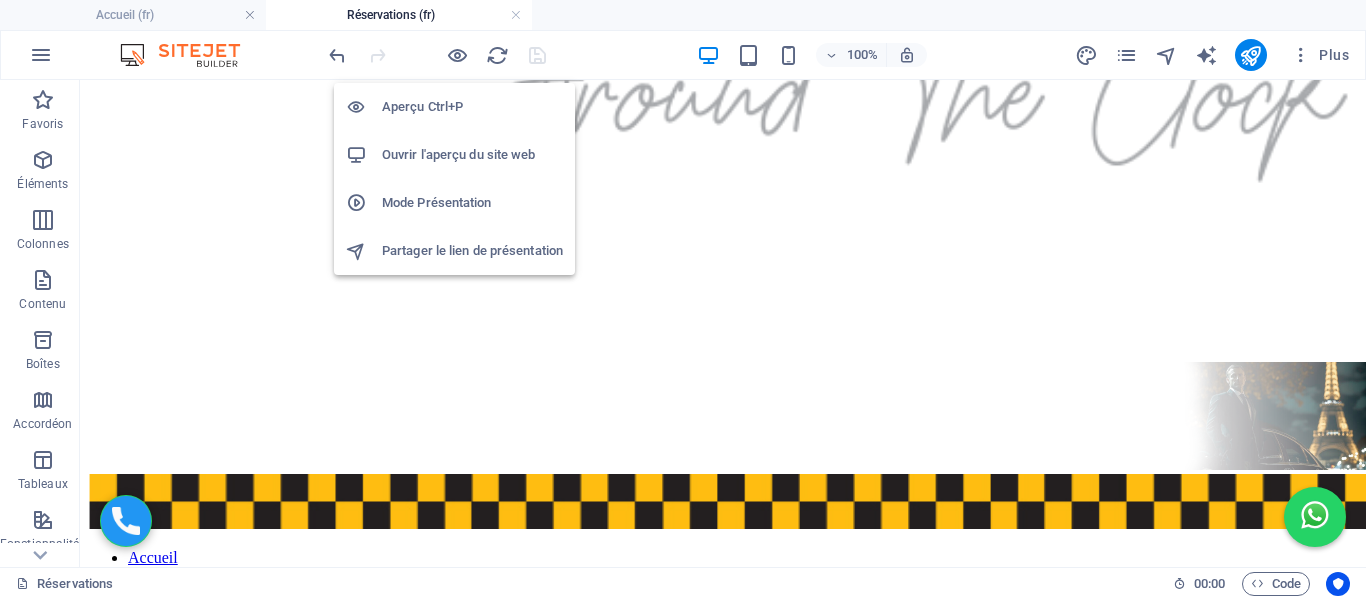 click on "Ouvrir l'aperçu du site web" at bounding box center (472, 155) 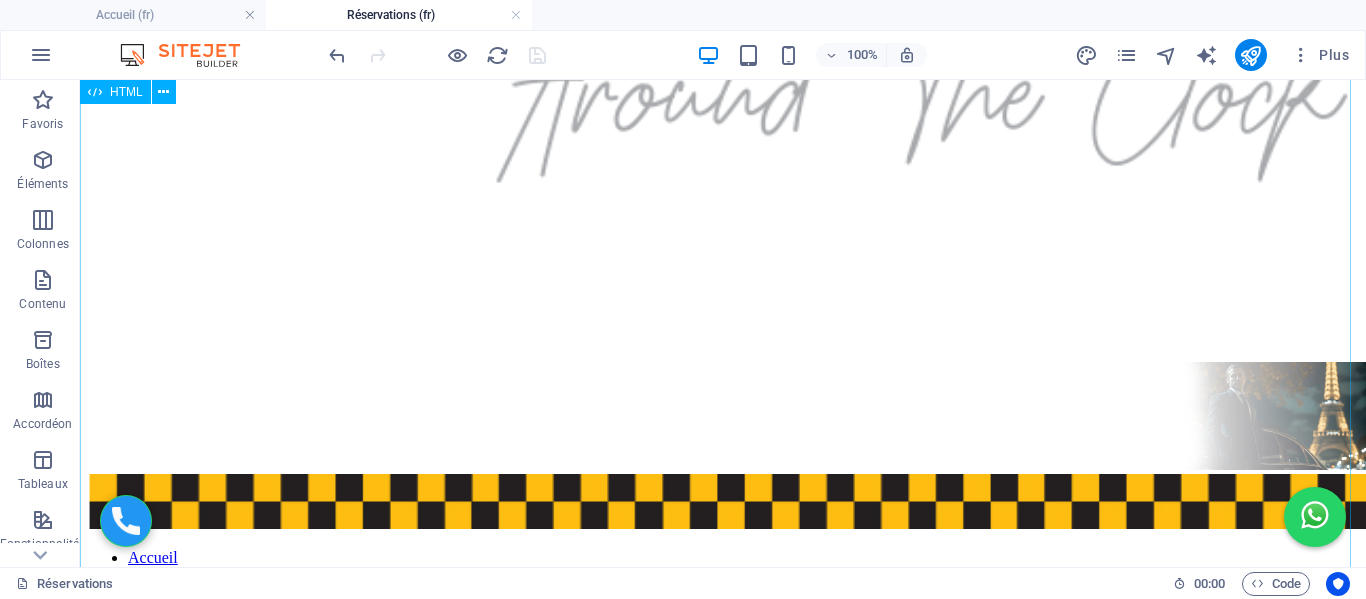 click on "Formulaire de Réservation
Adresse de départ
Adresse de destination
Choix de la gamme
Éco - 4 pers / 2 grandes valises / 2 petites
Berline - 4 pers / 2 grandes valises / 2 petites
Van - 7 pers / 5 grandes valises / 3 petites
Date et heure de réservation
Nombre de personnes
1 2 3
4 5 6 7
Nombre de bagages
0 1 2
3 4 5
Bébés
0 1 2
Nom et prénom
Email
Numéro WhatsApp
N° de vol ou train
Estimation : --
Réserver et Payer Maintenant
Payer à bord" at bounding box center (723, 1190) 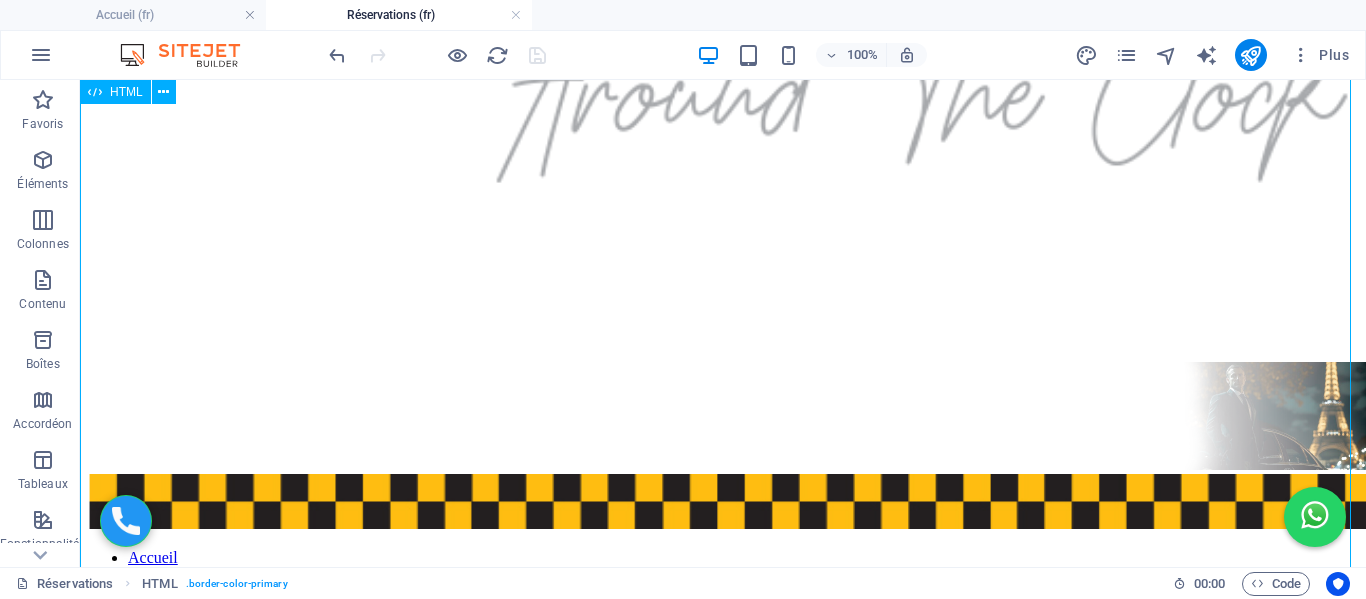 click on "Formulaire de Réservation
Adresse de départ
Adresse de destination
Choix de la gamme
Éco - 4 pers / 2 grandes valises / 2 petites
Berline - 4 pers / 2 grandes valises / 2 petites
Van - 7 pers / 5 grandes valises / 3 petites
Date et heure de réservation
Nombre de personnes
1 2 3
4 5 6 7
Nombre de bagages
0 1 2
3 4 5
Bébés
0 1 2
Nom et prénom
Email
Numéro WhatsApp
N° de vol ou train
Estimation : --
Réserver et Payer Maintenant
Payer à bord" at bounding box center [723, 1190] 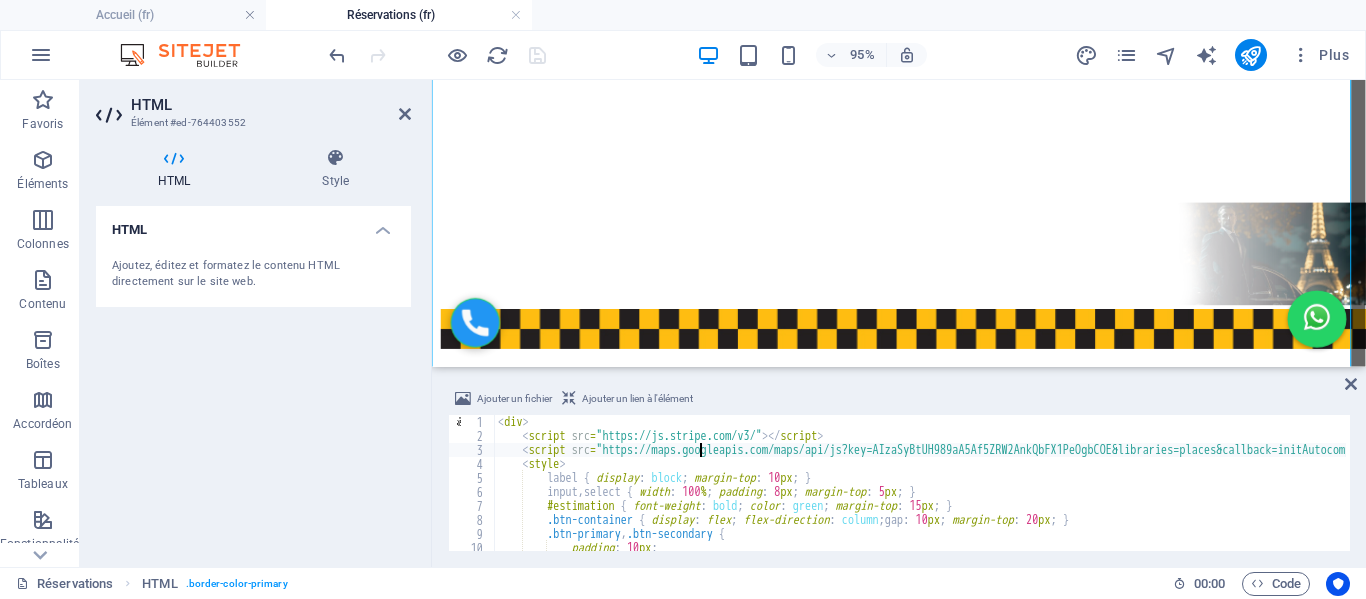 click on "< div >      < script   src = "https://js.stripe.com/v3/" > </ script >      < script   src = "https://maps.googleapis.com/maps/api/js?key=AIzaSyBtUH989aA5Af5ZRW2AnkQbFX1PeOgbCOE&libraries=places&callback=initAutocomplete"   async   defer > </ script >      < style >           label   {   display :   block ;   margin-top :   10 px ;   }           input ,  select   {   width :   100 % ;   padding :   8 px ;   margin-top :   5 px ;   }           #estimation   {   font-weight :   bold ;   color :   green ;   margin-top :   15 px ;   }           .btn-container   {   display :   flex ;   flex-direction :   column ;  gap :   10 px ;   margin-top :   20 px ;   }           .btn-primary ,  .btn-secondary   {                padding :   10 px ;                font-size :   16 px ;" at bounding box center (1057, 495) 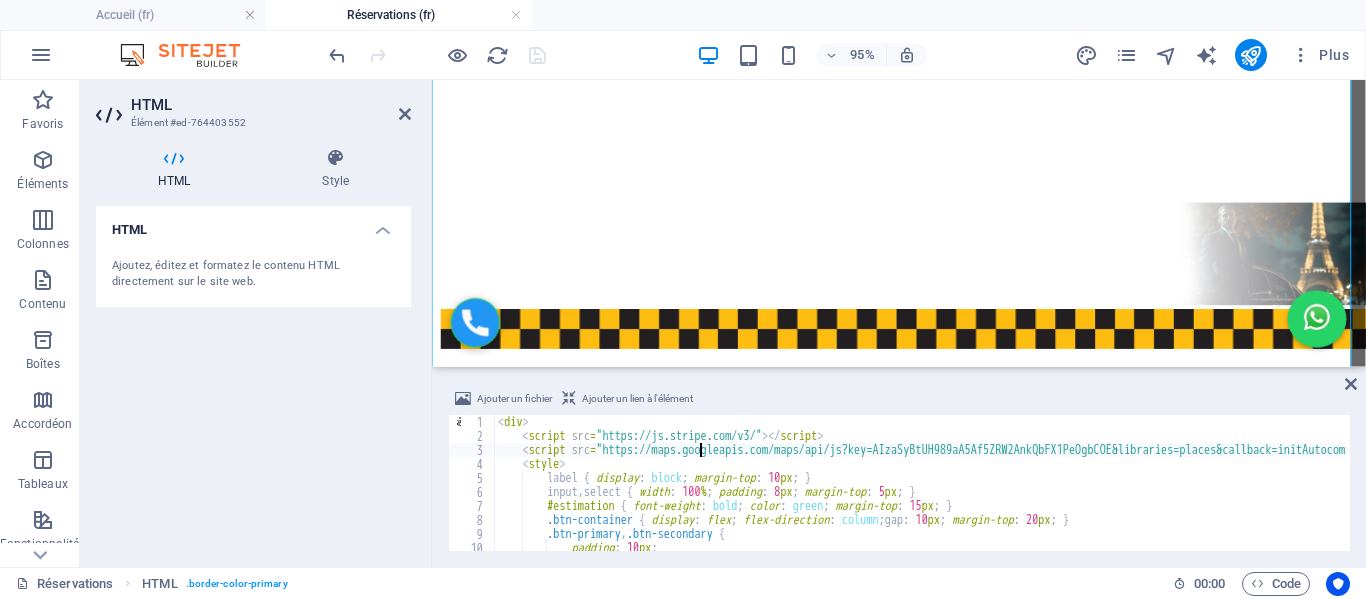 type on "</div>" 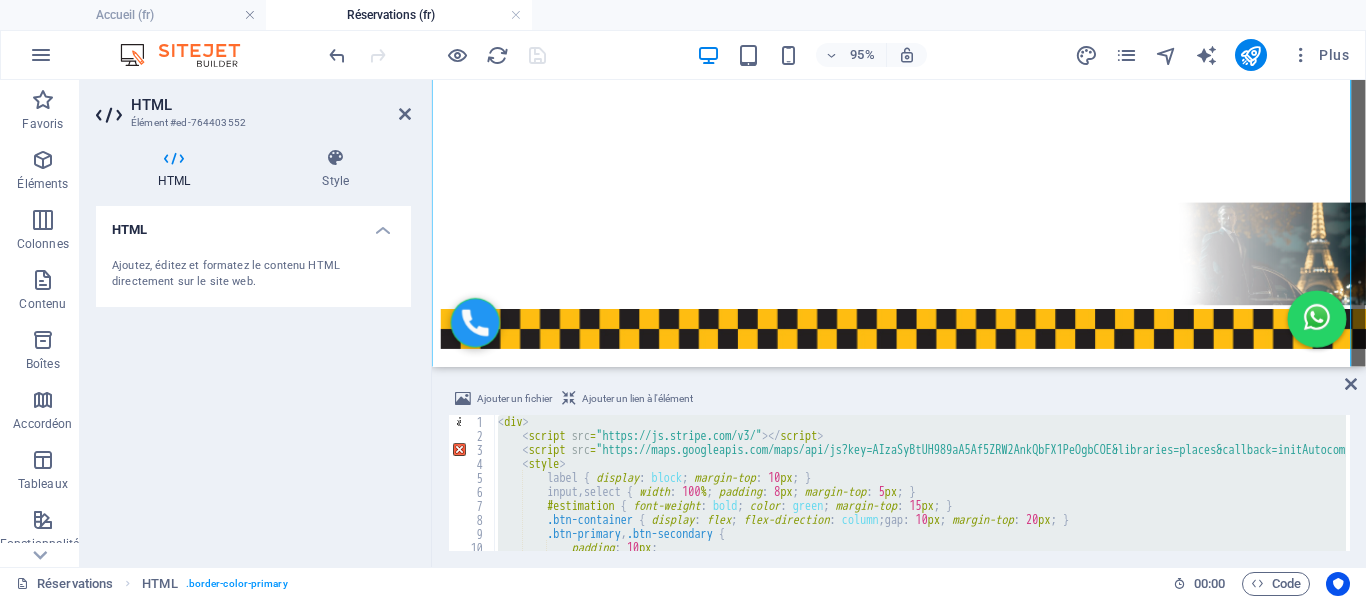 type 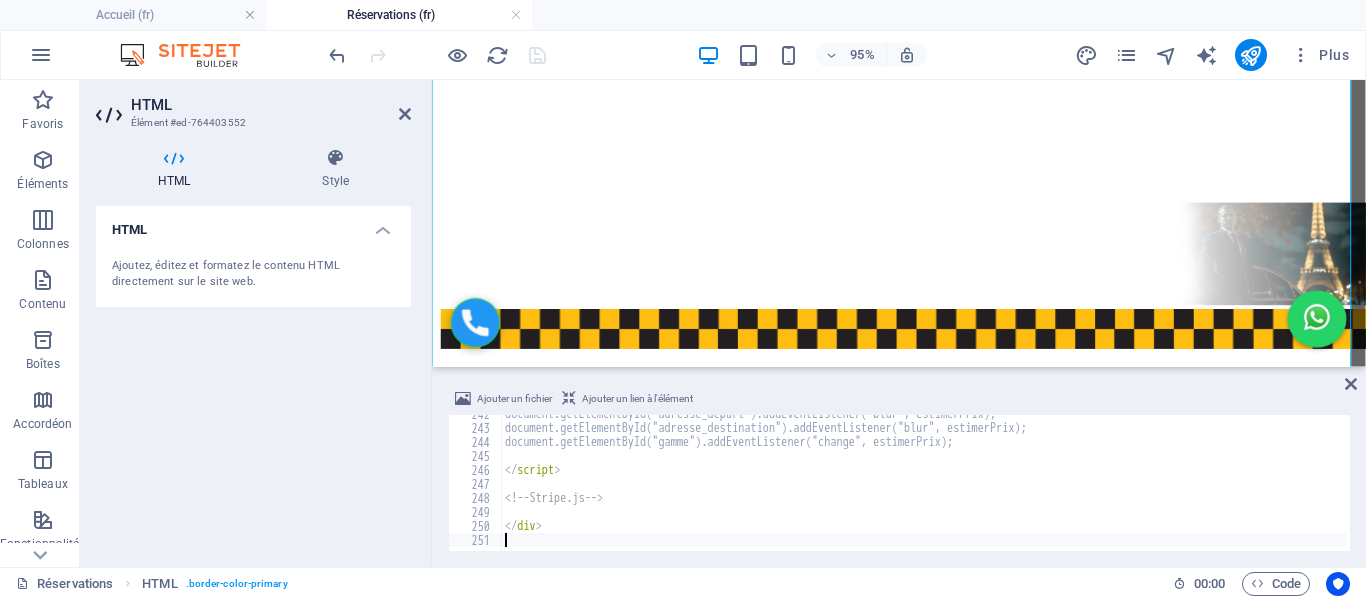 scroll, scrollTop: 3382, scrollLeft: 0, axis: vertical 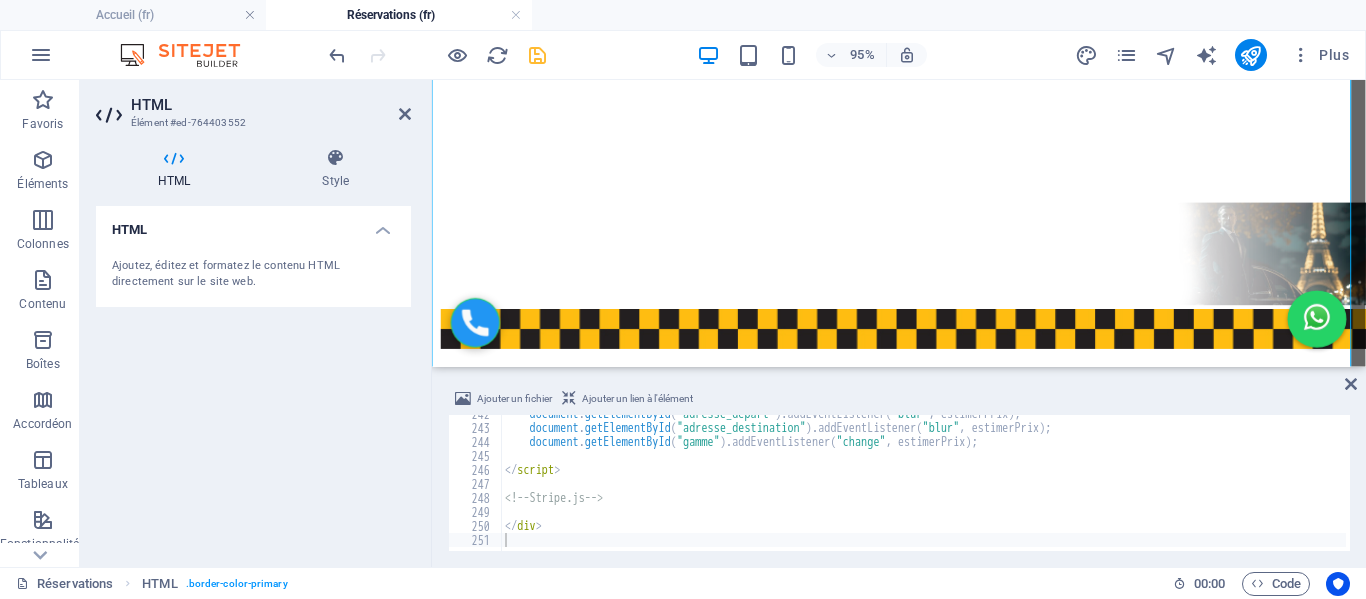 click at bounding box center [437, 55] 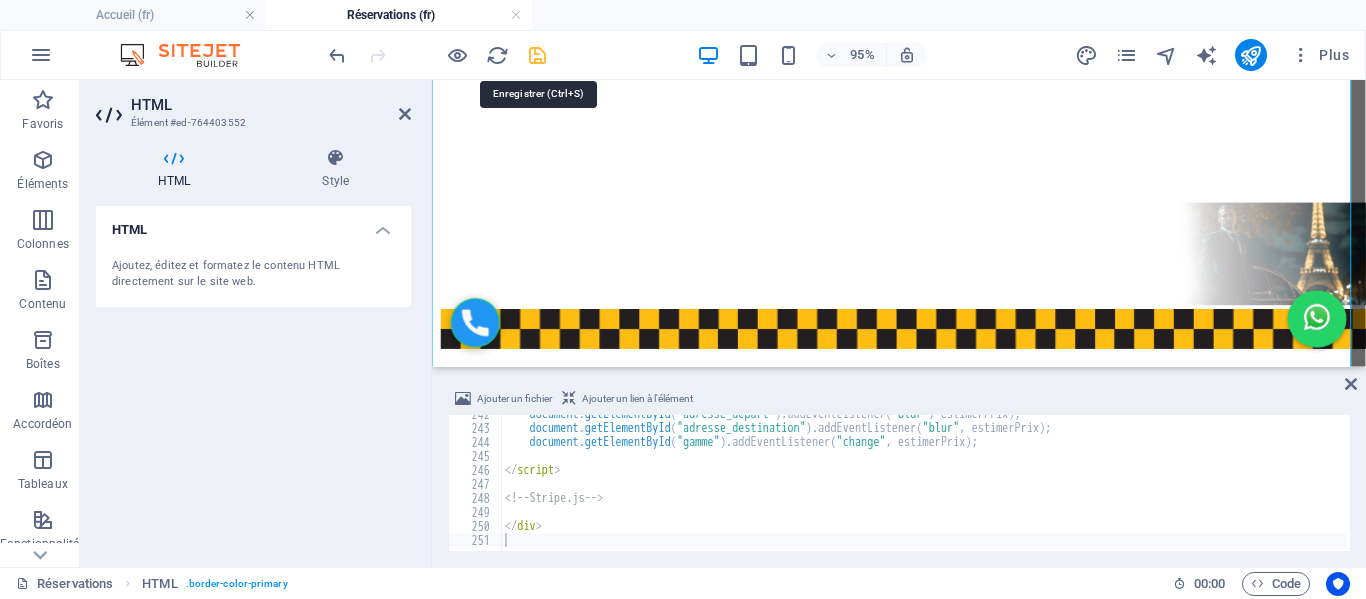 click at bounding box center [537, 55] 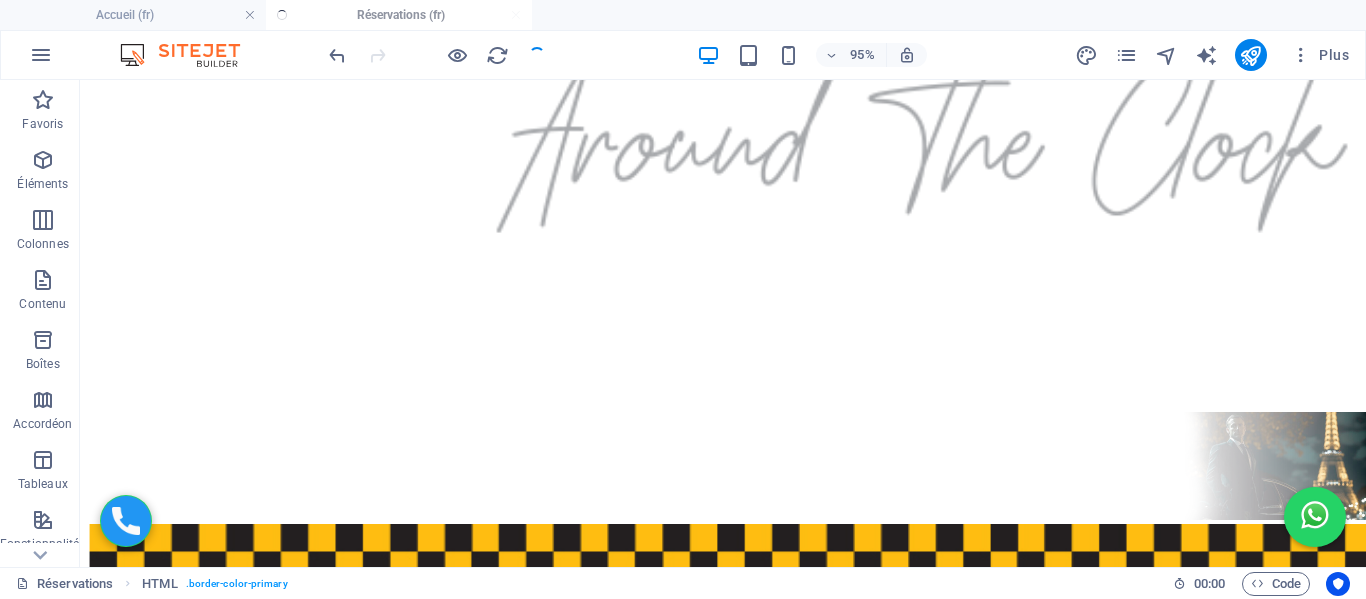 scroll, scrollTop: 648, scrollLeft: 0, axis: vertical 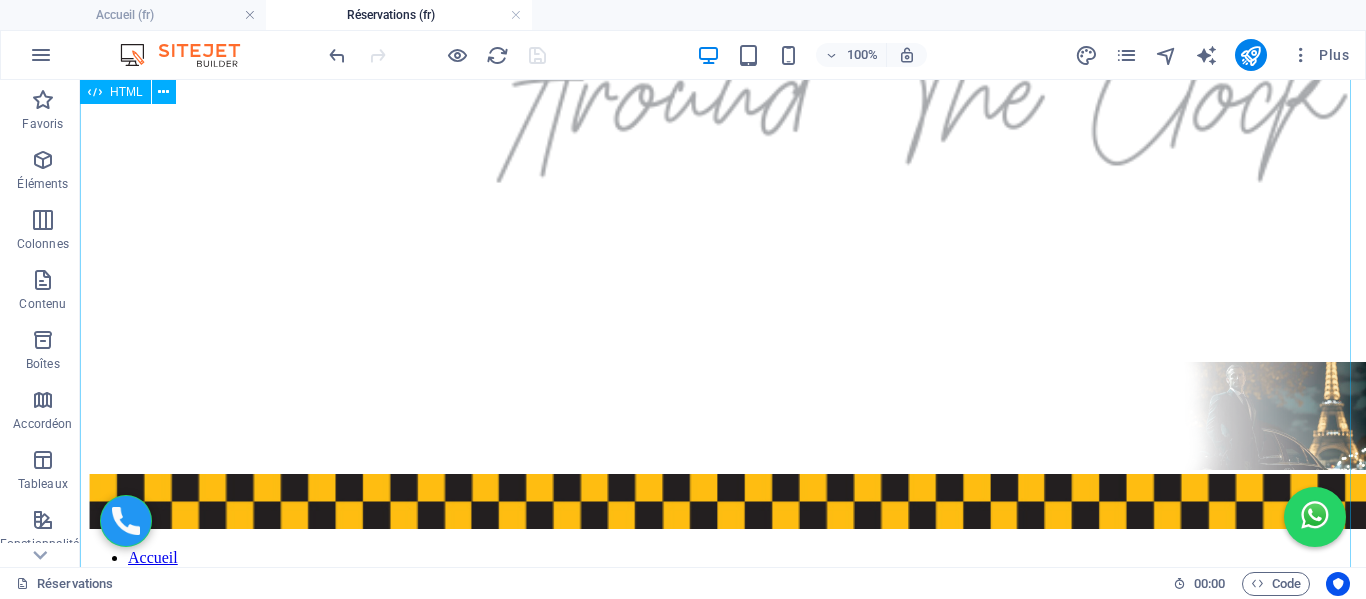 click on "Formulaire de Réservation
Adresse de départ
Adresse de destination
Choix de la gamme
Éco - 4 pers / 2 grandes valises / 2 petites
Berline - 4 pers / 2 grandes valises / 2 petites
Van - 7 pers / 5 grandes valises / 3 petites
Date et heure de réservation
Nombre de personnes
1 2 3
4 5 6 7
Nombre de bagages
0 1 2
3 4 5
Bébés
0 1 2
Nom et prénom
Email
Numéro WhatsApp
N° de vol ou train
Estimation : --
Réserver et Payer Maintenant
Payer à bord" at bounding box center [723, 1190] 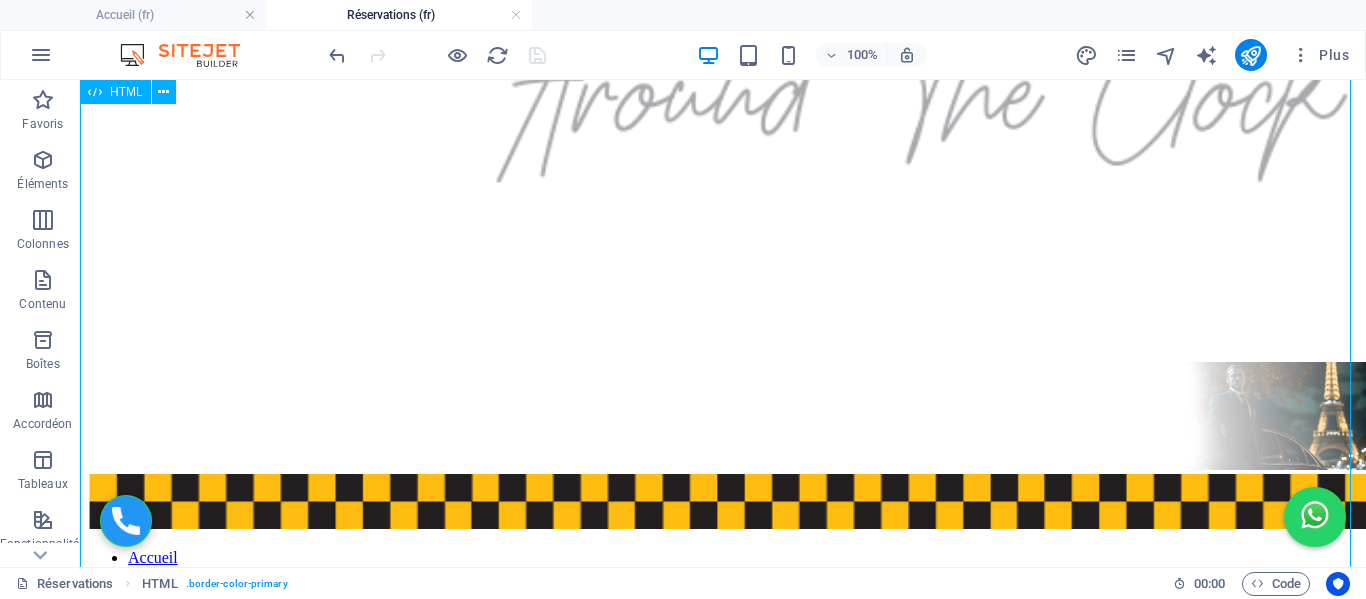 click on "Formulaire de Réservation
Adresse de départ
Adresse de destination
Choix de la gamme
Éco - 4 pers / 2 grandes valises / 2 petites
Berline - 4 pers / 2 grandes valises / 2 petites
Van - 7 pers / 5 grandes valises / 3 petites
Date et heure de réservation
Nombre de personnes
1 2 3
4 5 6 7
Nombre de bagages
0 1 2
3 4 5
Bébés
0 1 2
Nom et prénom
Email
Numéro WhatsApp
N° de vol ou train
Estimation : --
Réserver et Payer Maintenant
Payer à bord" at bounding box center [723, 1190] 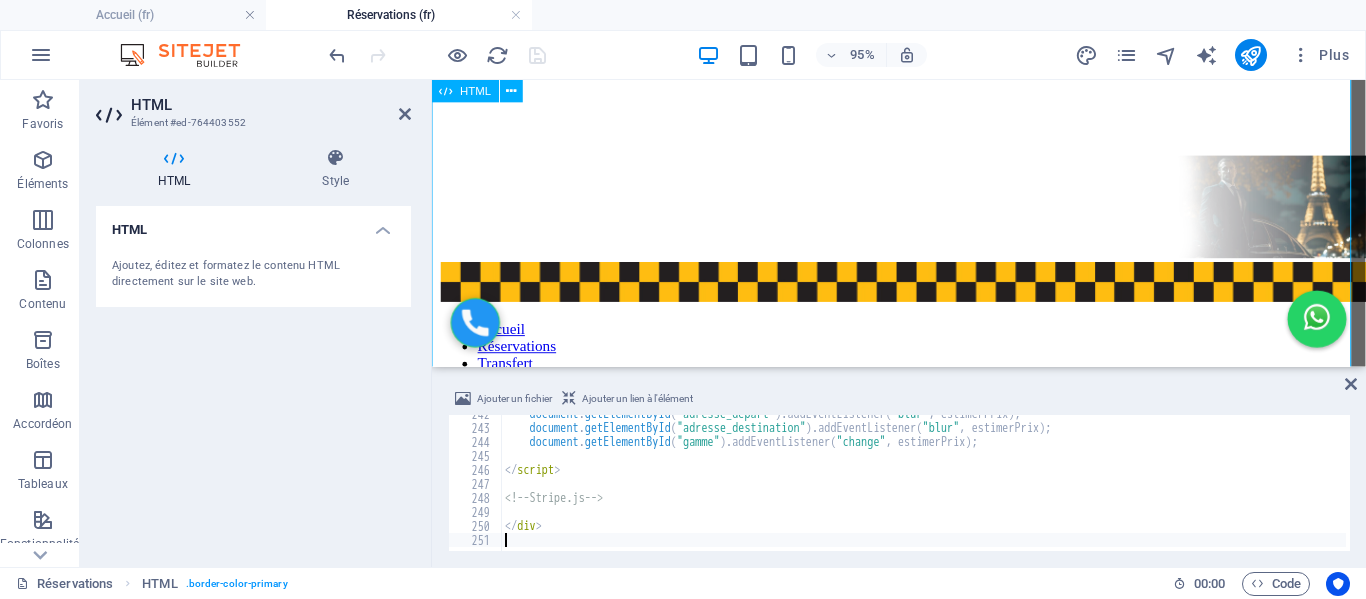 scroll, scrollTop: 598, scrollLeft: 0, axis: vertical 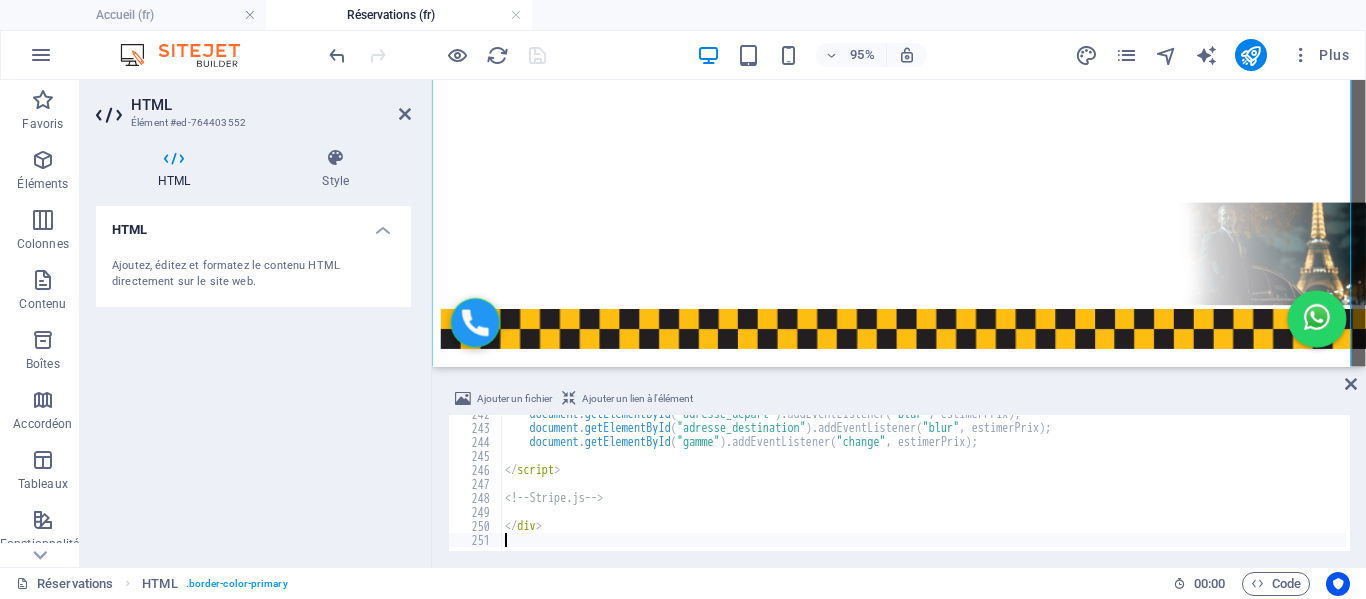 click on "document . getElementById ( "adresse_depart" ) . addEventListener ( "blur" ,   estimerPrix ) ;      document . getElementById ( "adresse_destination" ) . addEventListener ( "blur" ,   estimerPrix ) ;      document . getElementById ( "gamme" ) . addEventListener ( "change" ,   estimerPrix ) ; </ script > <!--  Stripe.js  --> </ div >" at bounding box center [1064, 487] 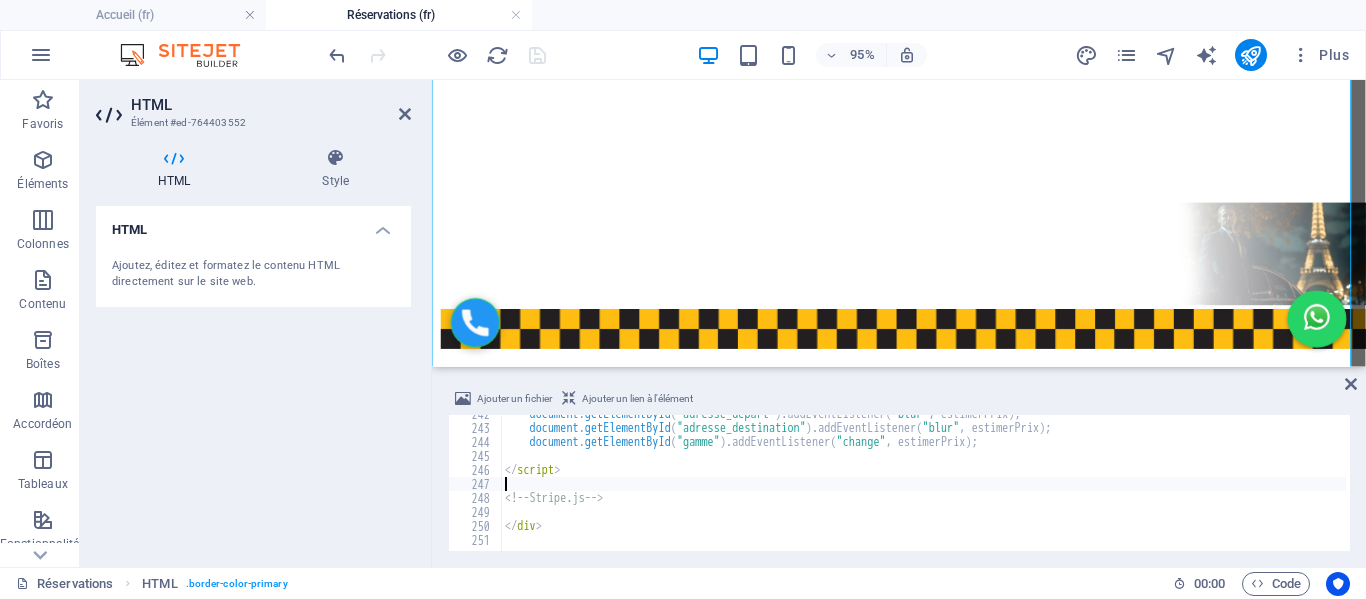 type on "</div>" 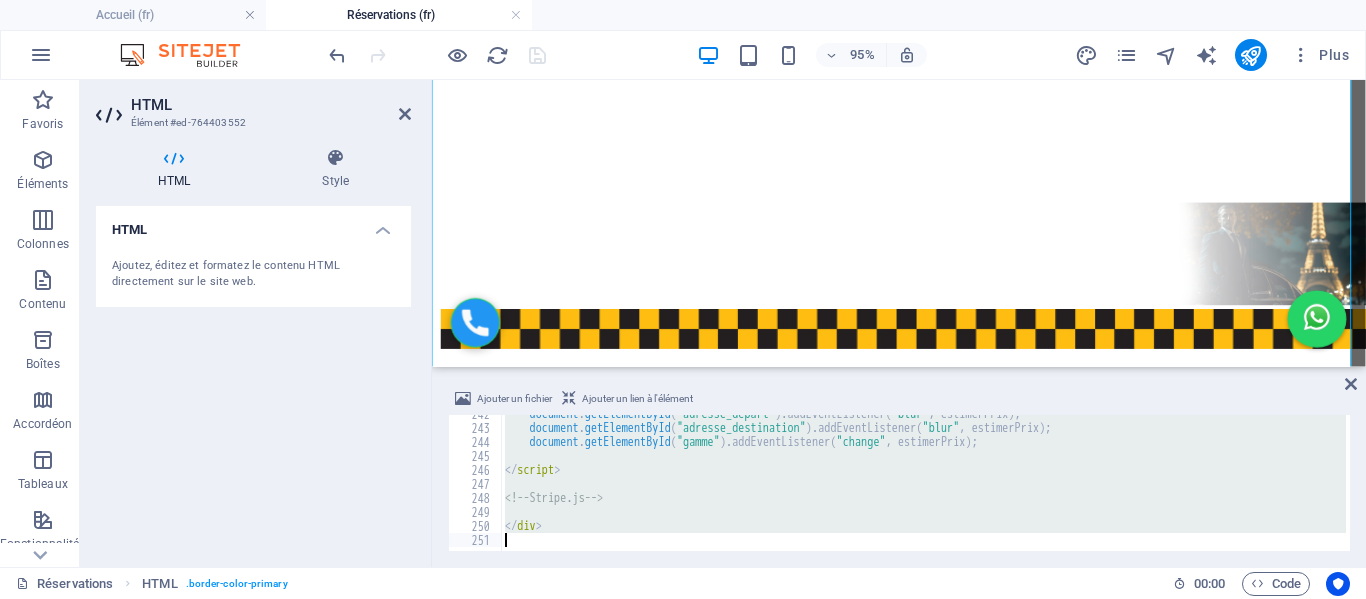type 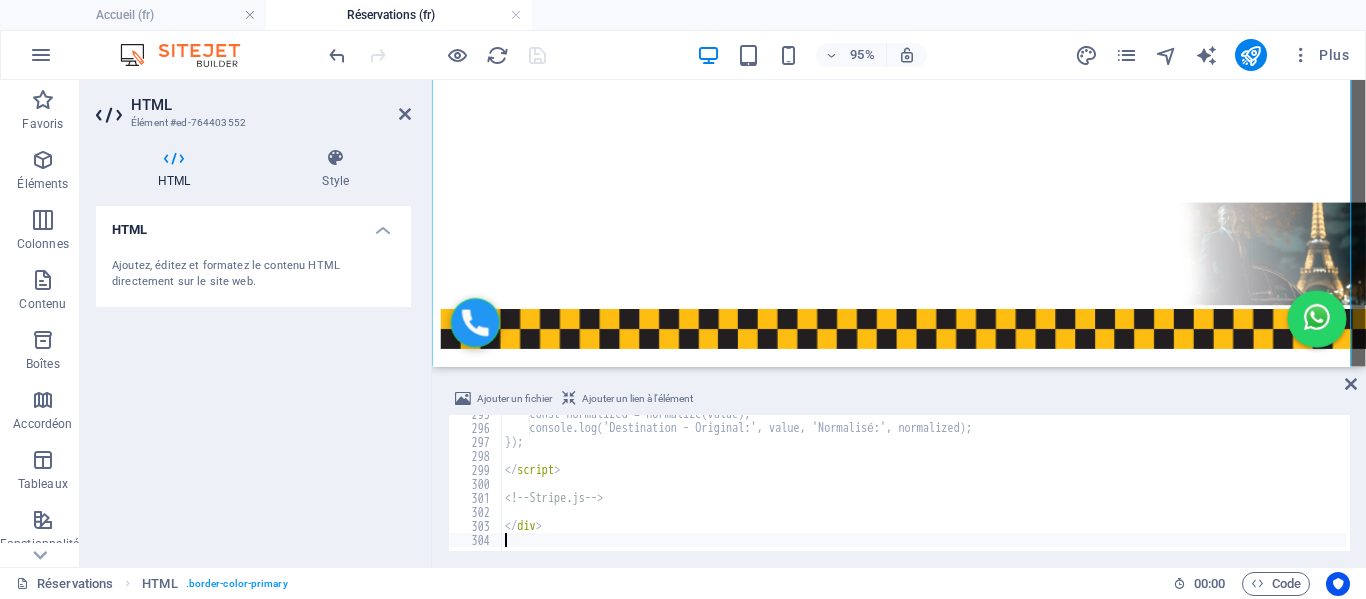 scroll, scrollTop: 4124, scrollLeft: 0, axis: vertical 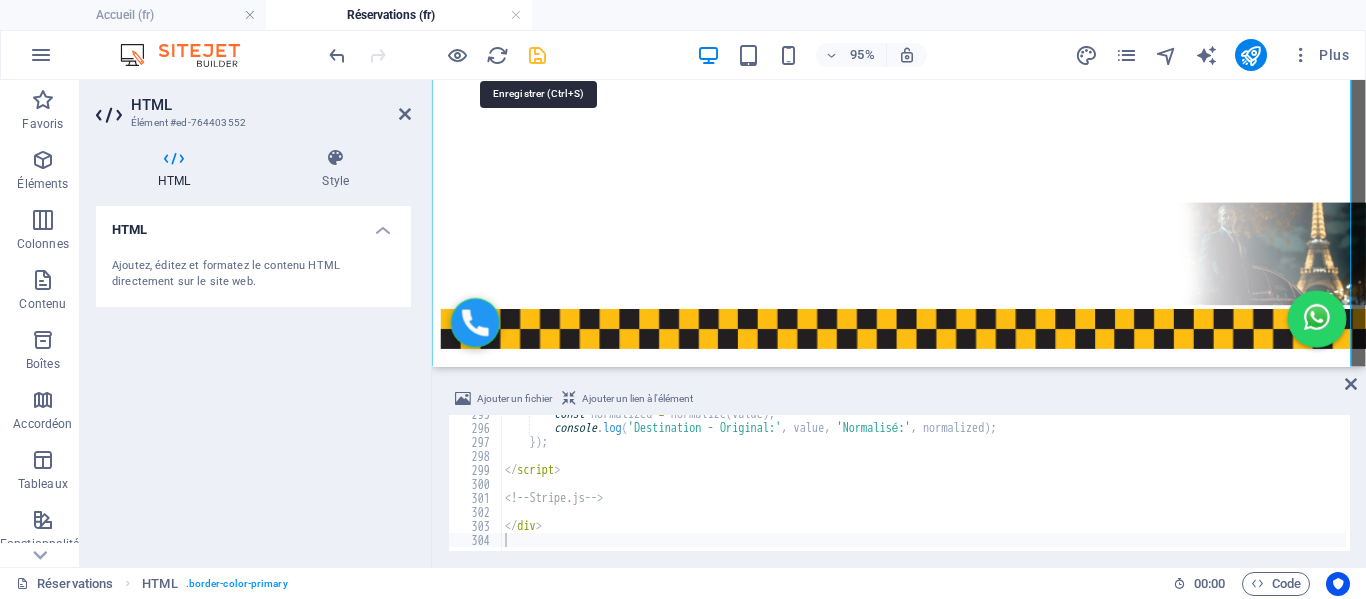 click at bounding box center [437, 55] 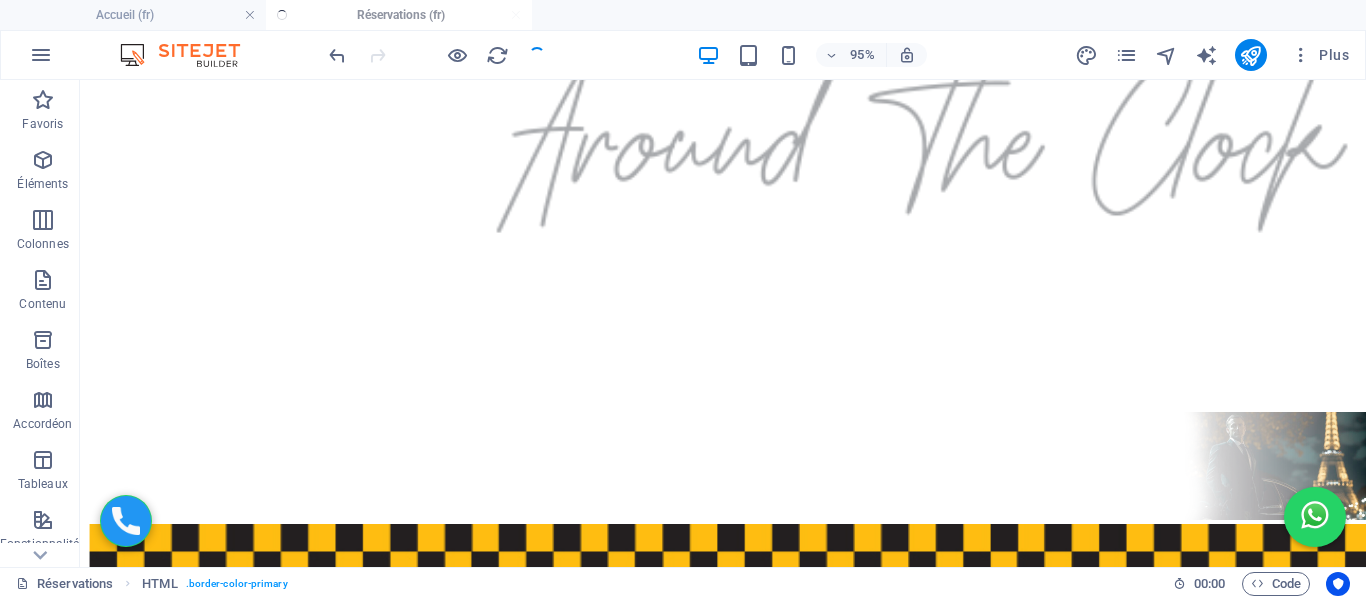 scroll, scrollTop: 648, scrollLeft: 0, axis: vertical 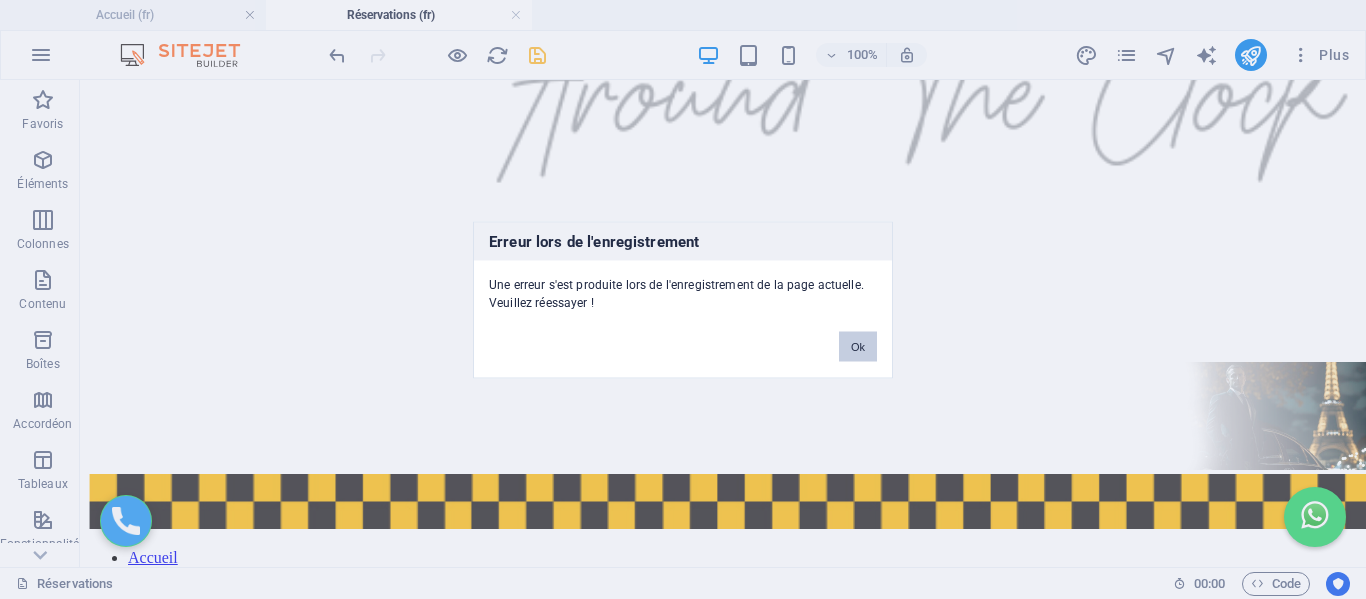 drag, startPoint x: 857, startPoint y: 353, endPoint x: 777, endPoint y: 271, distance: 114.56003 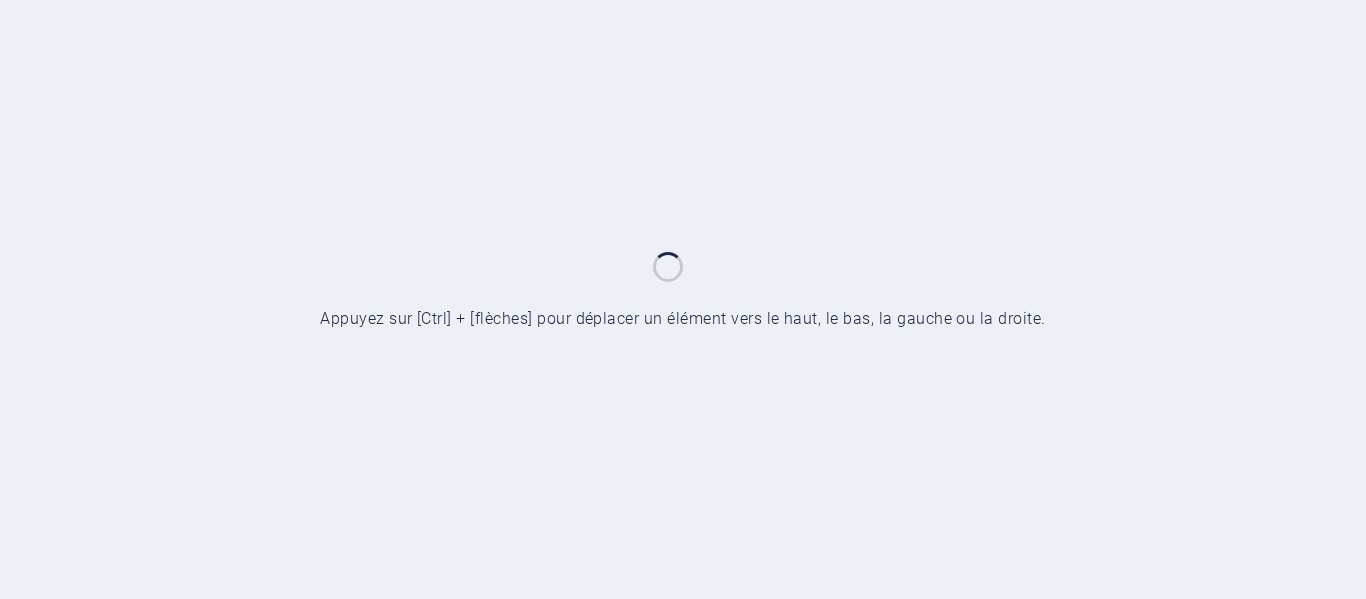 scroll, scrollTop: 0, scrollLeft: 0, axis: both 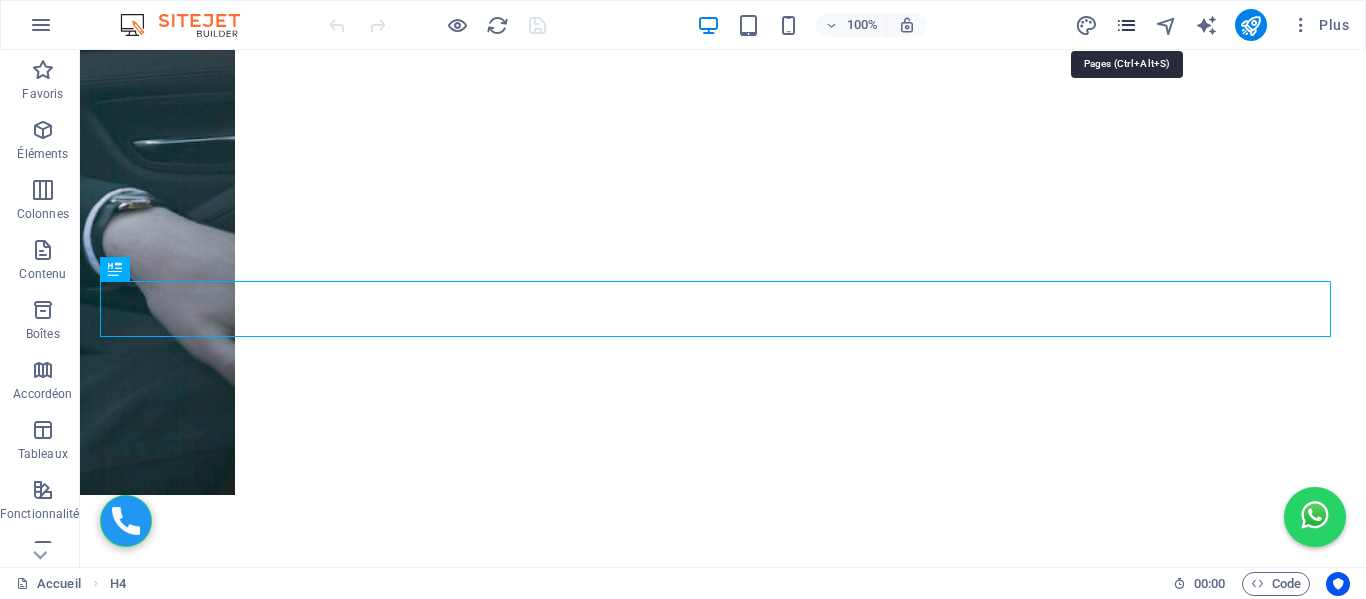 click at bounding box center [1126, 25] 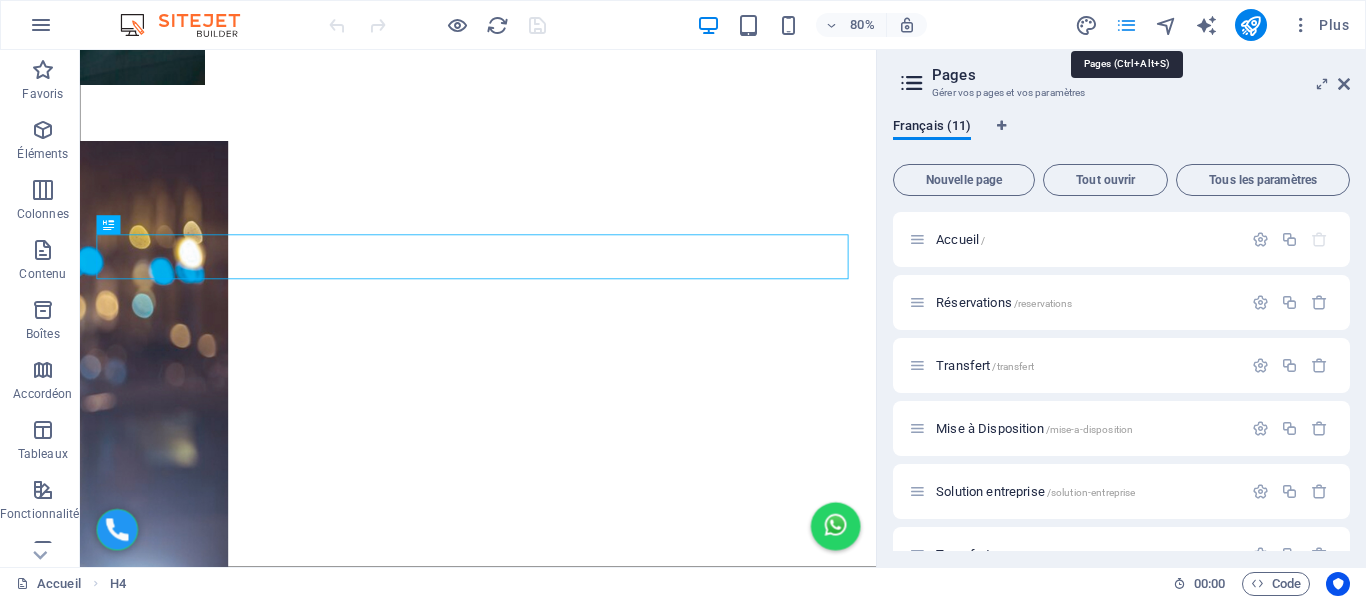 scroll, scrollTop: 2031, scrollLeft: 0, axis: vertical 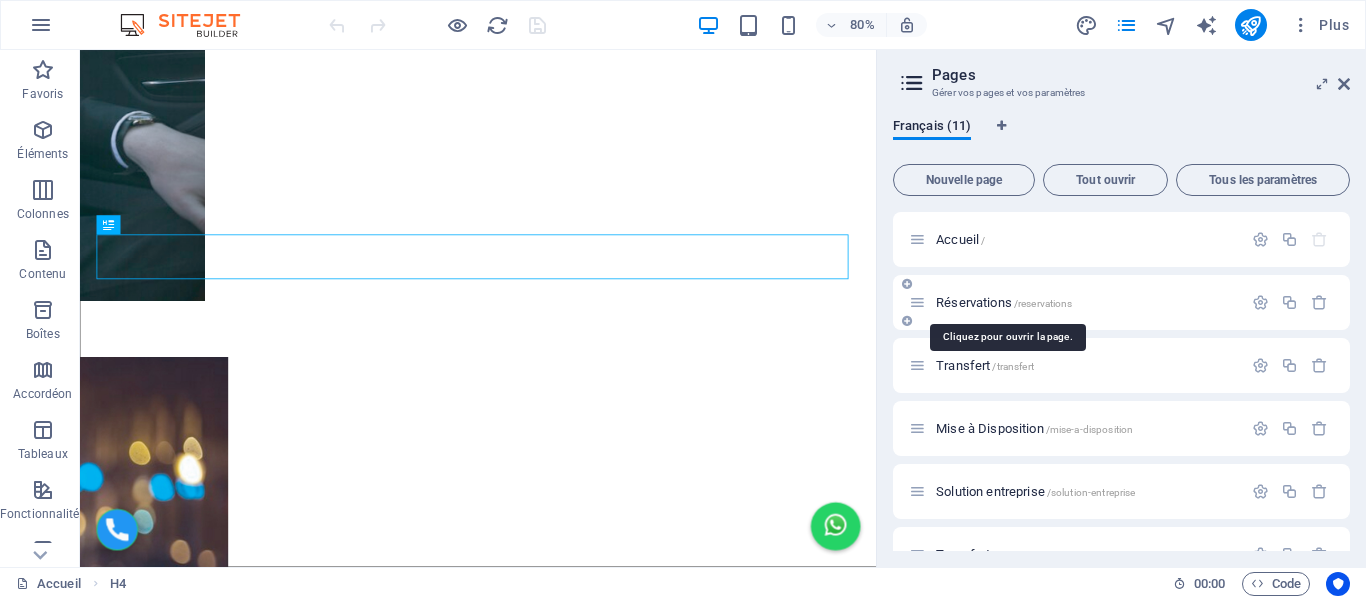 click on "Réservations /reservations" at bounding box center [1004, 302] 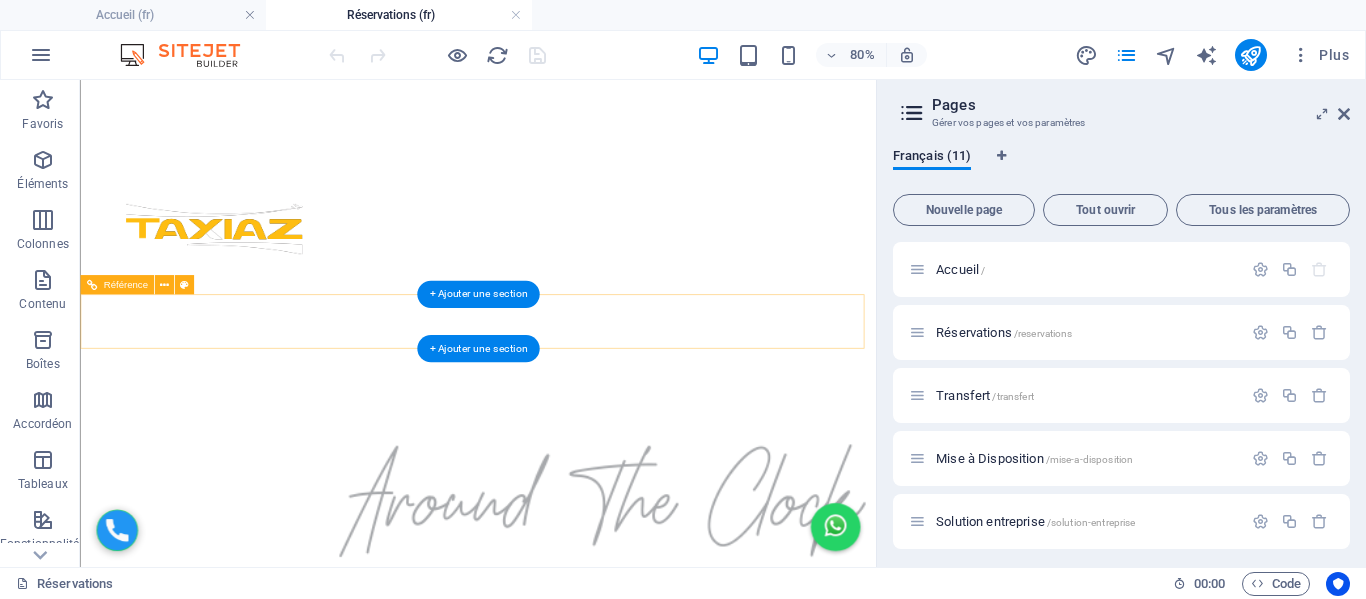 scroll, scrollTop: 0, scrollLeft: 0, axis: both 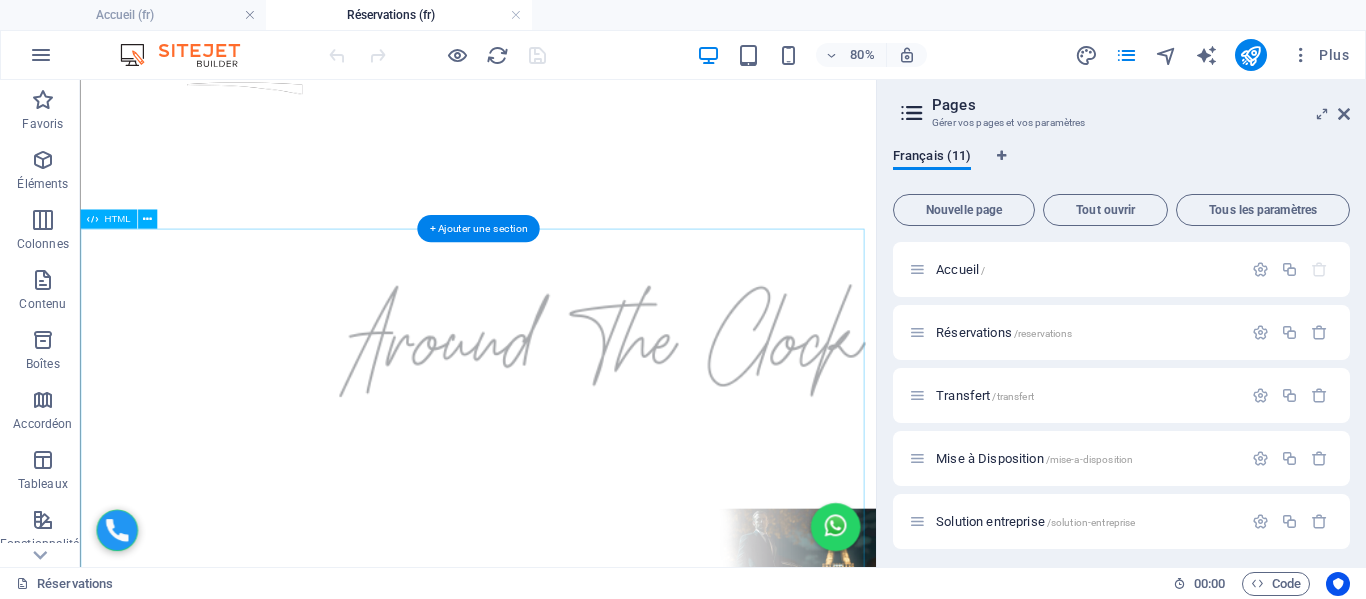 click on "Formulaire de Réservation
Adresse de départ
Adresse de destination
Choix de la gamme
Éco - 4 pers / 2 grandes valises / 2 petites
Berline - 4 pers / 2 grandes valises / 2 petites
Van - 7 pers / 5 grandes valises / 3 petites
Date et heure de réservation
Nombre de personnes
1 2 3
4 5 6 7
Nombre de bagages
0 1 2
3 4 5
Bébés
0 1 2
Nom et prénom
Email
Numéro WhatsApp
N° de vol ou train
Estimation : --
Réserver et Payer Maintenant
Payer à bord" at bounding box center (577, 1431) 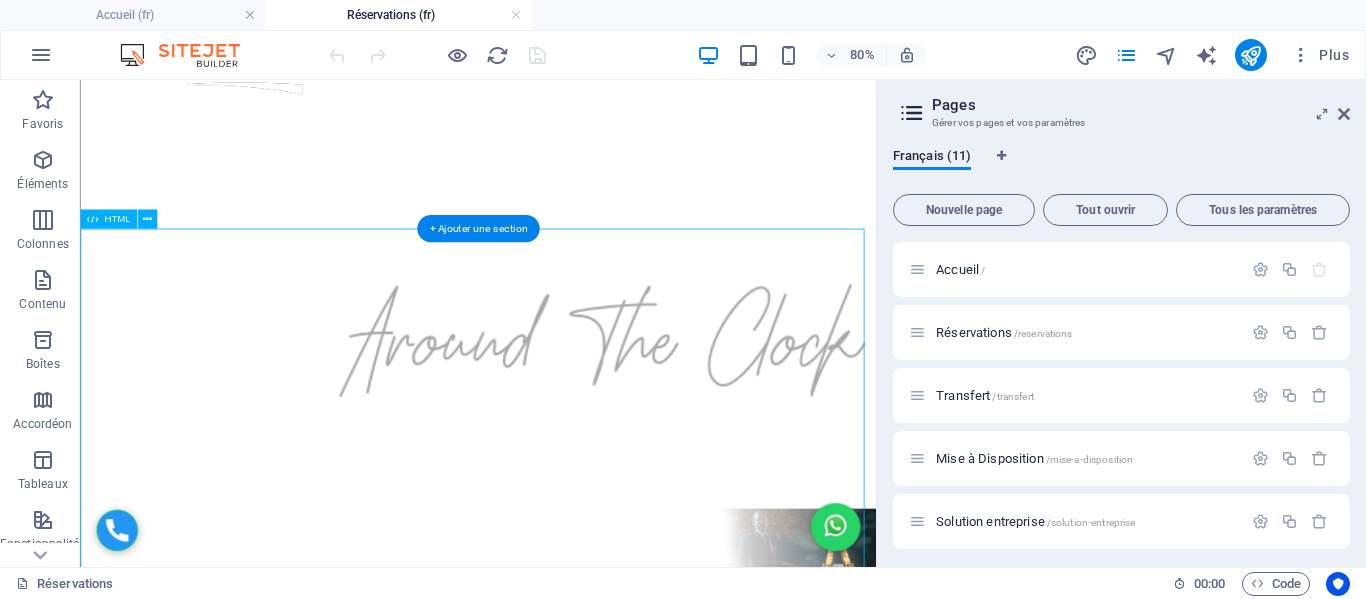 click on "Formulaire de Réservation
Adresse de départ
Adresse de destination
Choix de la gamme
Éco - 4 pers / 2 grandes valises / 2 petites
Berline - 4 pers / 2 grandes valises / 2 petites
Van - 7 pers / 5 grandes valises / 3 petites
Date et heure de réservation
Nombre de personnes
1 2 3
4 5 6 7
Nombre de bagages
0 1 2
3 4 5
Bébés
0 1 2
Nom et prénom
Email
Numéro WhatsApp
N° de vol ou train
Estimation : --
Réserver et Payer Maintenant
Payer à bord" at bounding box center (577, 1431) 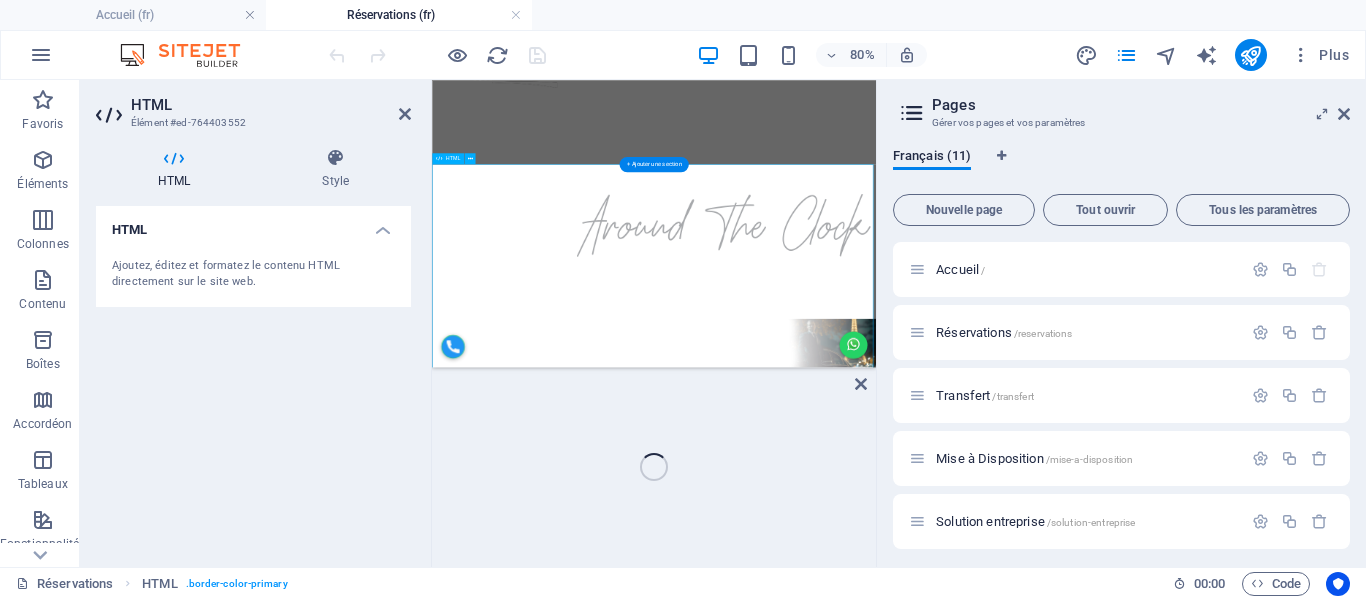 scroll, scrollTop: 199, scrollLeft: 0, axis: vertical 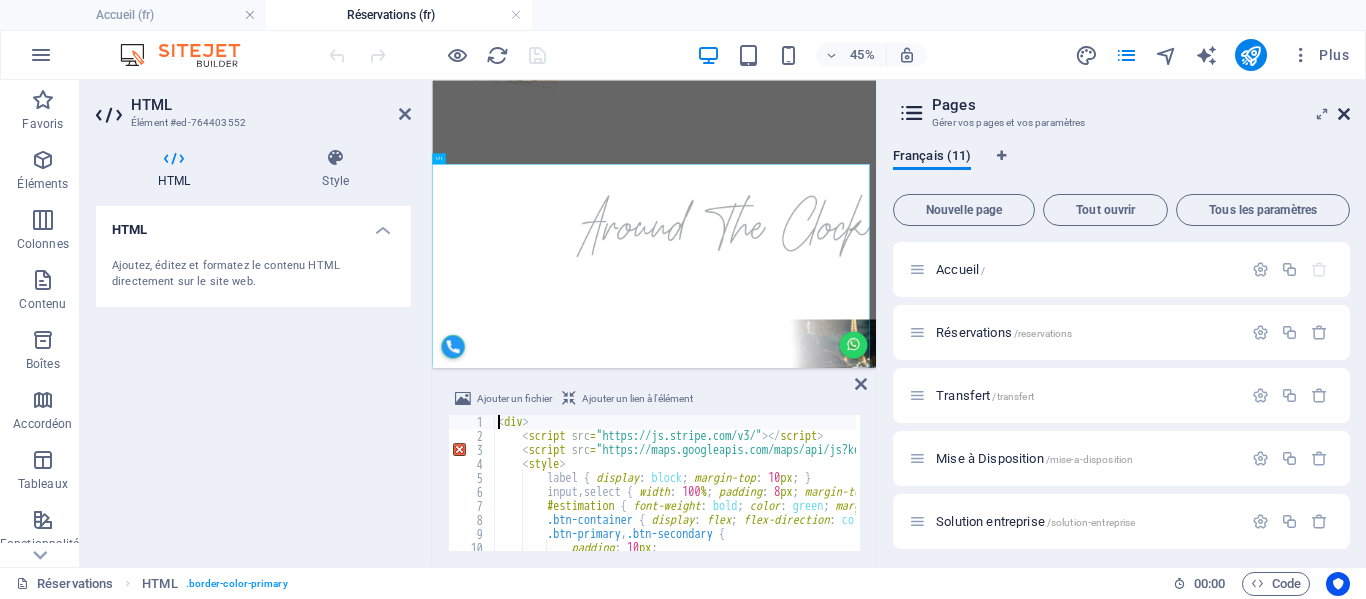 click at bounding box center [1344, 114] 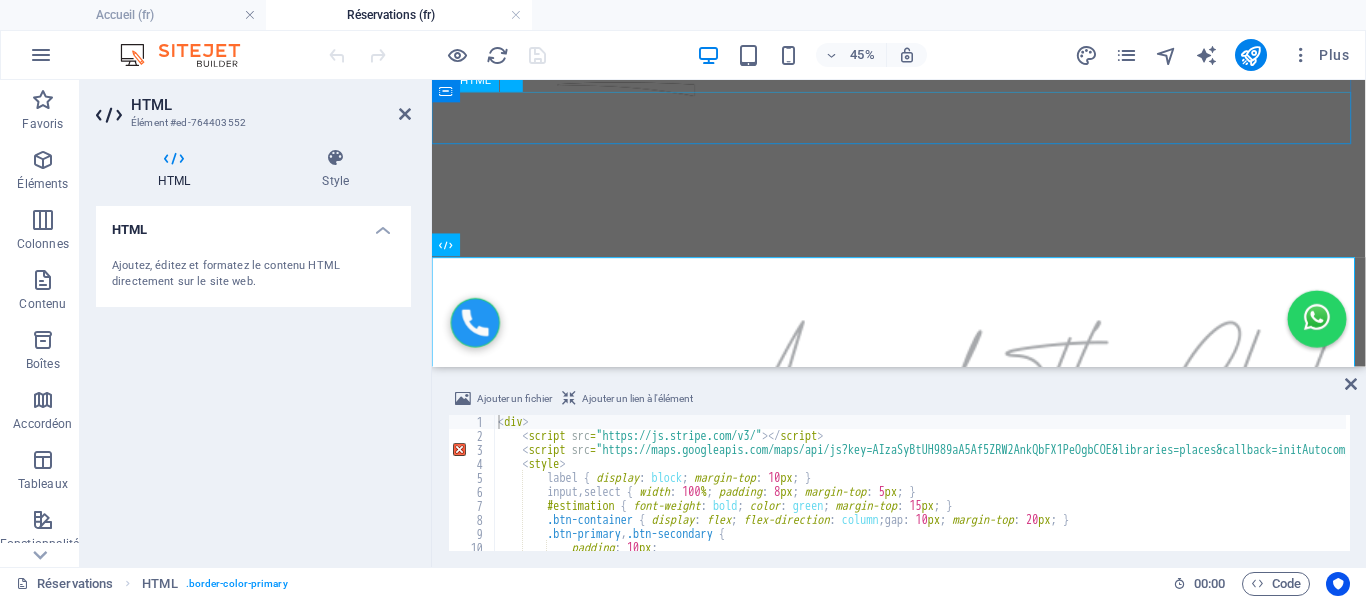 scroll, scrollTop: 198, scrollLeft: 0, axis: vertical 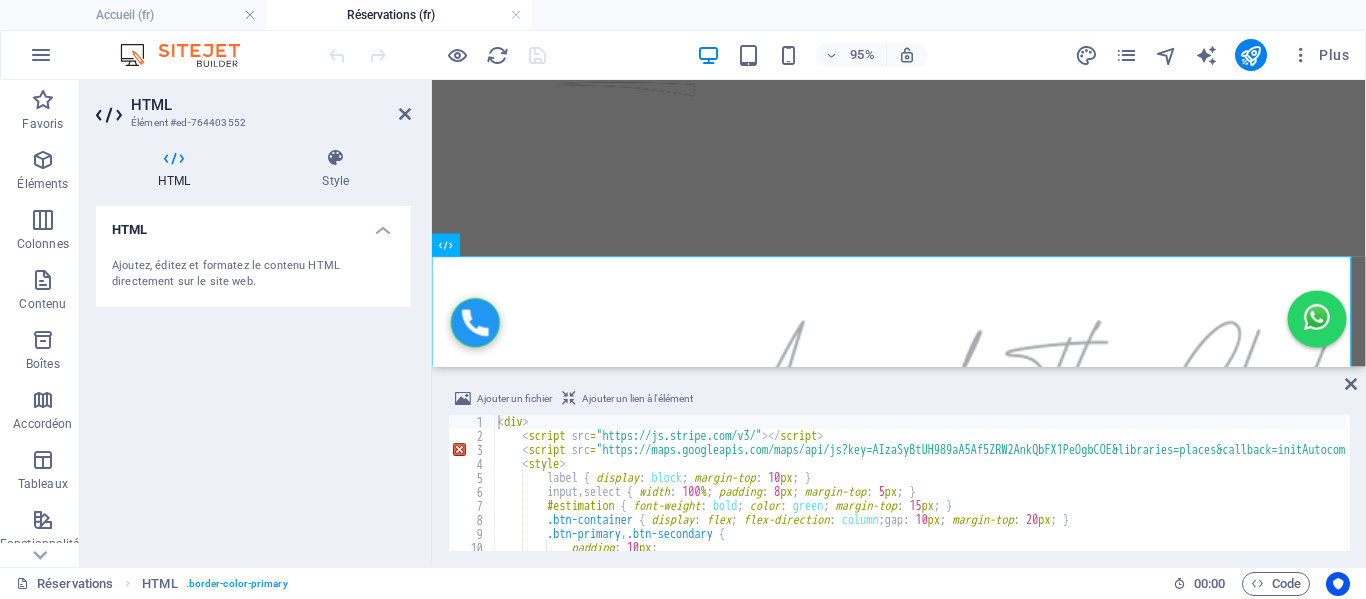 type on "label { display: block; margin-top: 10px; }" 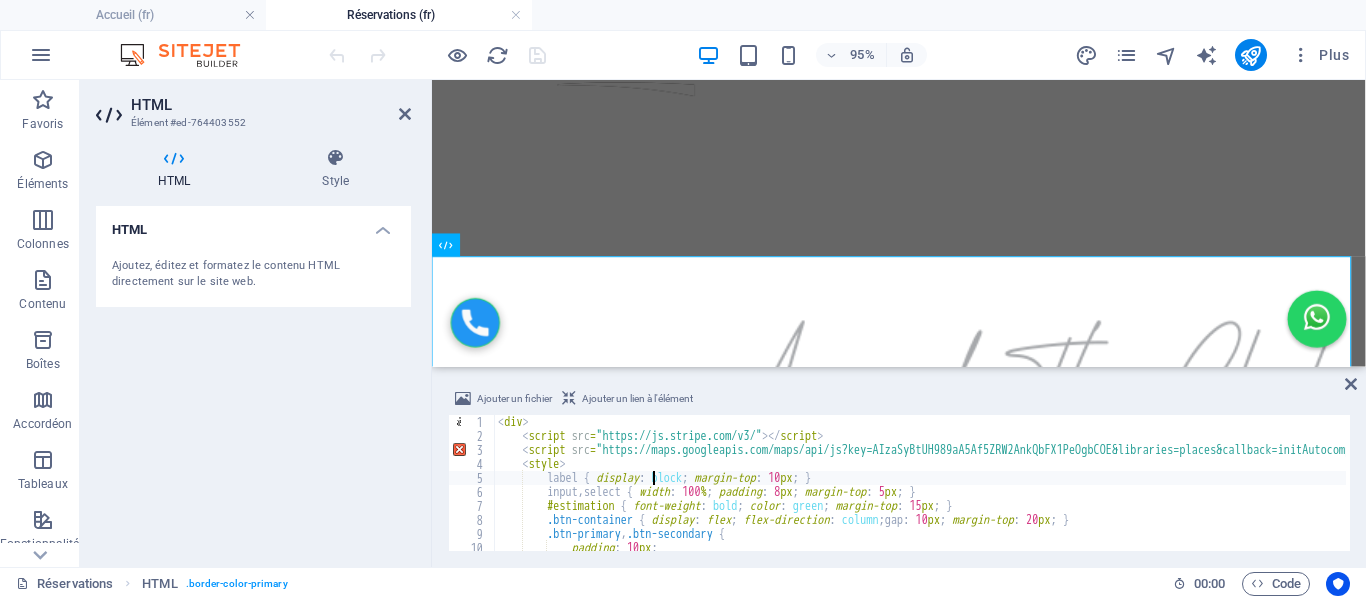 click on "< div >      < script   src = "https://js.stripe.com/v3/" > </ script >      < script   src = "https://maps.googleapis.com/maps/api/js?key=AIzaSyBtUH989aA5Af5ZRW2AnkQbFX1PeOgbCOE&libraries=places&callback=initAutocomplete"   async   defer > </ script >      < style >           label   {   display :   block ;   margin-top :   10 px ;   }           input ,  select   {   width :   100 % ;   padding :   8 px ;   margin-top :   5 px ;   }           #estimation   {   font-weight :   bold ;   color :   green ;   margin-top :   15 px ;   }           .btn-container   {   display :   flex ;   flex-direction :   column ;  gap :   10 px ;   margin-top :   20 px ;   }           .btn-primary ,  .btn-secondary   {                padding :   10 px ;                font-size :   16 px ;" at bounding box center (1057, 495) 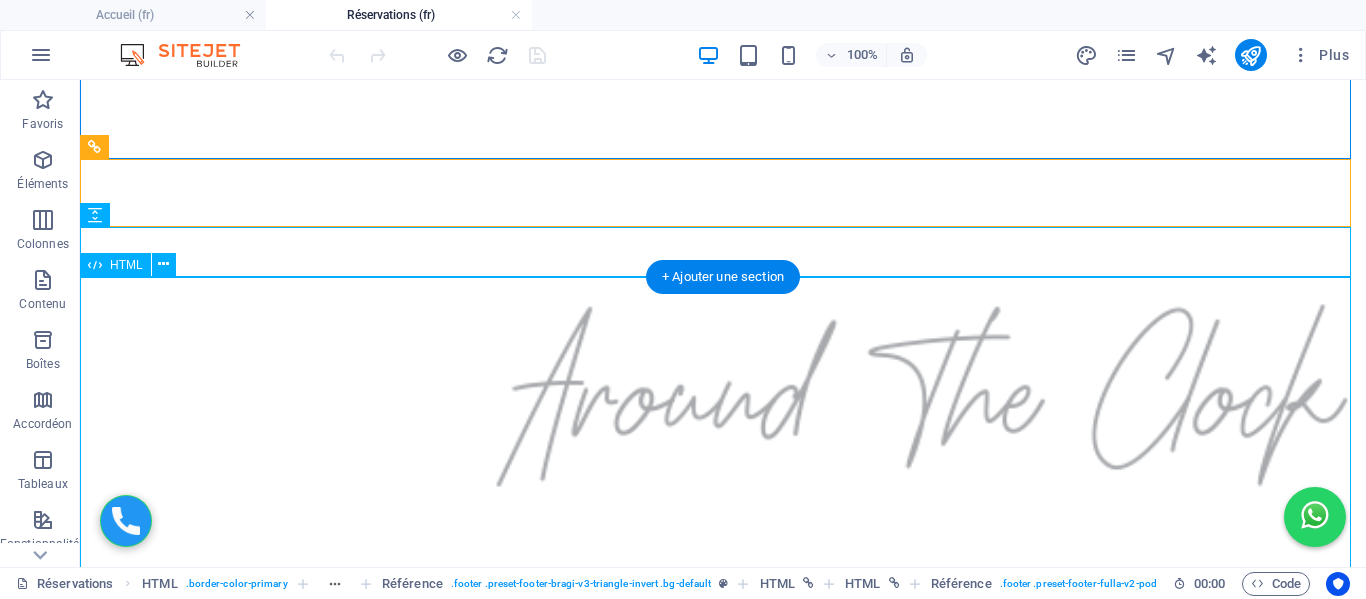 scroll, scrollTop: 535, scrollLeft: 0, axis: vertical 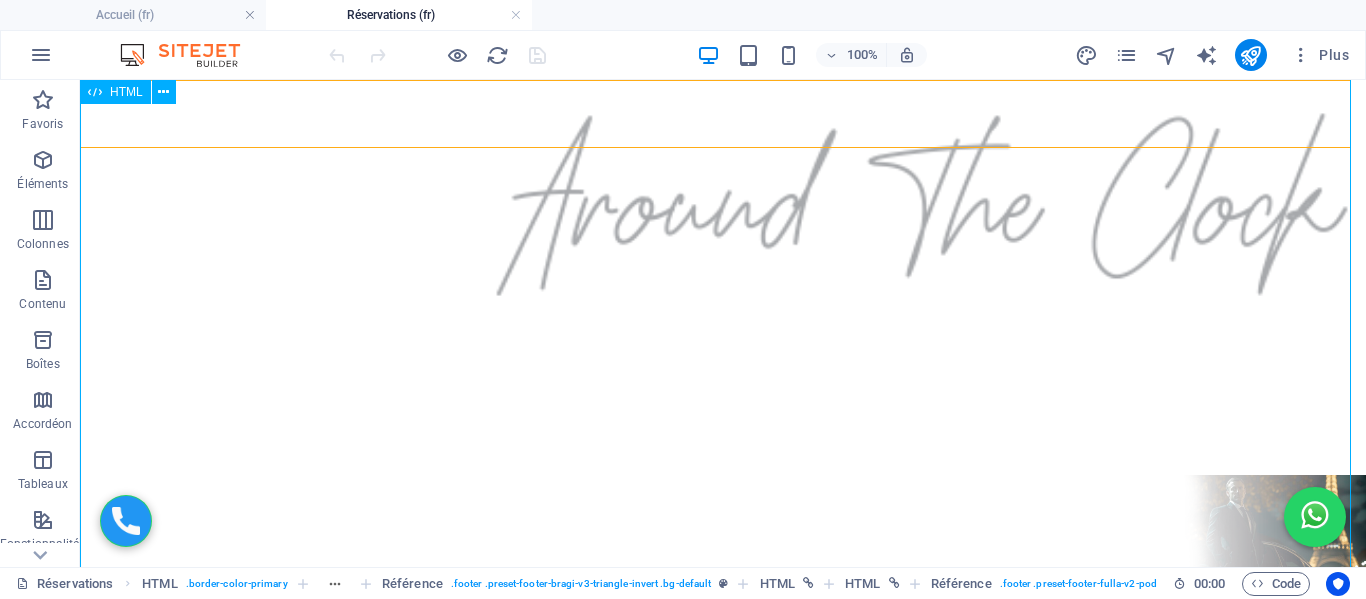 click on "Formulaire de Réservation
Adresse de départ
Adresse de destination
Choix de la gamme
Éco - 4 pers / 2 grandes valises / 2 petites
Berline - 4 pers / 2 grandes valises / 2 petites
Van - 7 pers / 5 grandes valises / 3 petites
Date et heure de réservation
Nombre de personnes
1 2 3
4 5 6 7
Nombre de bagages
0 1 2
3 4 5
Bébés
0 1 2
Nom et prénom
Email
Numéro WhatsApp
N° de vol ou train
Estimation : --
Réserver et Payer Maintenant
Payer à bord" at bounding box center [723, 1303] 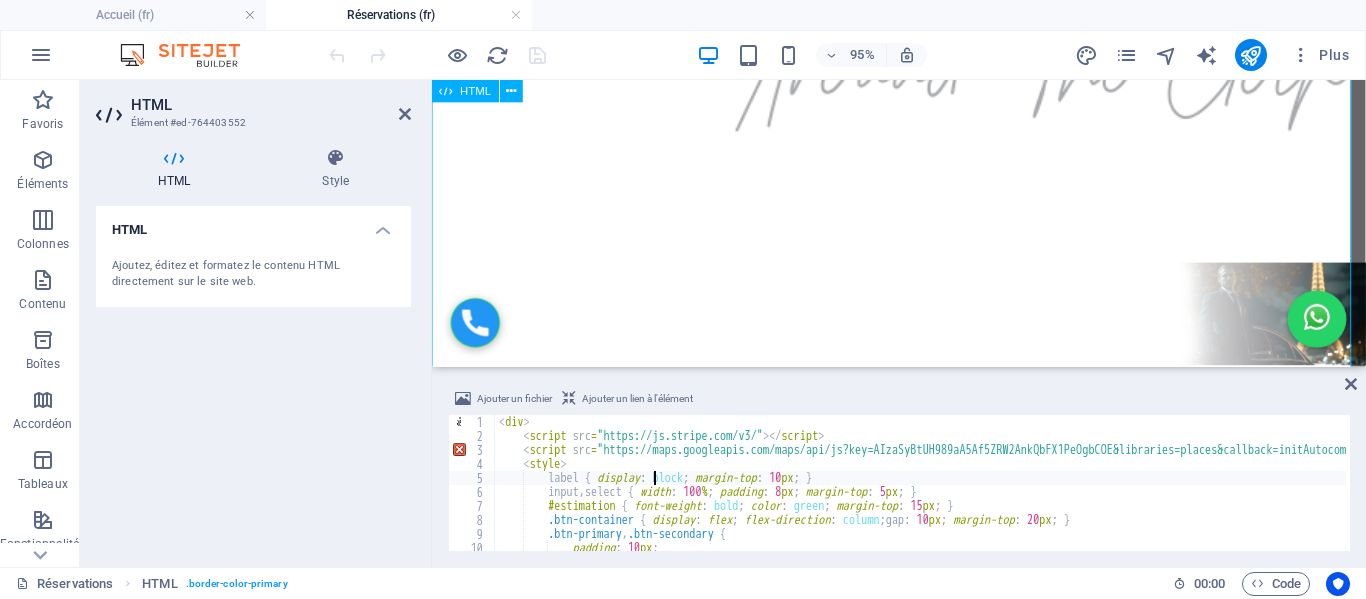 scroll, scrollTop: 485, scrollLeft: 0, axis: vertical 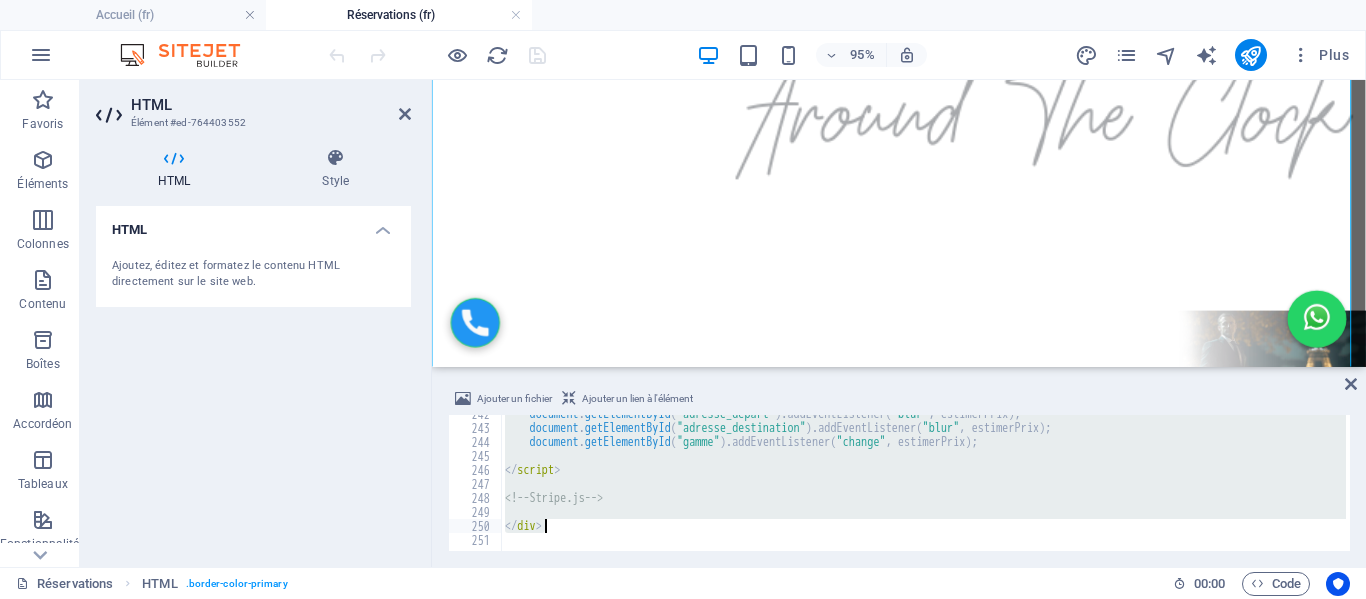drag, startPoint x: 501, startPoint y: 424, endPoint x: 562, endPoint y: 528, distance: 120.56948 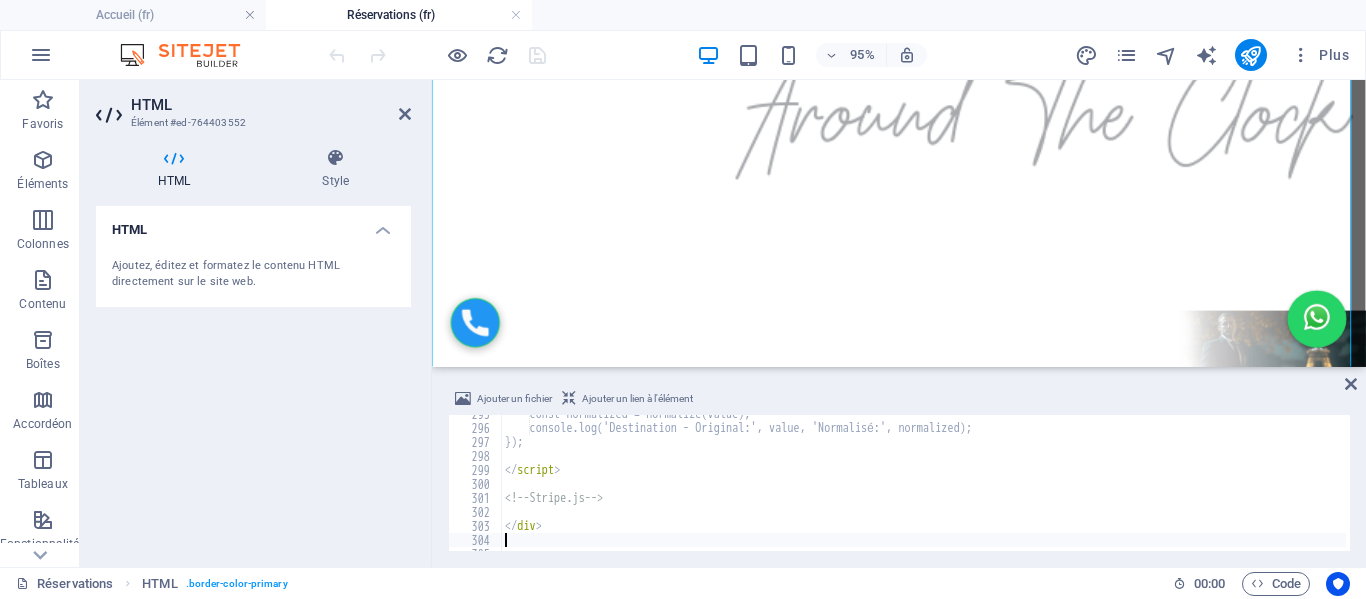 scroll, scrollTop: 4124, scrollLeft: 0, axis: vertical 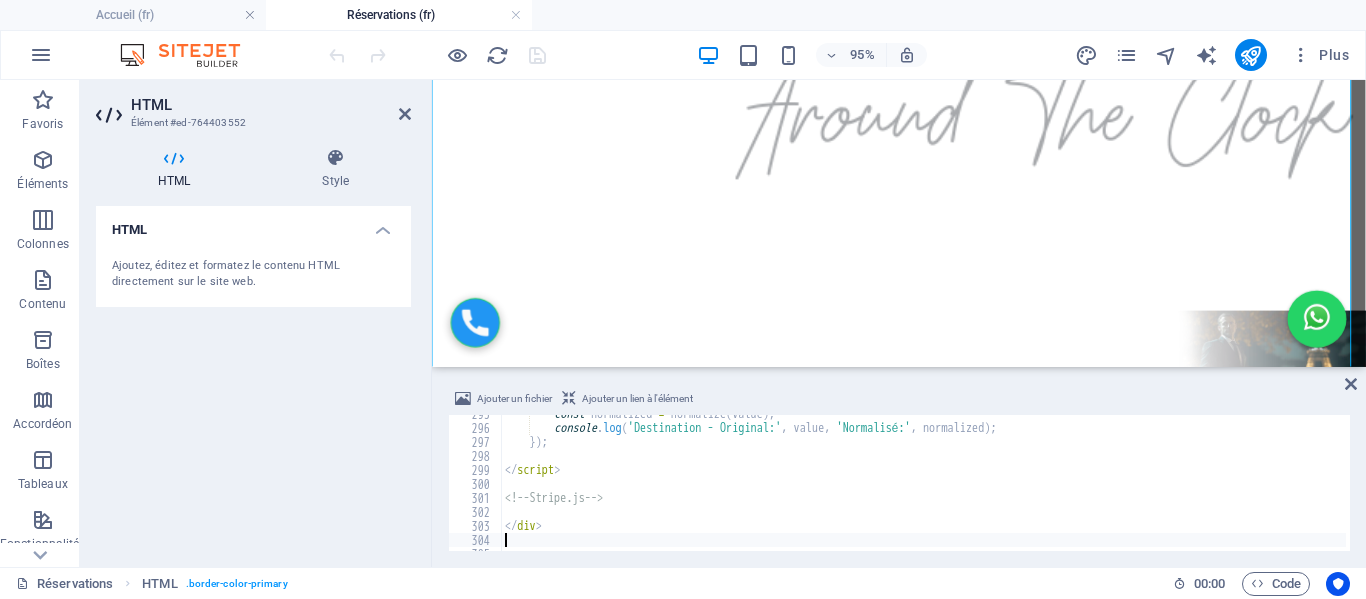 click at bounding box center (437, 55) 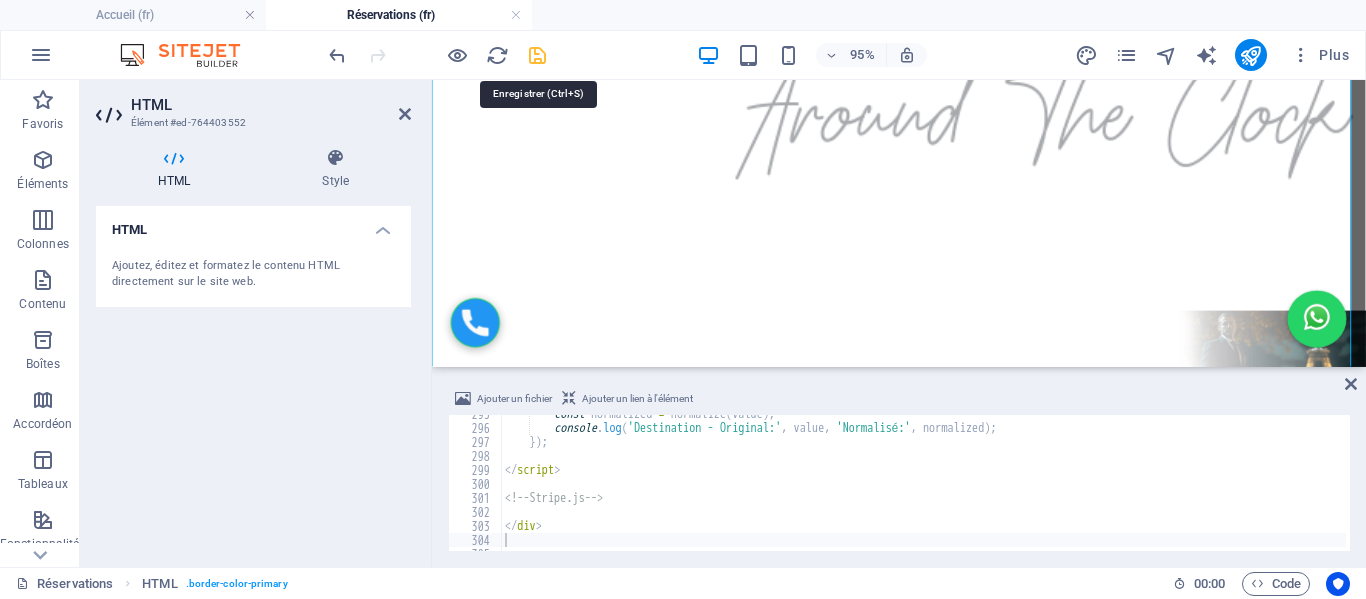 click at bounding box center (537, 55) 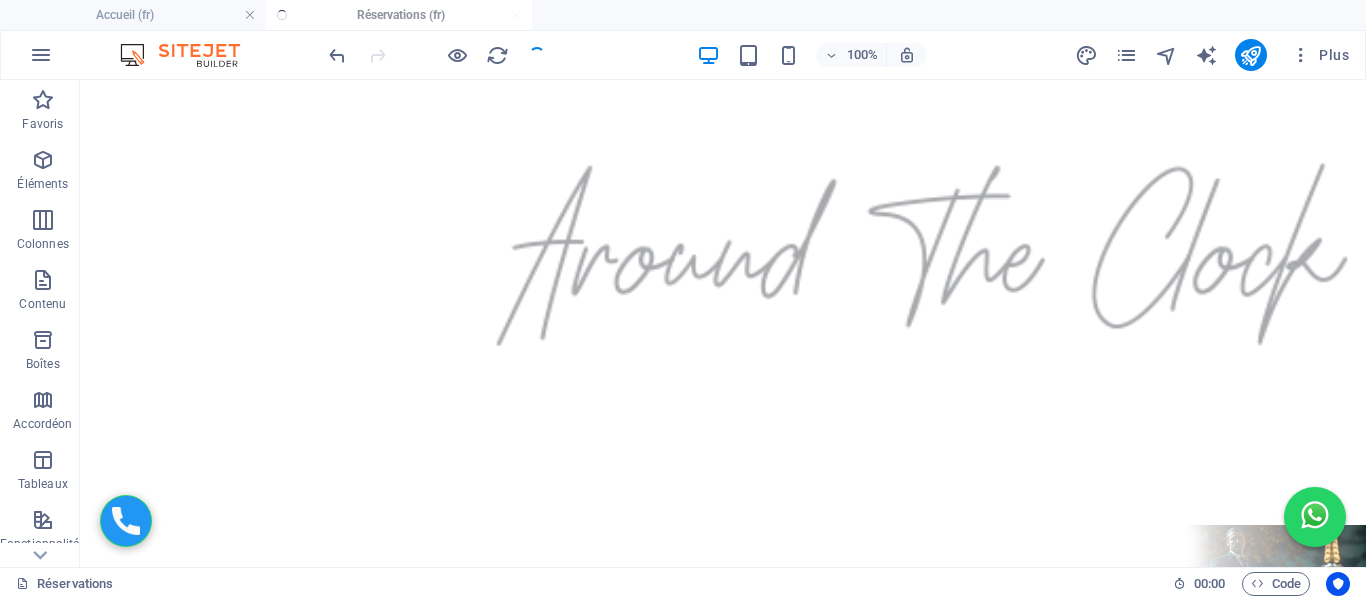 scroll, scrollTop: 535, scrollLeft: 0, axis: vertical 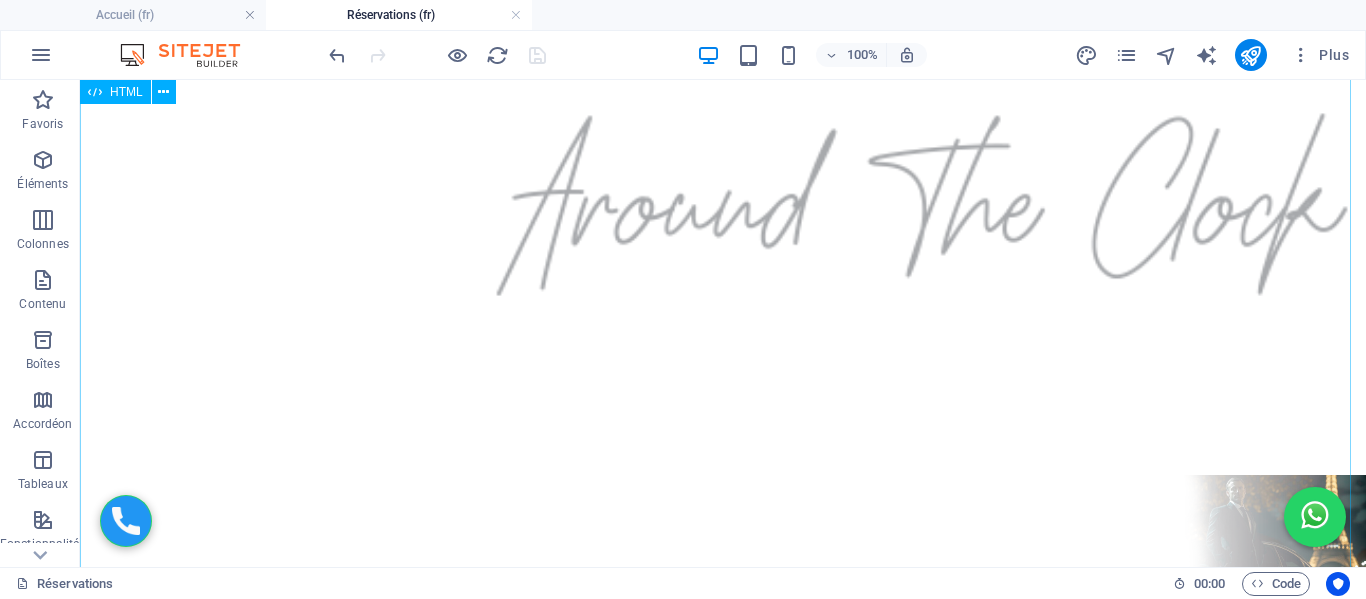 click on "Formulaire de Réservation
Adresse de départ
Adresse de destination
Choix de la gamme
Éco - 4 pers / 2 grandes valises / 2 petites
Berline - 4 pers / 2 grandes valises / 2 petites
Van - 7 pers / 5 grandes valises / 3 petites
Date et heure de réservation
Nombre de personnes
1 2 3
4 5 6 7
Nombre de bagages
0 1 2
3 4 5
Bébés
0 1 2
Nom et prénom
Email
Numéro WhatsApp
N° de vol ou train
Estimation : --
Réserver et Payer Maintenant
Payer à bord" at bounding box center (723, 1303) 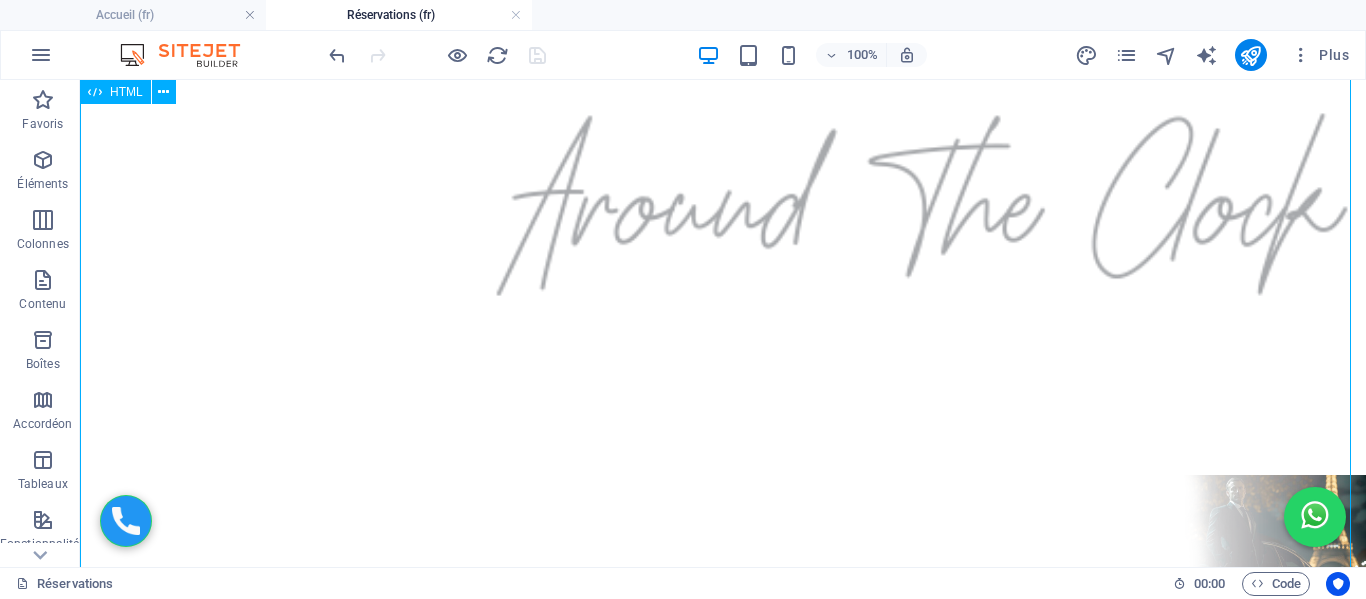 click on "Formulaire de Réservation
Adresse de départ
Adresse de destination
Choix de la gamme
Éco - 4 pers / 2 grandes valises / 2 petites
Berline - 4 pers / 2 grandes valises / 2 petites
Van - 7 pers / 5 grandes valises / 3 petites
Date et heure de réservation
Nombre de personnes
1 2 3
4 5 6 7
Nombre de bagages
0 1 2
3 4 5
Bébés
0 1 2
Nom et prénom
Email
Numéro WhatsApp
N° de vol ou train
Estimation : --
Réserver et Payer Maintenant
Payer à bord" at bounding box center [723, 1303] 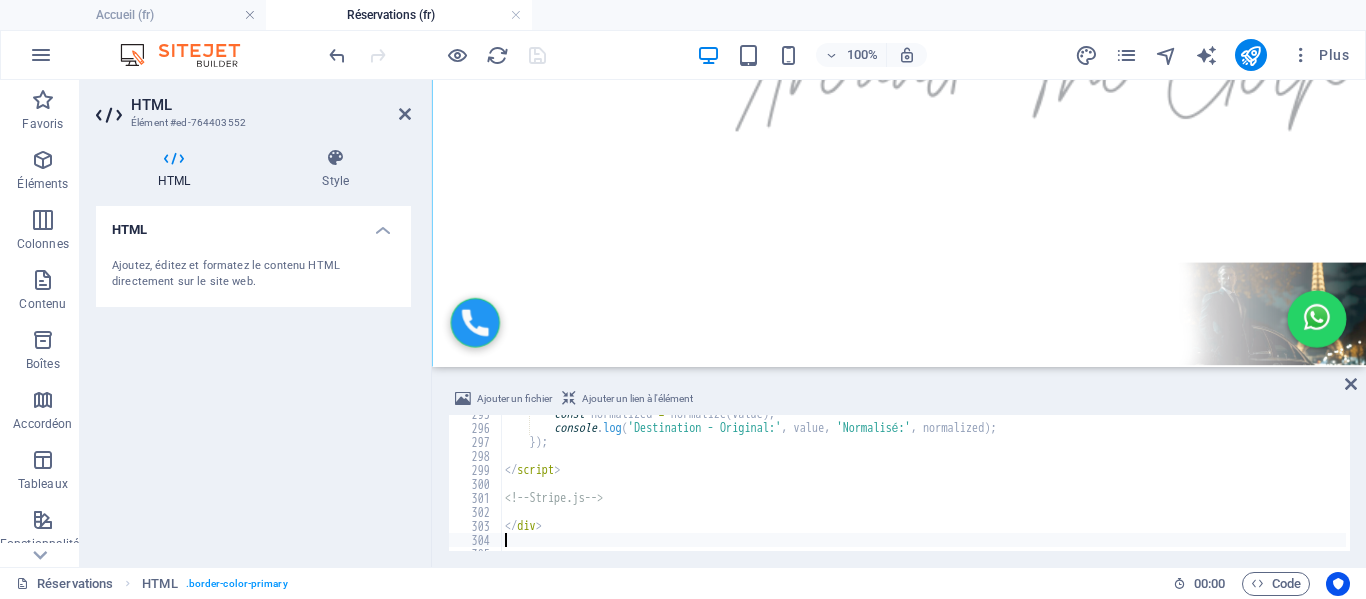 scroll, scrollTop: 485, scrollLeft: 0, axis: vertical 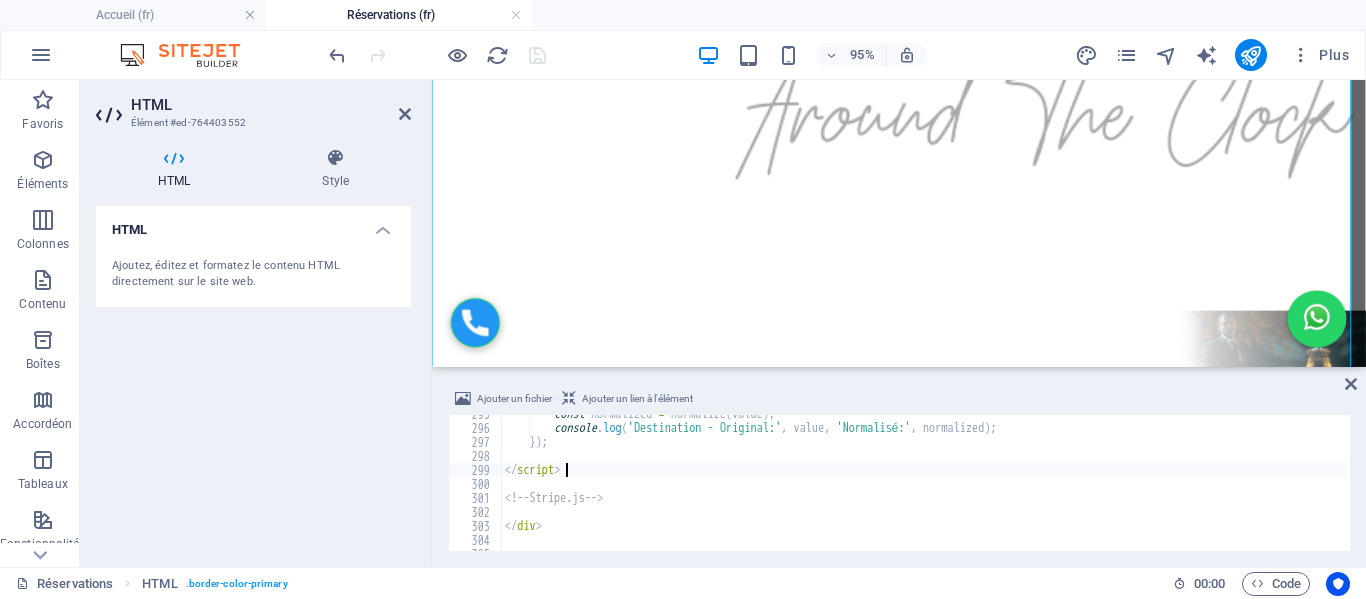 click on "const   normalized   =   normalize ( value ) ;           console . log ( 'Destination - Original:' ,   value ,   'Normalisé:' ,   normalized ) ;      }) ; </ script > <!--  Stripe.js  --> </ div >" at bounding box center (1064, 487) 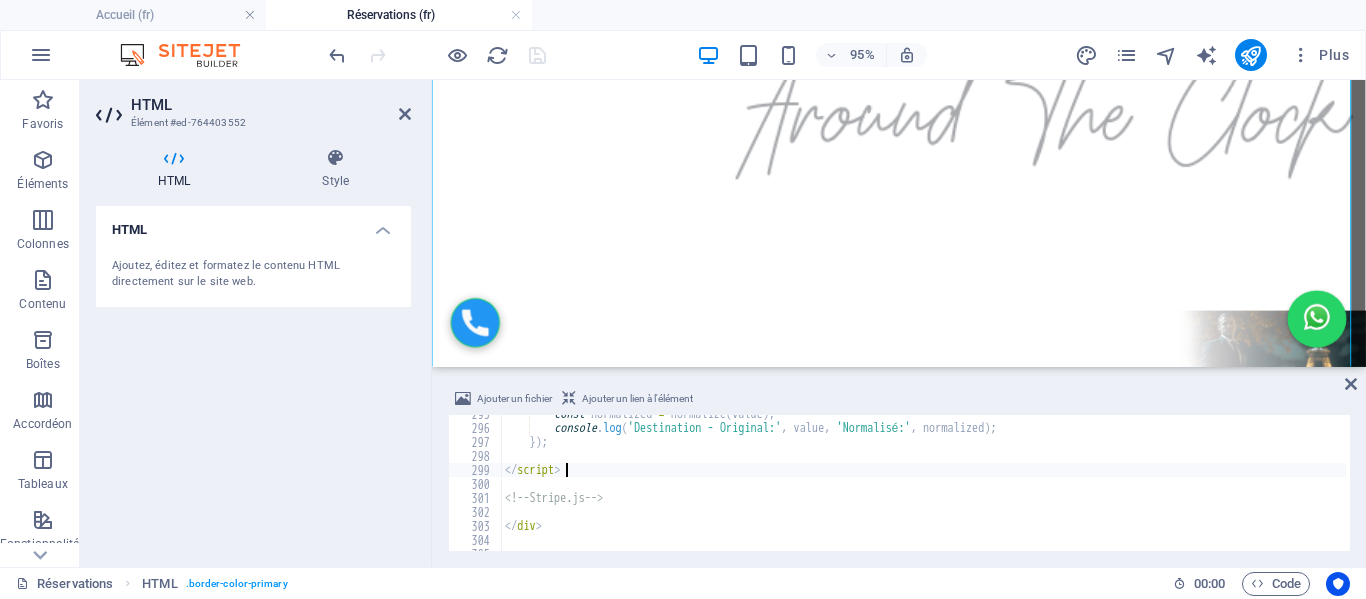 type on "</div>" 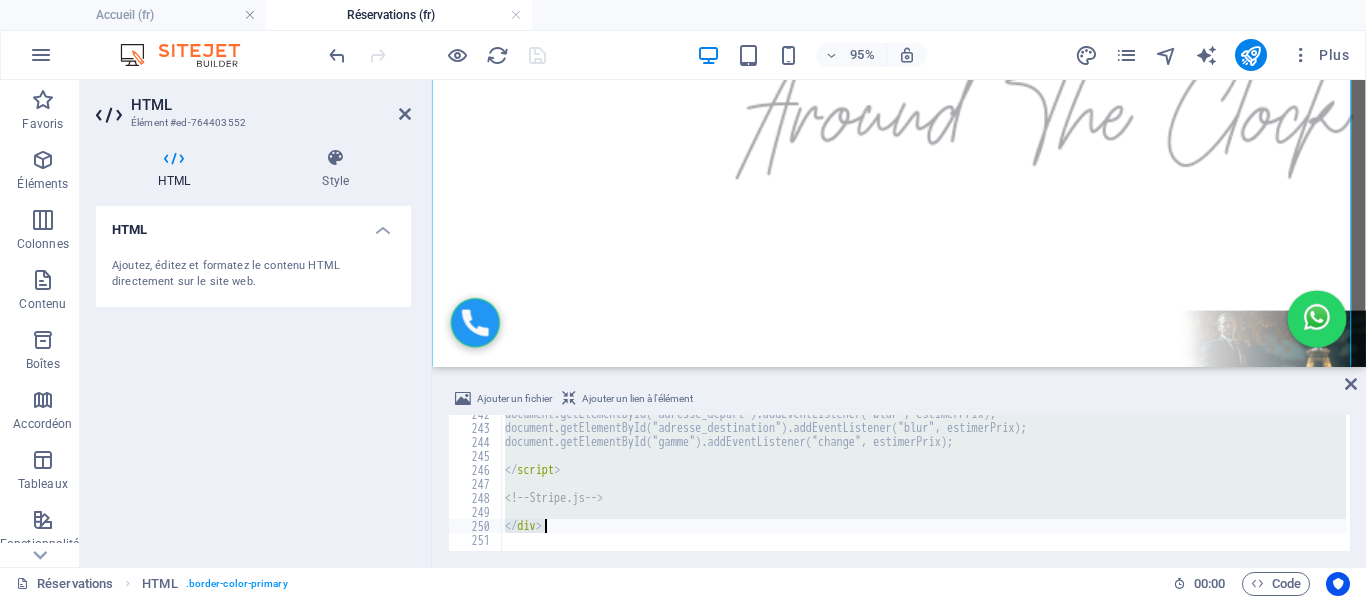 scroll, scrollTop: 3382, scrollLeft: 0, axis: vertical 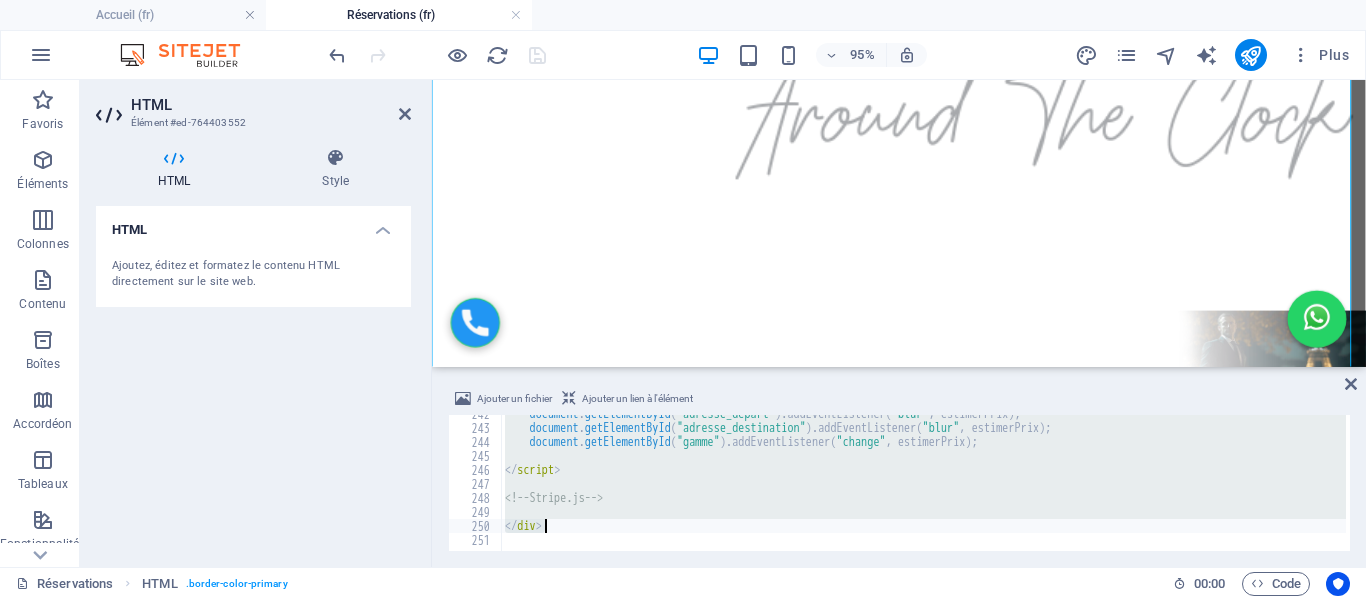 drag, startPoint x: 530, startPoint y: 34, endPoint x: 530, endPoint y: 45, distance: 11 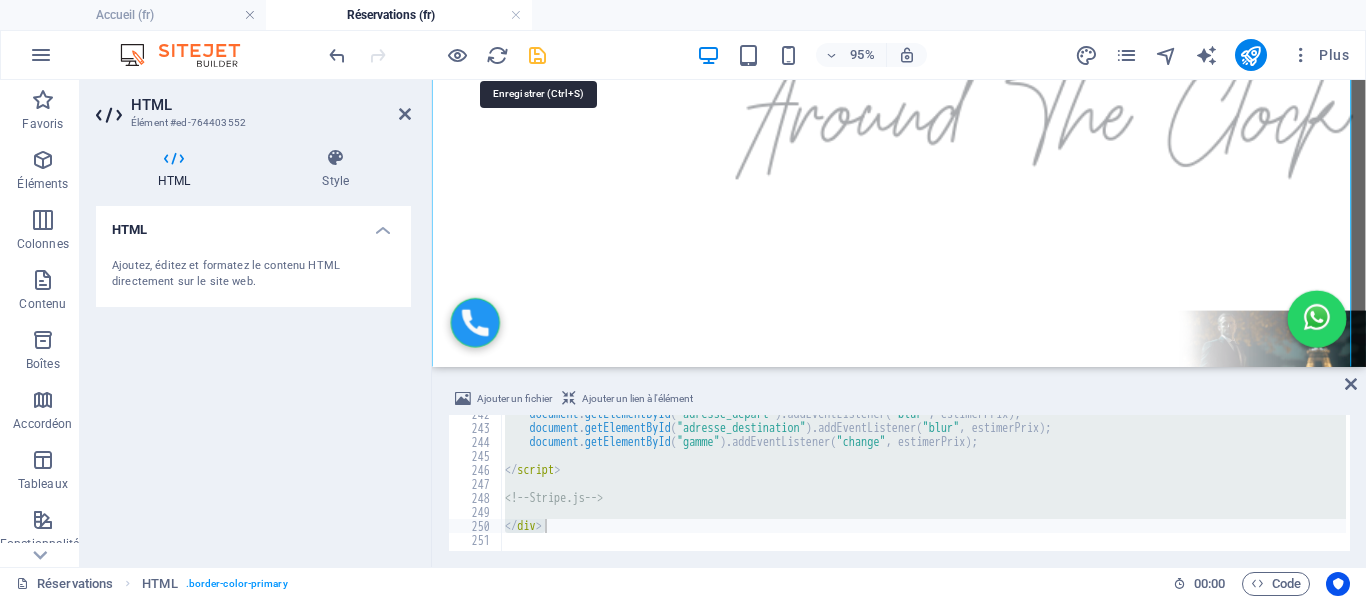 click at bounding box center [537, 55] 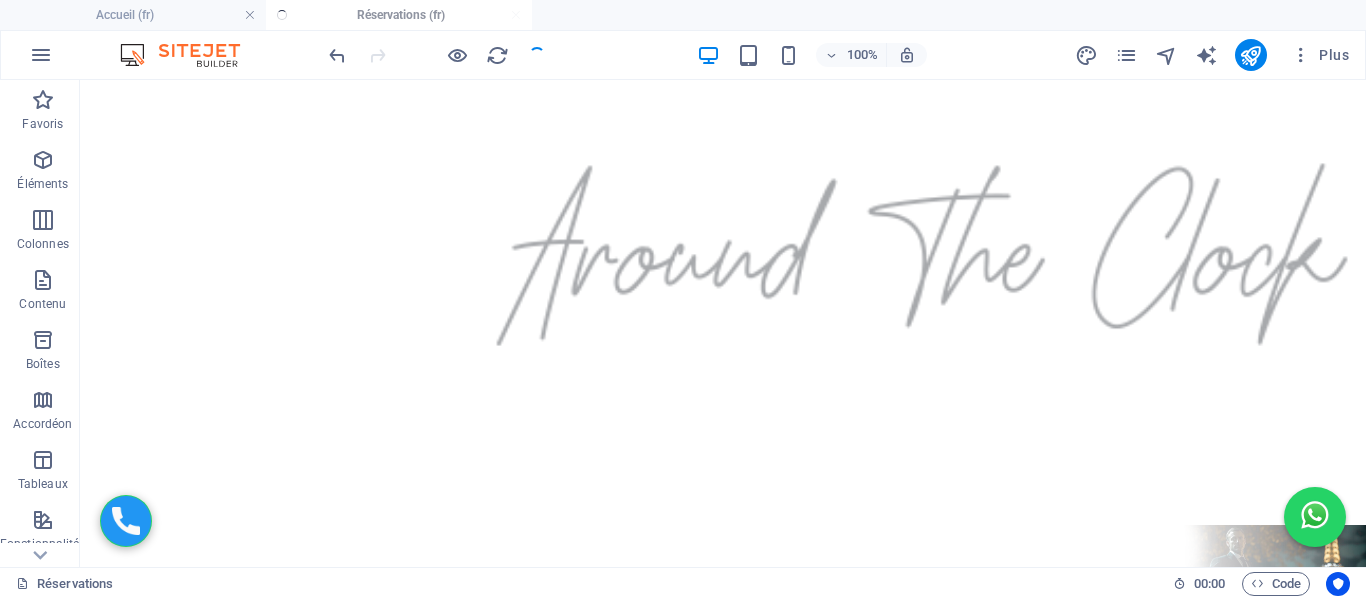scroll, scrollTop: 535, scrollLeft: 0, axis: vertical 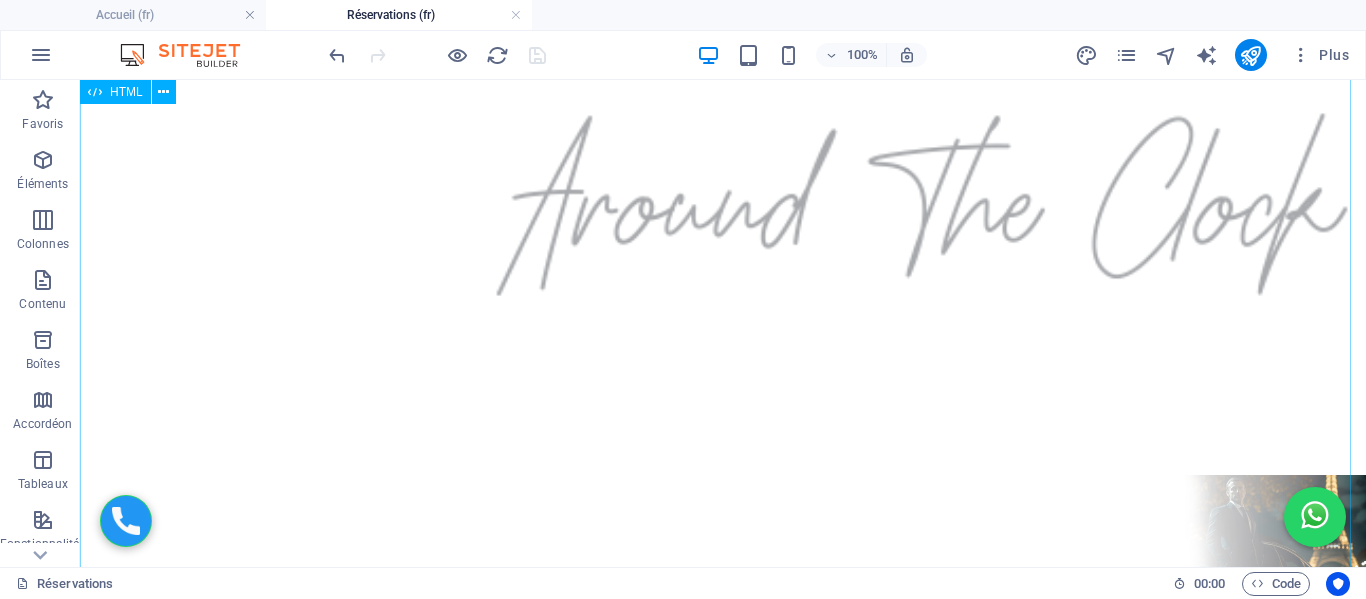 click on "Formulaire de Réservation
Adresse de départ
Adresse de destination
Choix de la gamme
Éco - 4 pers / 2 grandes valises / 2 petites
Berline - 4 pers / 2 grandes valises / 2 petites
Van - 7 pers / 5 grandes valises / 3 petites
Date et heure de réservation
Nombre de personnes
1 2 3
4 5 6 7
Nombre de bagages
0 1 2
3 4 5
Bébés
0 1 2
Nom et prénom
Email
Numéro WhatsApp
N° de vol ou train
Estimation : --
Réserver et Payer Maintenant
Payer à bord" at bounding box center (723, 1303) 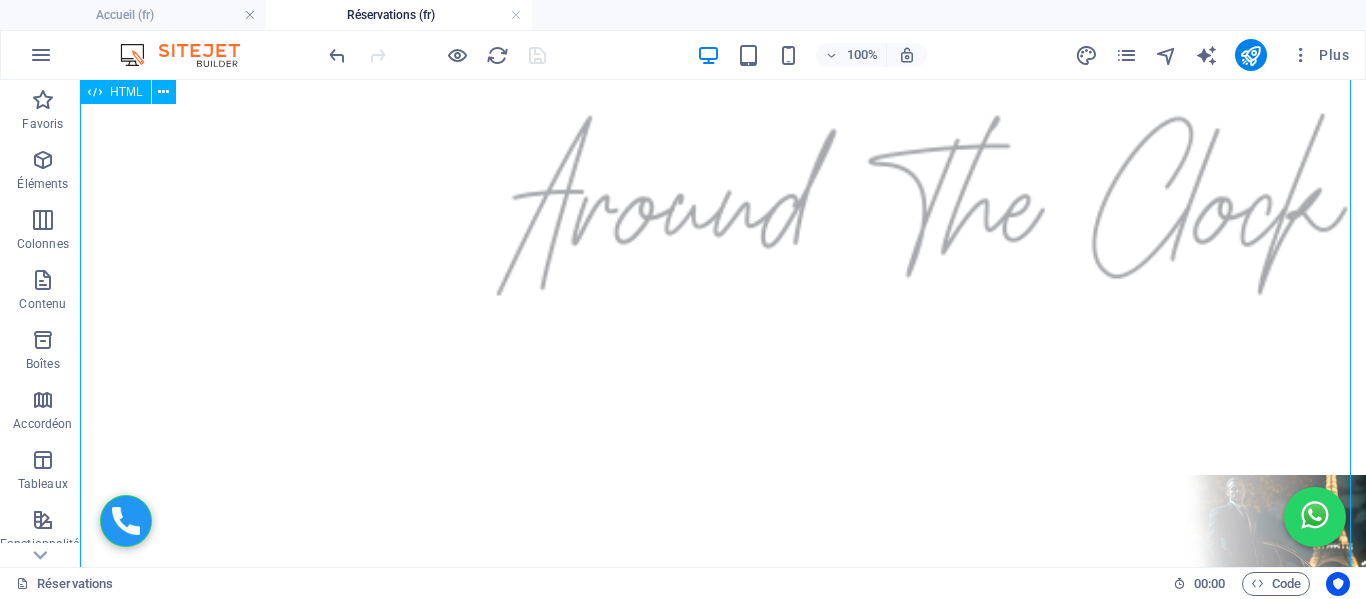 click on "Formulaire de Réservation
Adresse de départ
Adresse de destination
Choix de la gamme
Éco - 4 pers / 2 grandes valises / 2 petites
Berline - 4 pers / 2 grandes valises / 2 petites
Van - 7 pers / 5 grandes valises / 3 petites
Date et heure de réservation
Nombre de personnes
1 2 3
4 5 6 7
Nombre de bagages
0 1 2
3 4 5
Bébés
0 1 2
Nom et prénom
Email
Numéro WhatsApp
N° de vol ou train
Estimation : --
Réserver et Payer Maintenant
Payer à bord" at bounding box center (723, 1303) 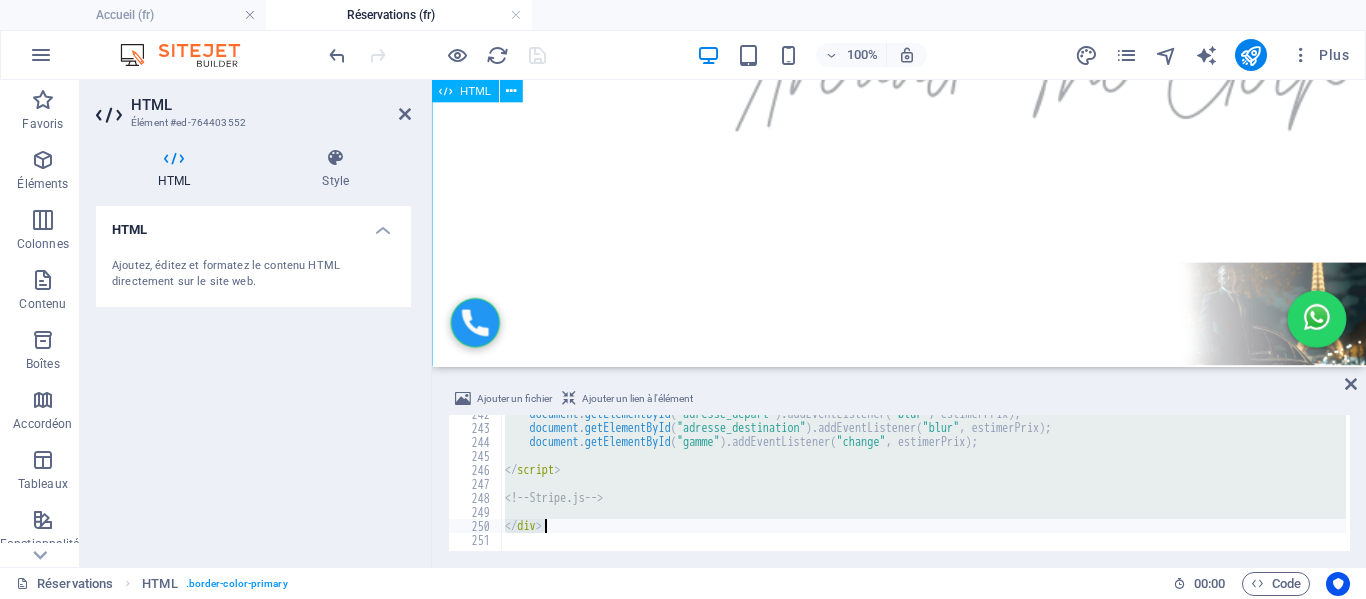 scroll, scrollTop: 485, scrollLeft: 0, axis: vertical 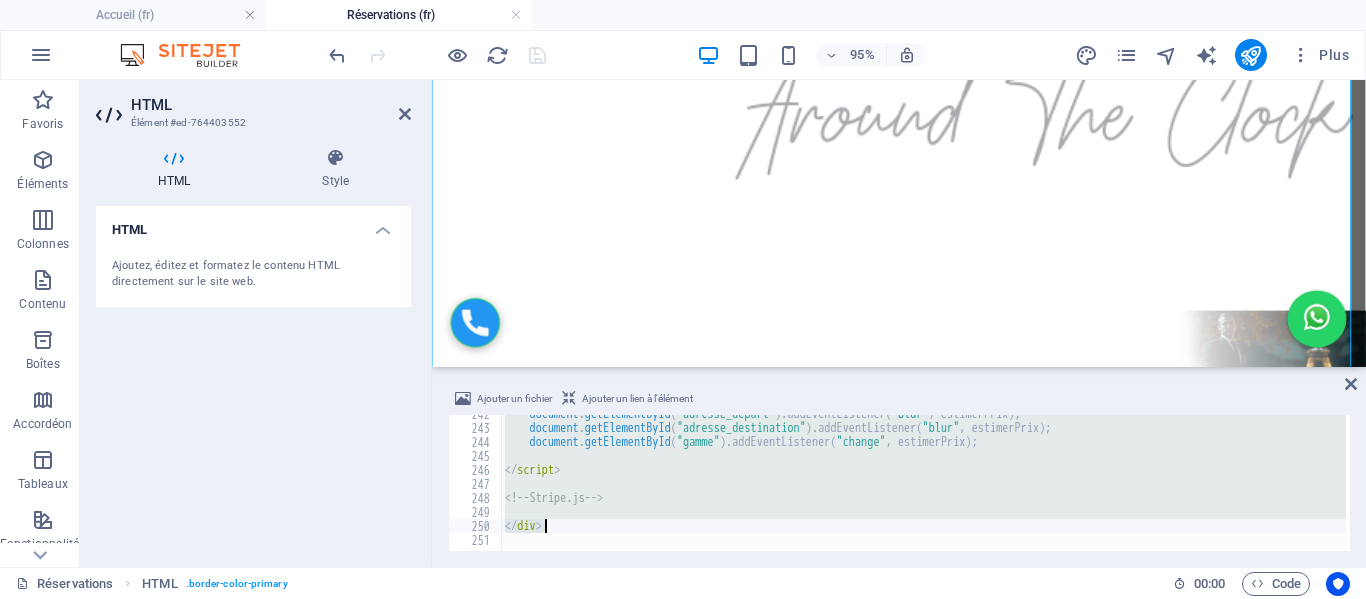 click on "document . getElementById ( "adresse_depart" ) . addEventListener ( "blur" ,   estimerPrix ) ;      document . getElementById ( "adresse_destination" ) . addEventListener ( "blur" ,   estimerPrix ) ;      document . getElementById ( "gamme" ) . addEventListener ( "change" ,   estimerPrix ) ; </ script > <!--  Stripe.js  --> </ div >" at bounding box center [923, 483] 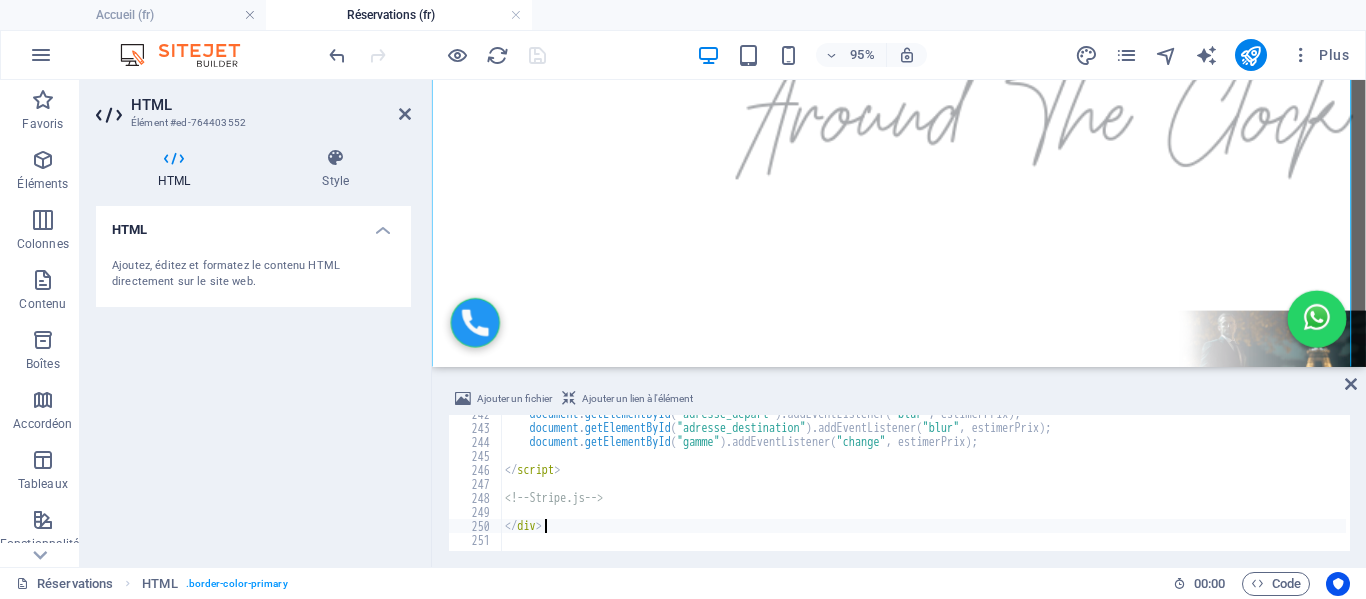 type on "</div>" 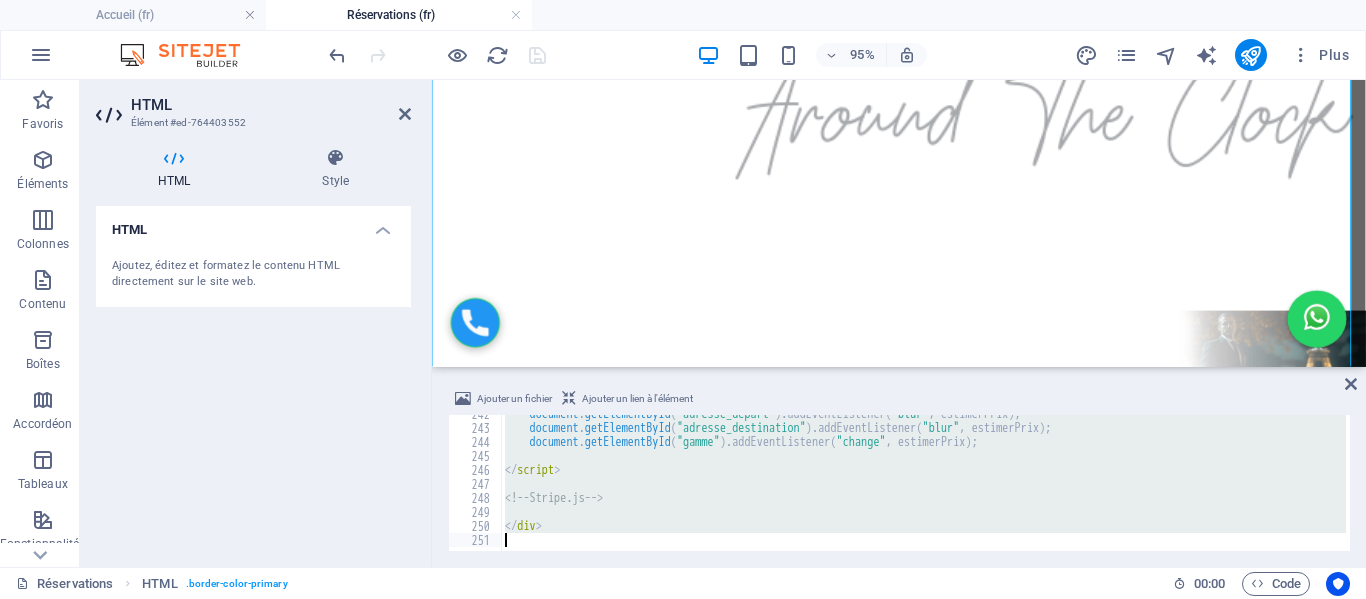 paste 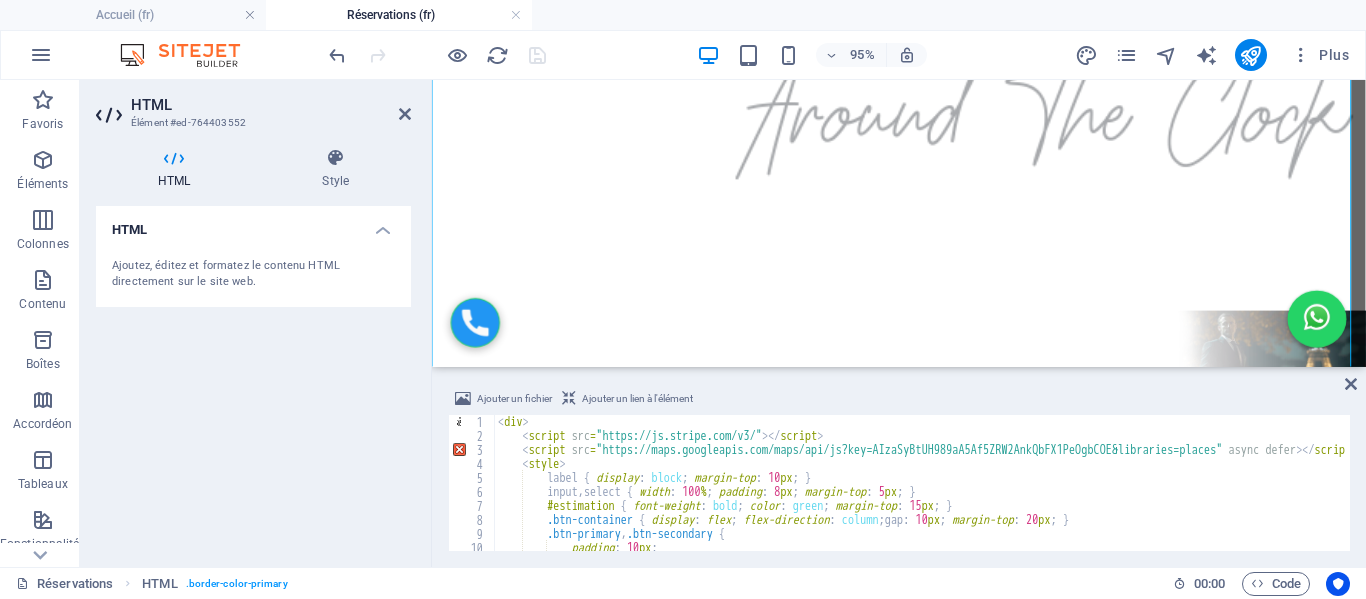 scroll, scrollTop: 0, scrollLeft: 0, axis: both 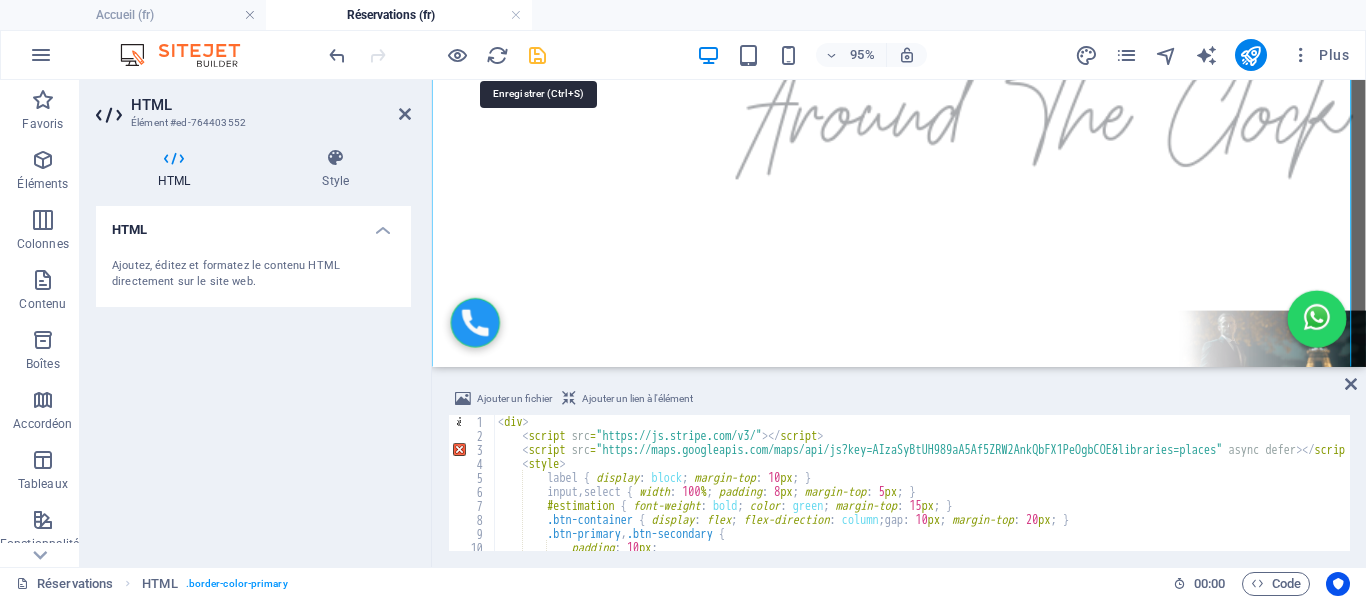 click at bounding box center [437, 55] 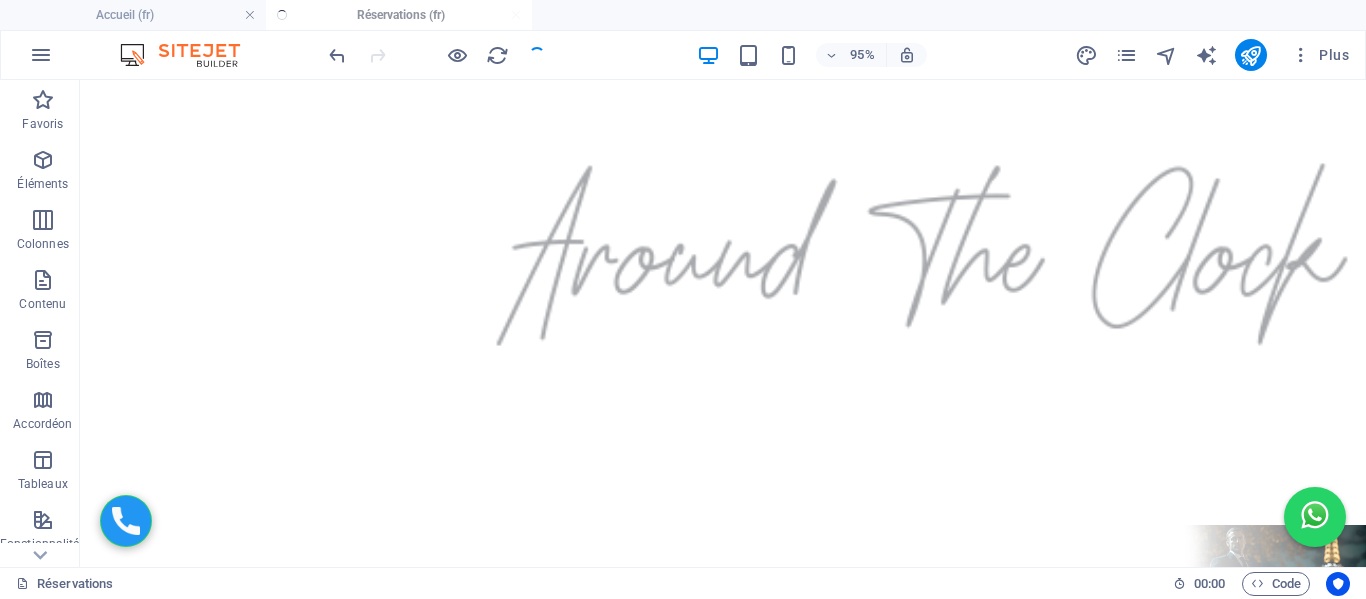 scroll, scrollTop: 535, scrollLeft: 0, axis: vertical 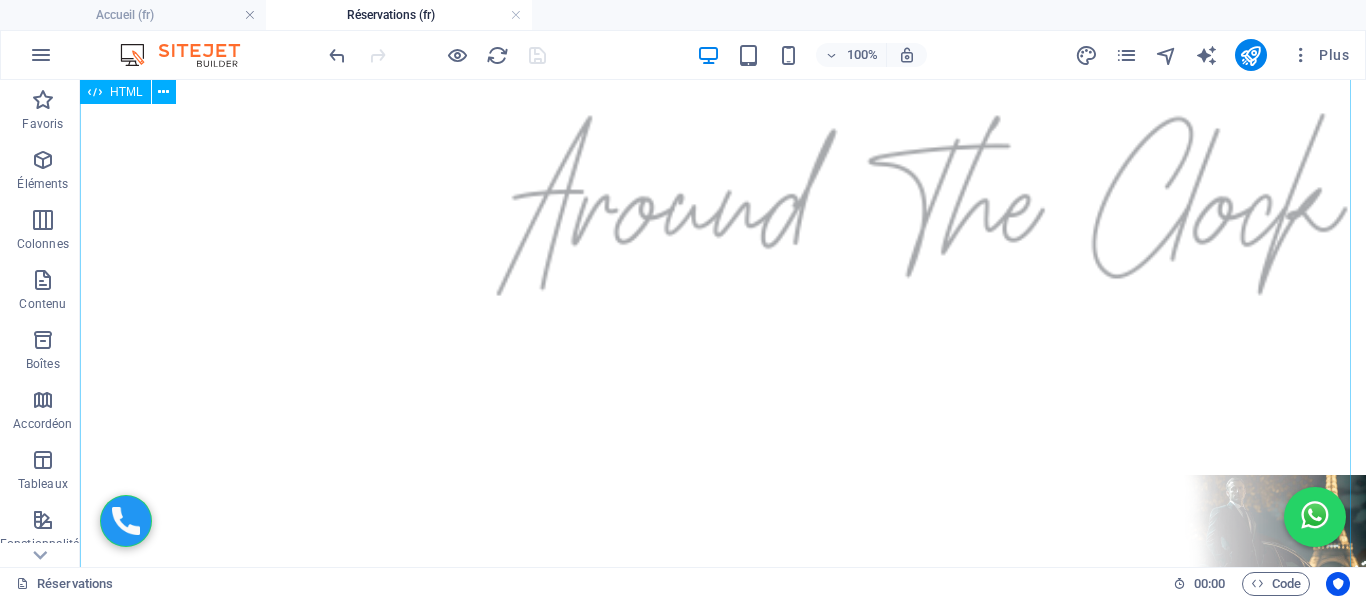 click on "Formulaire de Réservation
Adresse de départ
Adresse de destination
Choix de la gamme
Éco - 4 pers / 2 grandes valises / 2 petites
Berline - 4 pers / 2 grandes valises / 2 petites
Van - 7 pers / 5 grandes valises / 3 petites
Date et heure de réservation
Nombre de personnes
1 2 3
4 5 6 7
Nombre de bagages
0 1 2
3 4 5
Bébés
0 1 2
Nom et prénom
Email
Numéro WhatsApp
N° de vol ou train
Estimation : --
Réserver et Payer Maintenant
Payer à bord" at bounding box center [723, 1303] 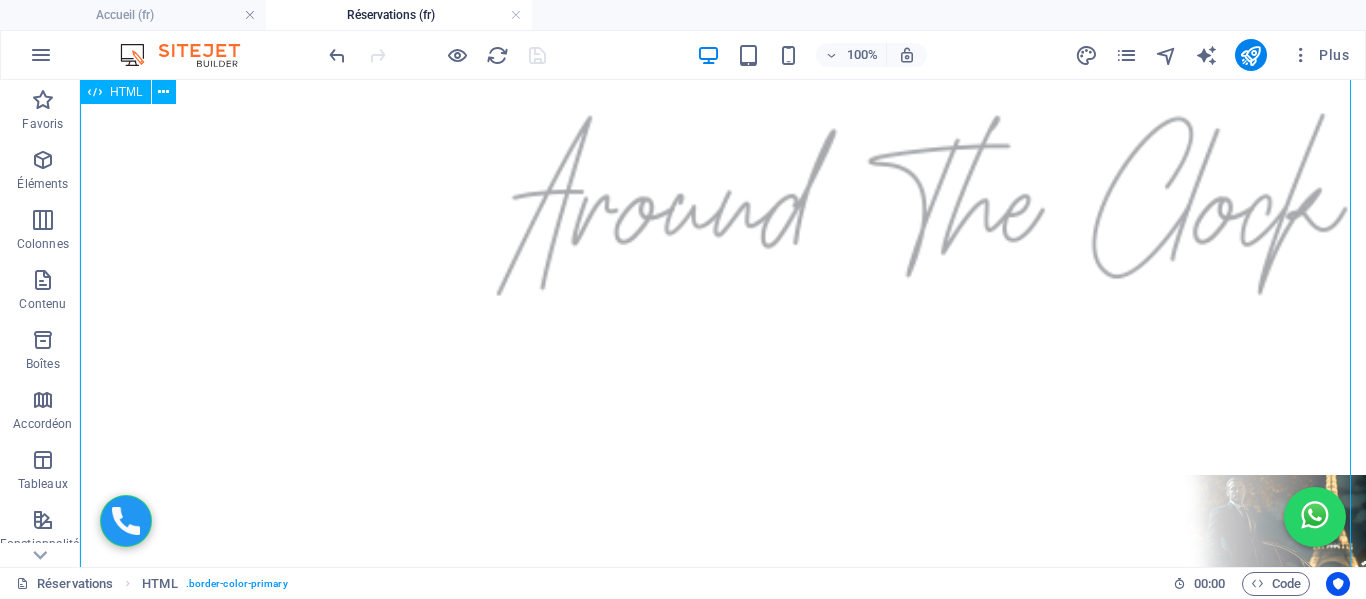 click on "Formulaire de Réservation
Adresse de départ
Adresse de destination
Choix de la gamme
Éco - 4 pers / 2 grandes valises / 2 petites
Berline - 4 pers / 2 grandes valises / 2 petites
Van - 7 pers / 5 grandes valises / 3 petites
Date et heure de réservation
Nombre de personnes
1 2 3
4 5 6 7
Nombre de bagages
0 1 2
3 4 5
Bébés
0 1 2
Nom et prénom
Email
Numéro WhatsApp
N° de vol ou train
Estimation : --
Réserver et Payer Maintenant
Payer à bord" at bounding box center (723, 1303) 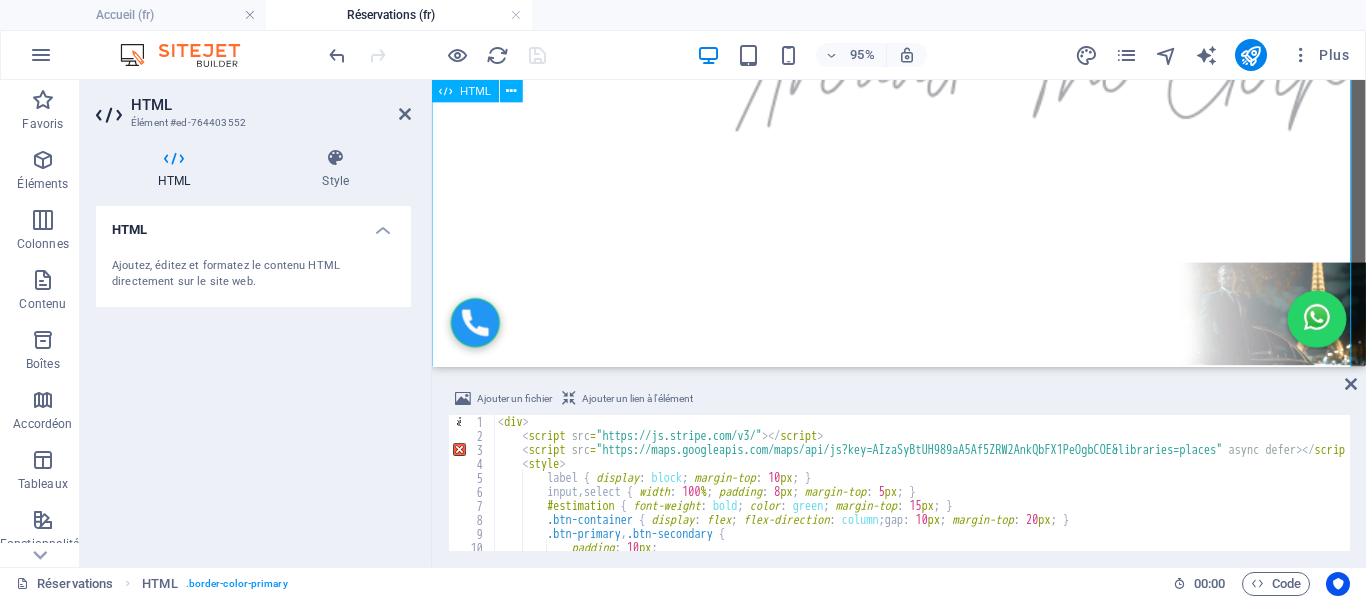 scroll, scrollTop: 485, scrollLeft: 0, axis: vertical 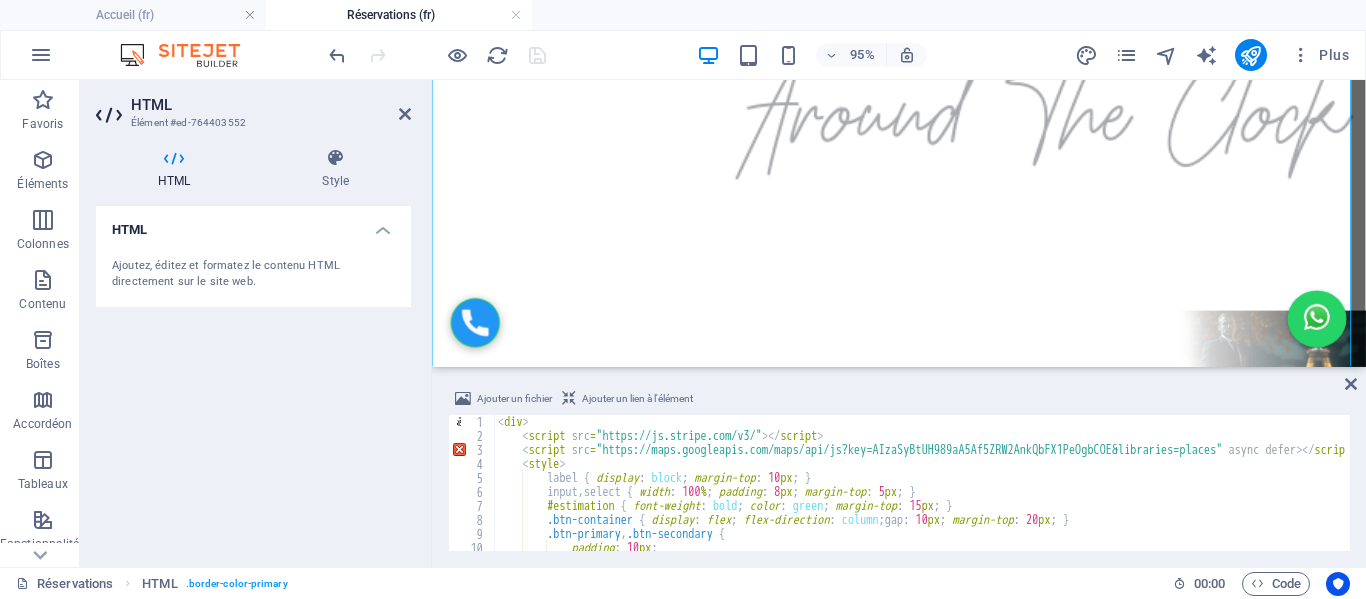 type on "</div>" 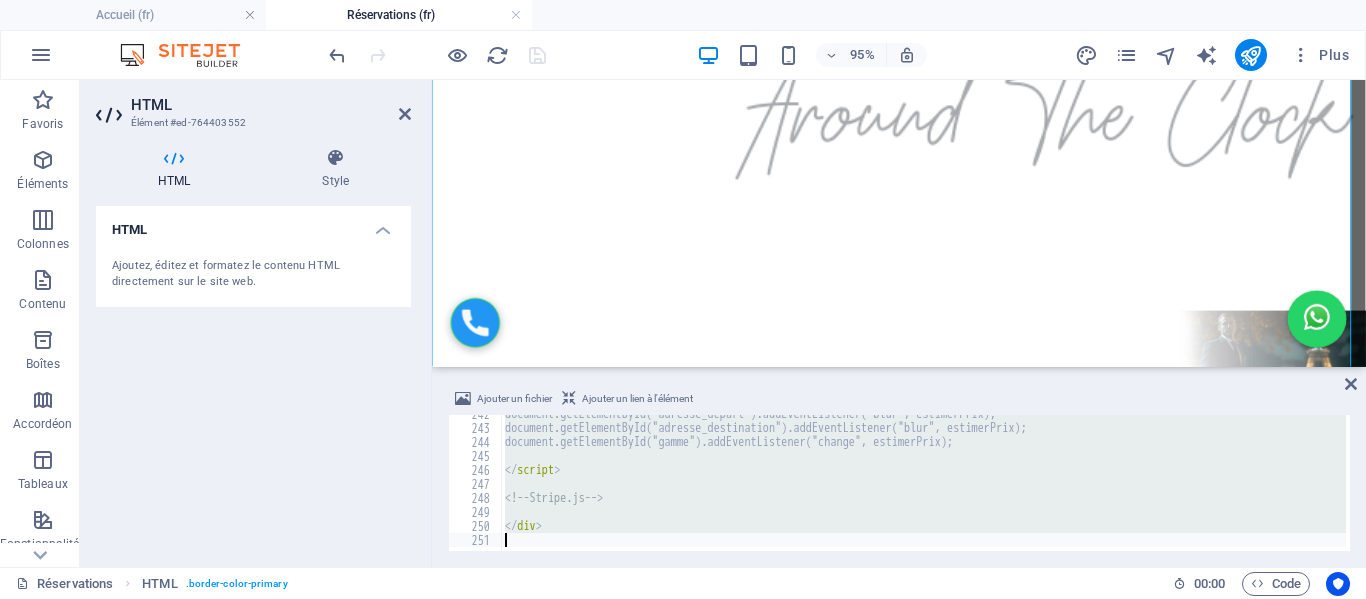 scroll, scrollTop: 3382, scrollLeft: 0, axis: vertical 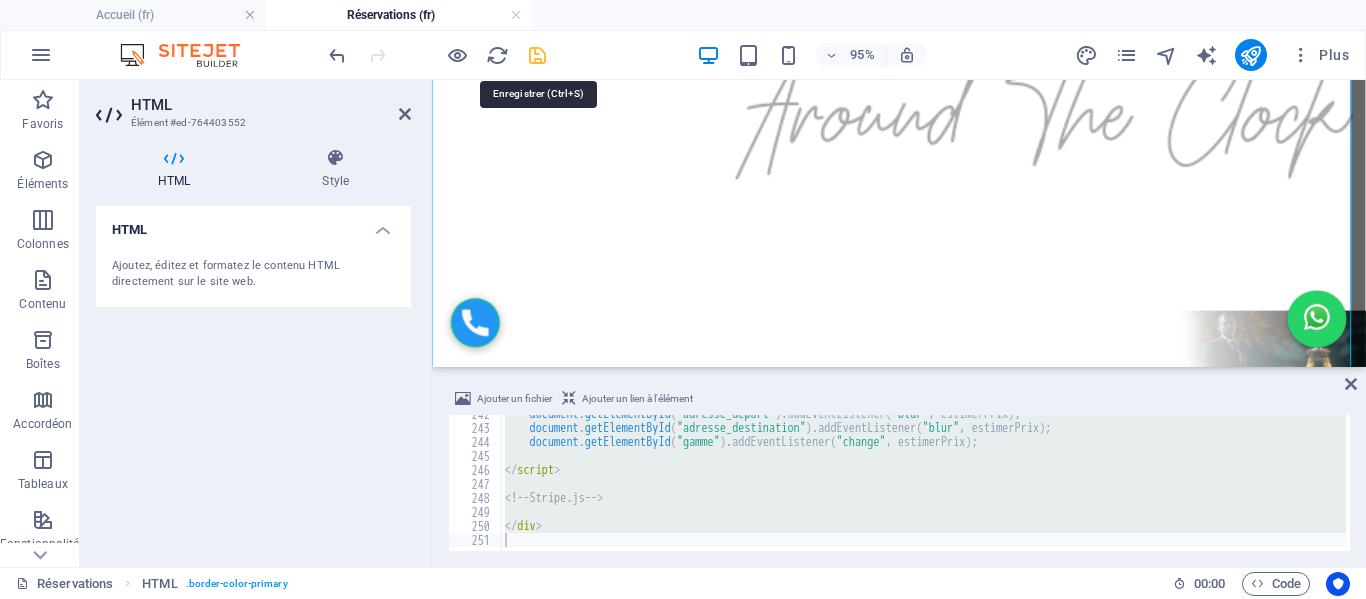 click at bounding box center (437, 55) 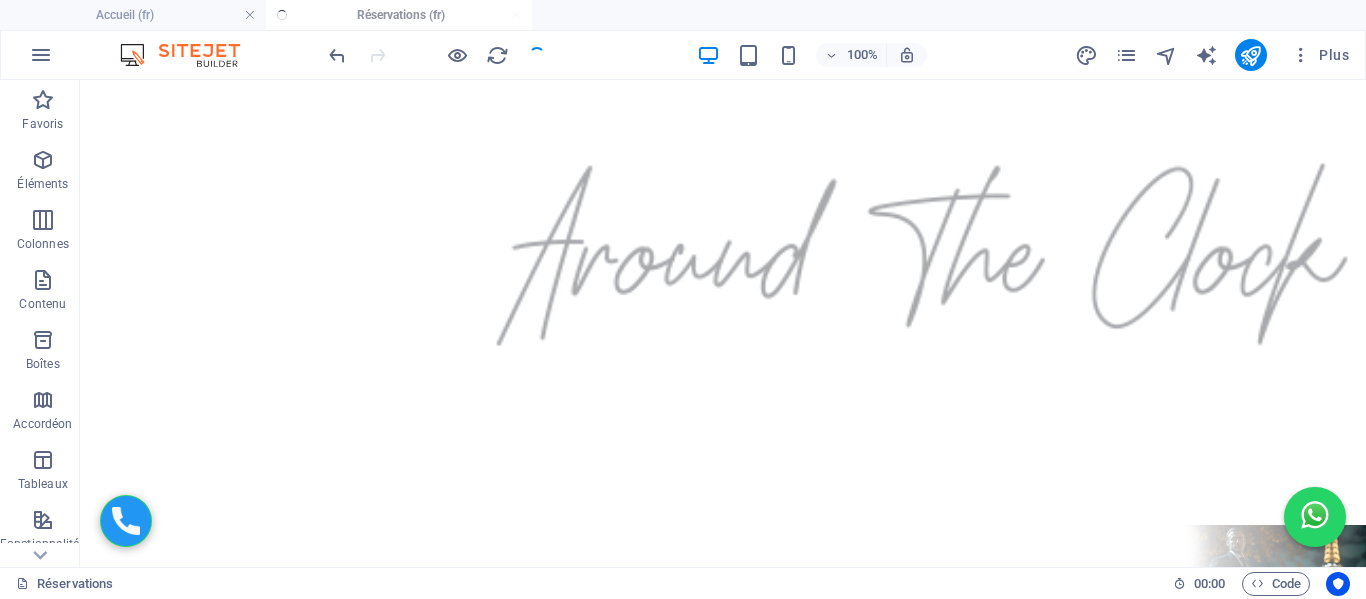 scroll, scrollTop: 535, scrollLeft: 0, axis: vertical 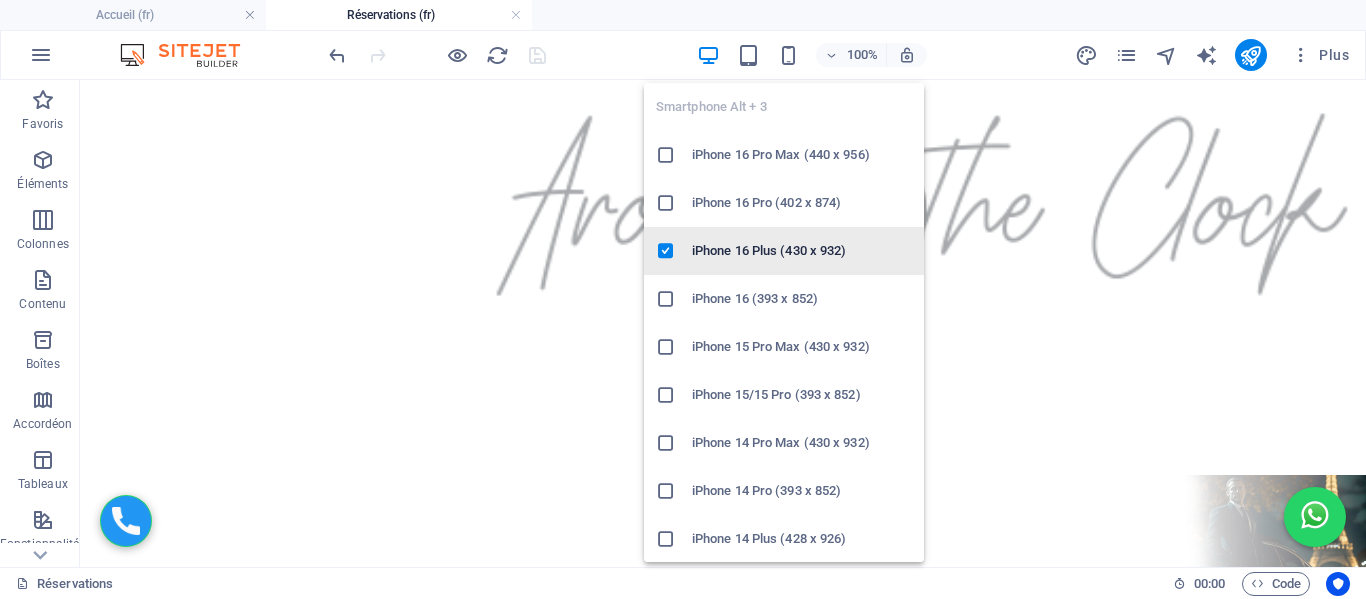 click on "iPhone 16 Plus (430 x 932)" at bounding box center (784, 251) 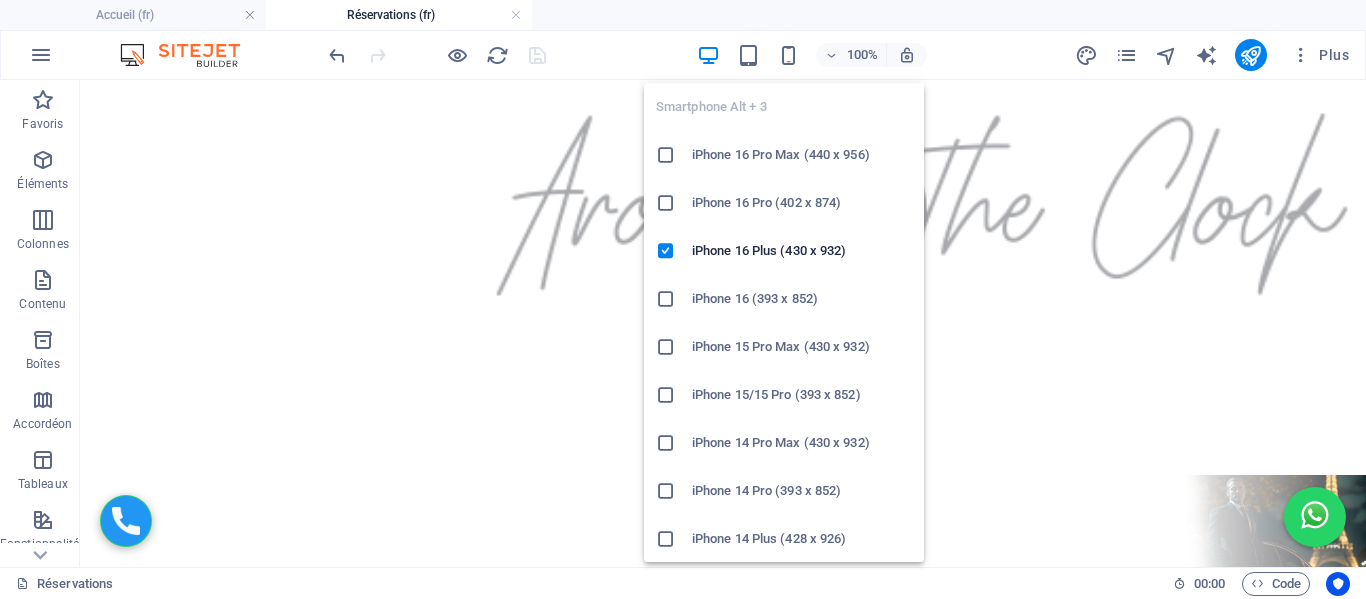 scroll, scrollTop: 1001, scrollLeft: 0, axis: vertical 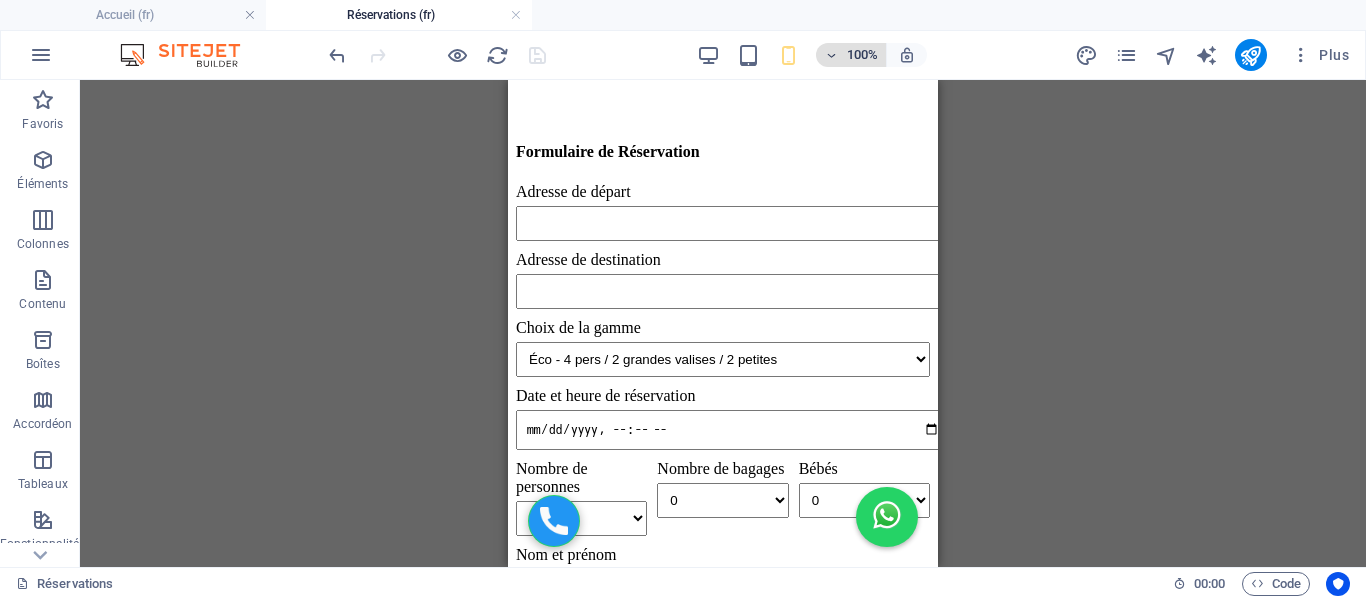 click on "100%" at bounding box center [851, 55] 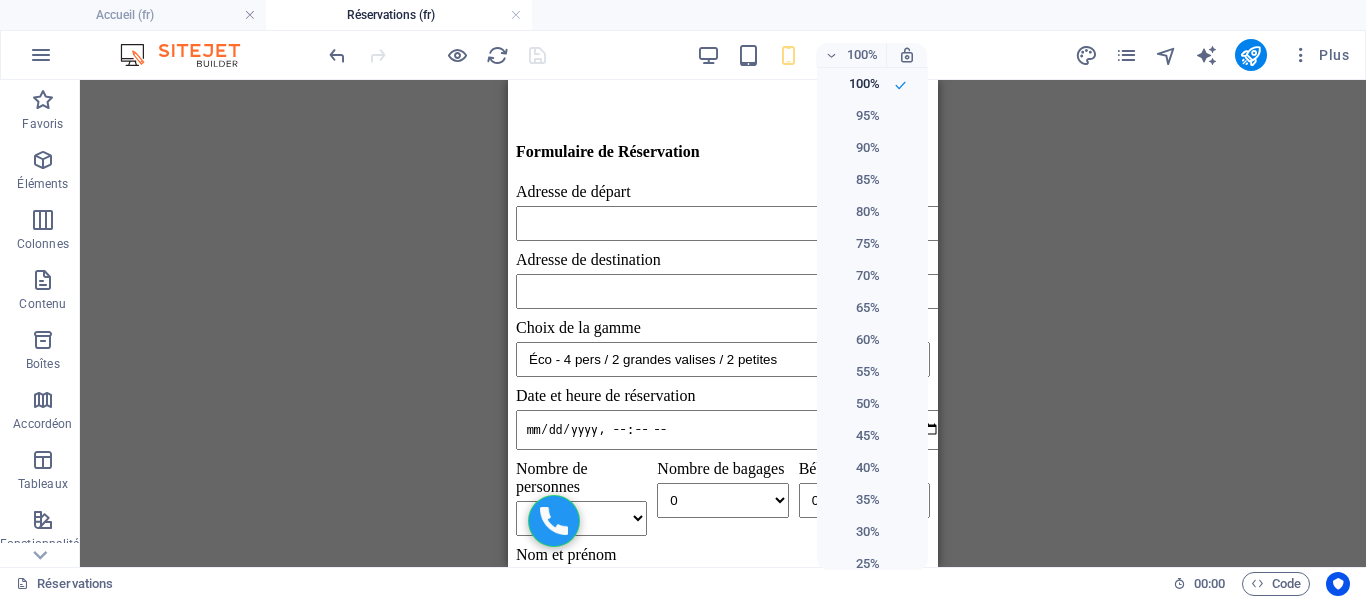 click at bounding box center (683, 299) 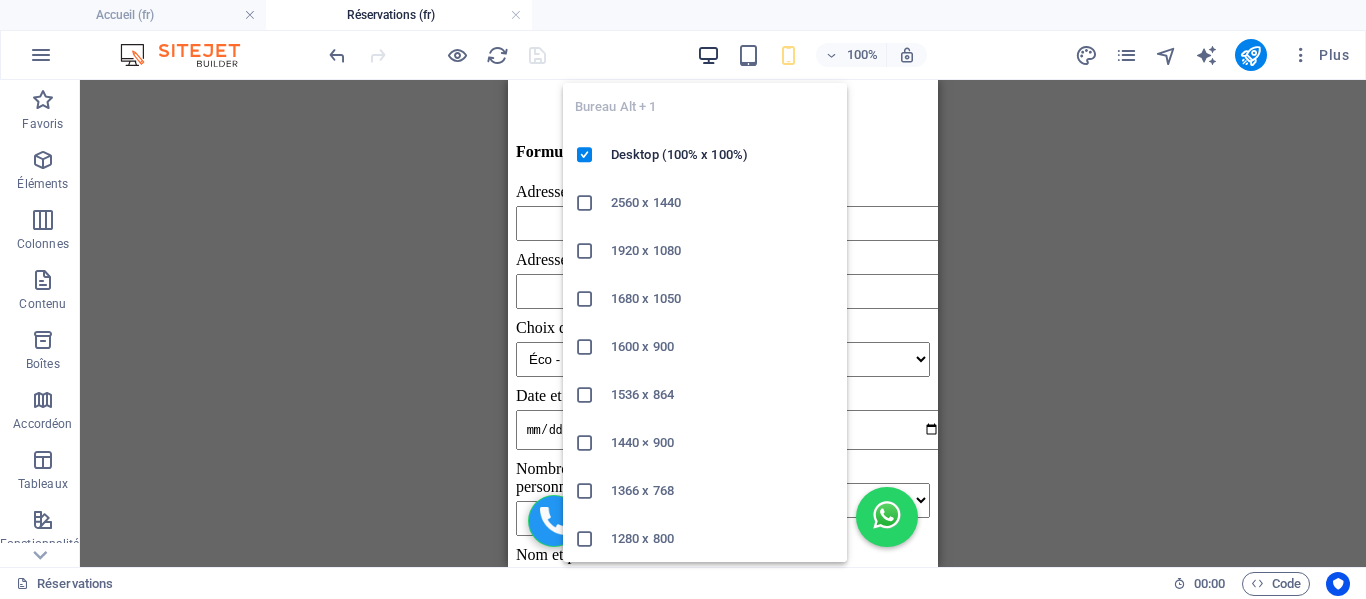 click at bounding box center (708, 55) 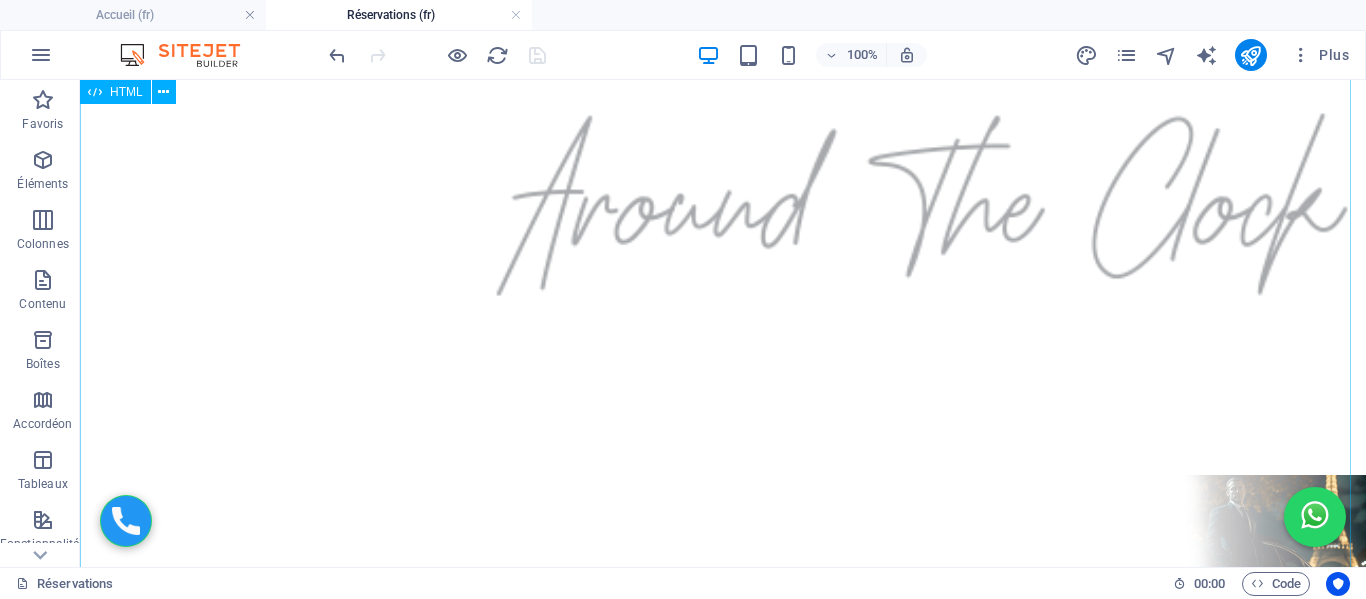 click on "Formulaire de Réservation
Adresse de départ
Adresse de destination
Choix de la gamme
Éco - 4 pers / 2 grandes valises / 2 petites
Berline - 4 pers / 2 grandes valises / 2 petites
Van - 7 pers / 5 grandes valises / 3 petites
Date et heure de réservation
Nombre de personnes
1 2 3
4 5 6 7
Nombre de bagages
0 1 2
3 4 5
Bébés
0 1 2
Nom et prénom
Email
Numéro WhatsApp
N° de vol ou train
Estimation : --
Réserver et Payer Maintenant
Payer à bord" at bounding box center [723, 1303] 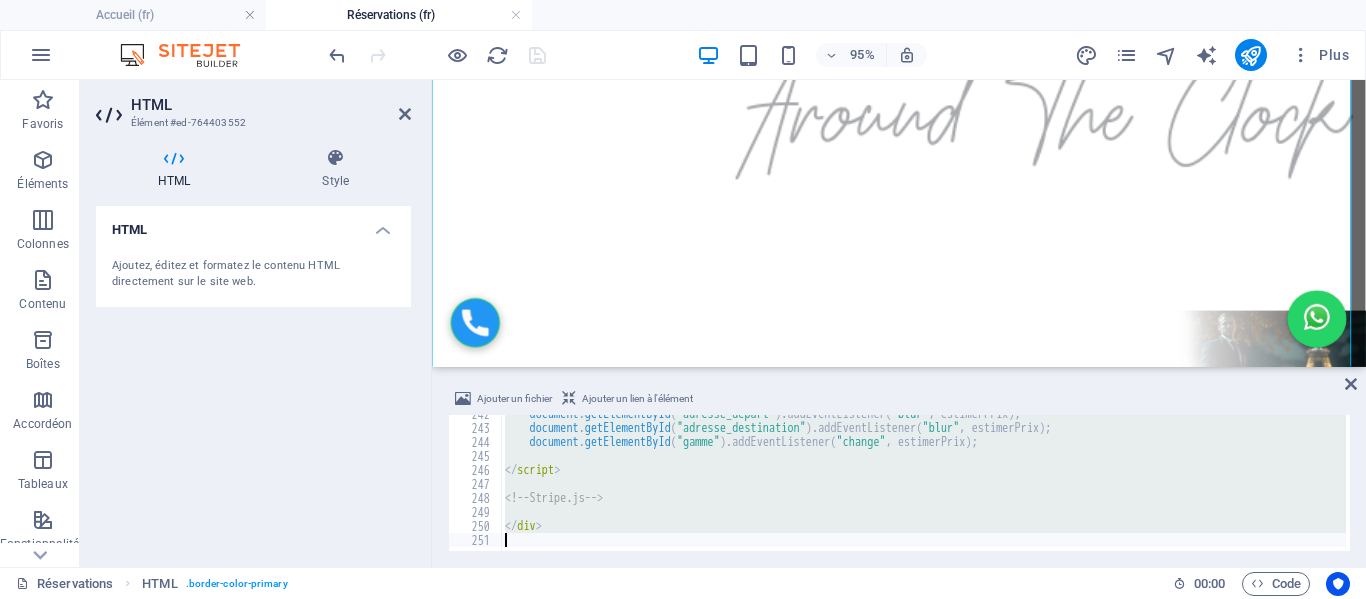click on "document . getElementById ( "adresse_depart" ) . addEventListener ( "blur" ,   estimerPrix ) ;      document . getElementById ( "adresse_destination" ) . addEventListener ( "blur" ,   estimerPrix ) ;      document . getElementById ( "gamme" ) . addEventListener ( "change" ,   estimerPrix ) ; </ script > <!--  Stripe.js  --> </ div >" at bounding box center (923, 483) 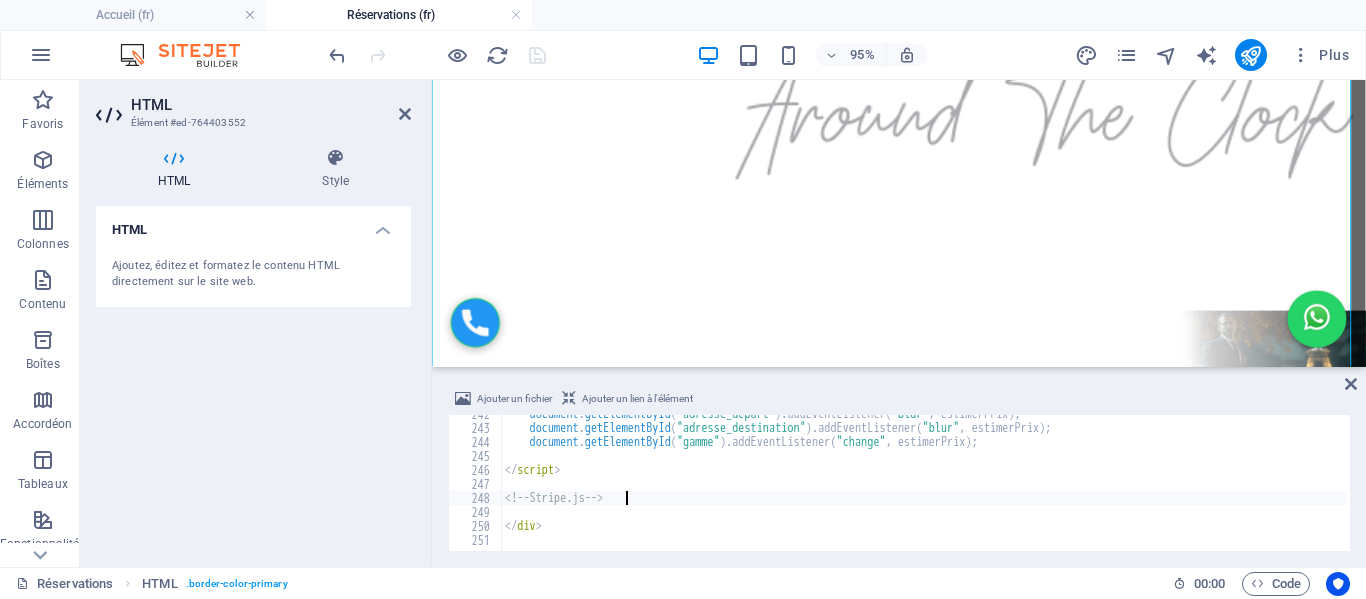 type on "</div>" 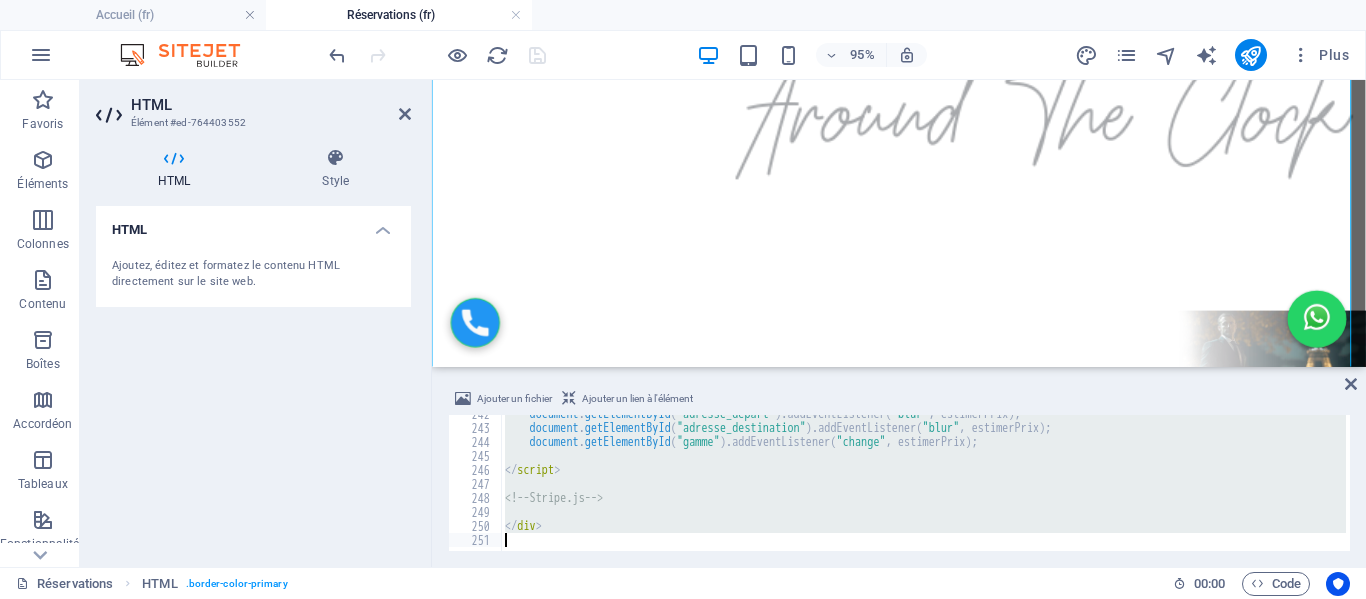 paste 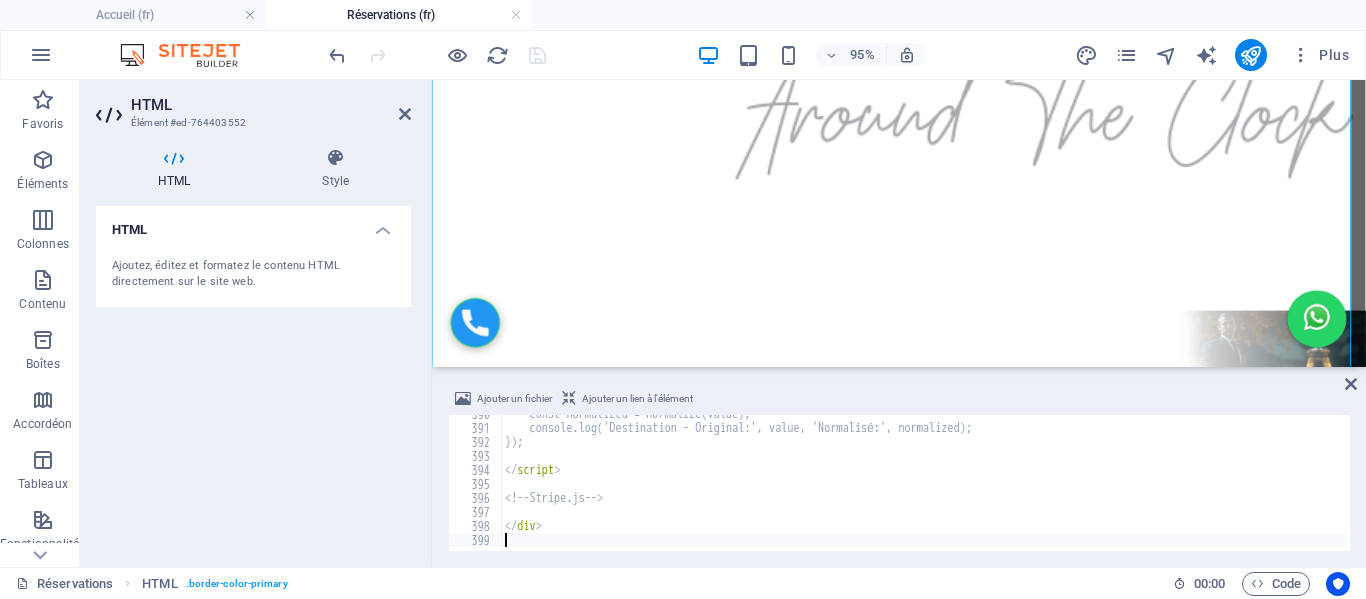 scroll, scrollTop: 5454, scrollLeft: 0, axis: vertical 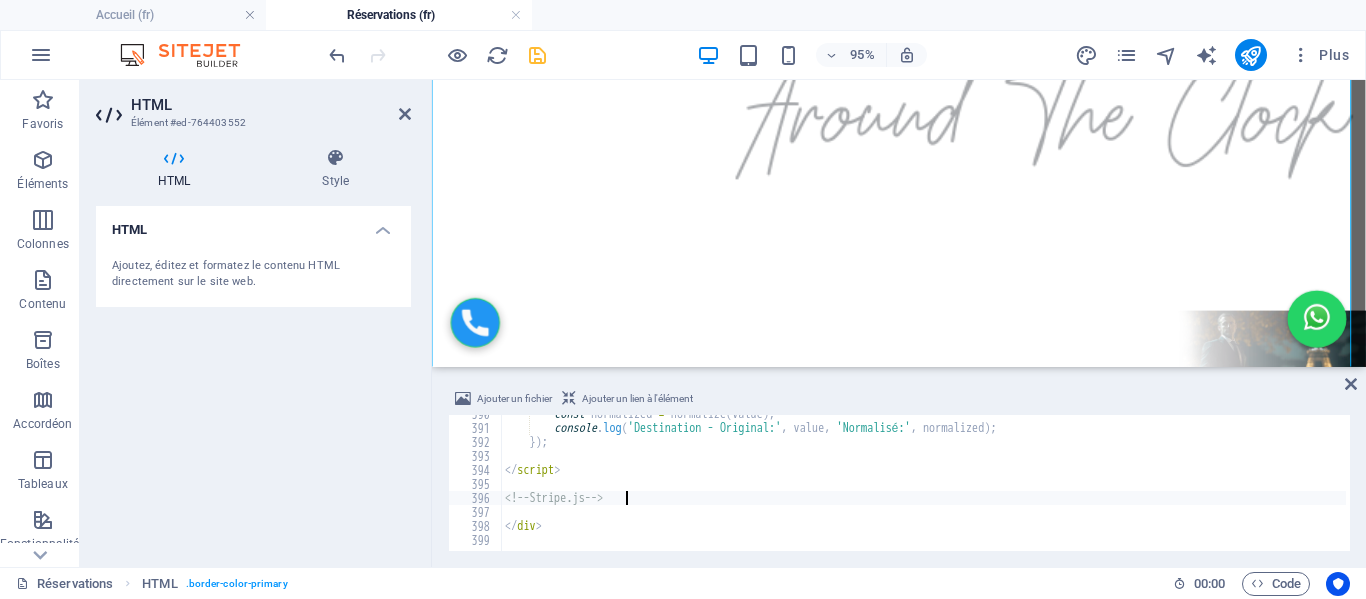 click on "const   normalized   =   normalize ( value ) ;           console . log ( 'Destination - Original:' ,   value ,   'Normalisé:' ,   normalized ) ;      }) ; </ script > <!--  Stripe.js  --> </ div >" at bounding box center [993, 487] 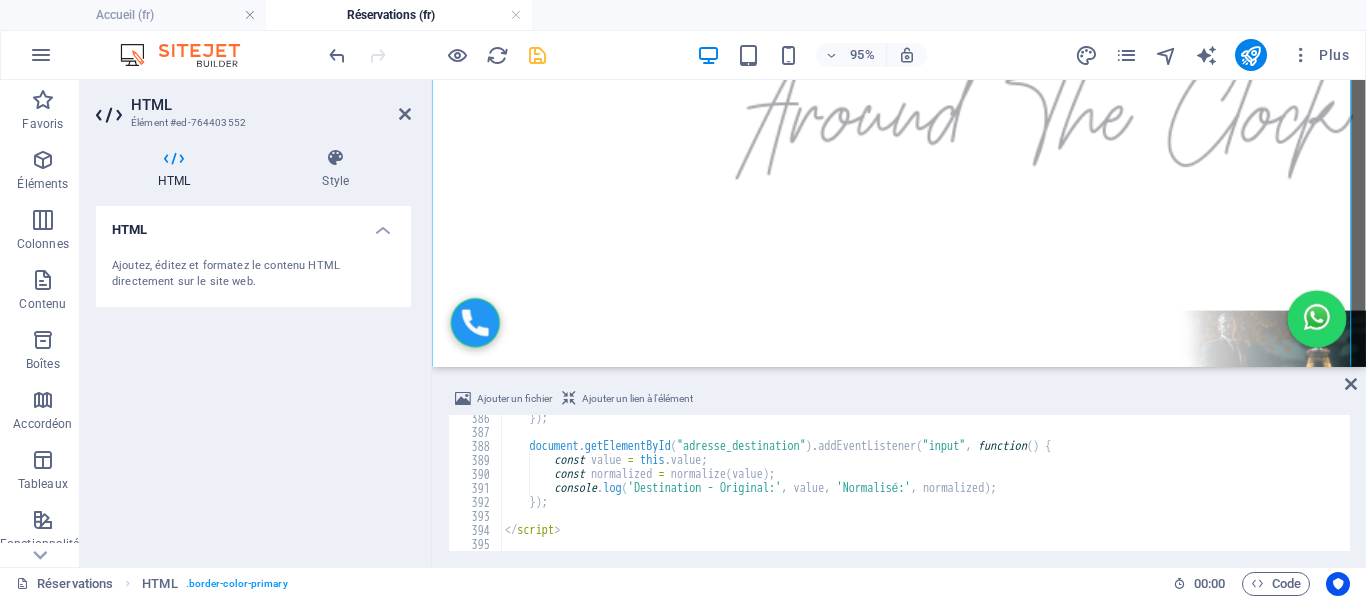 scroll, scrollTop: 5274, scrollLeft: 0, axis: vertical 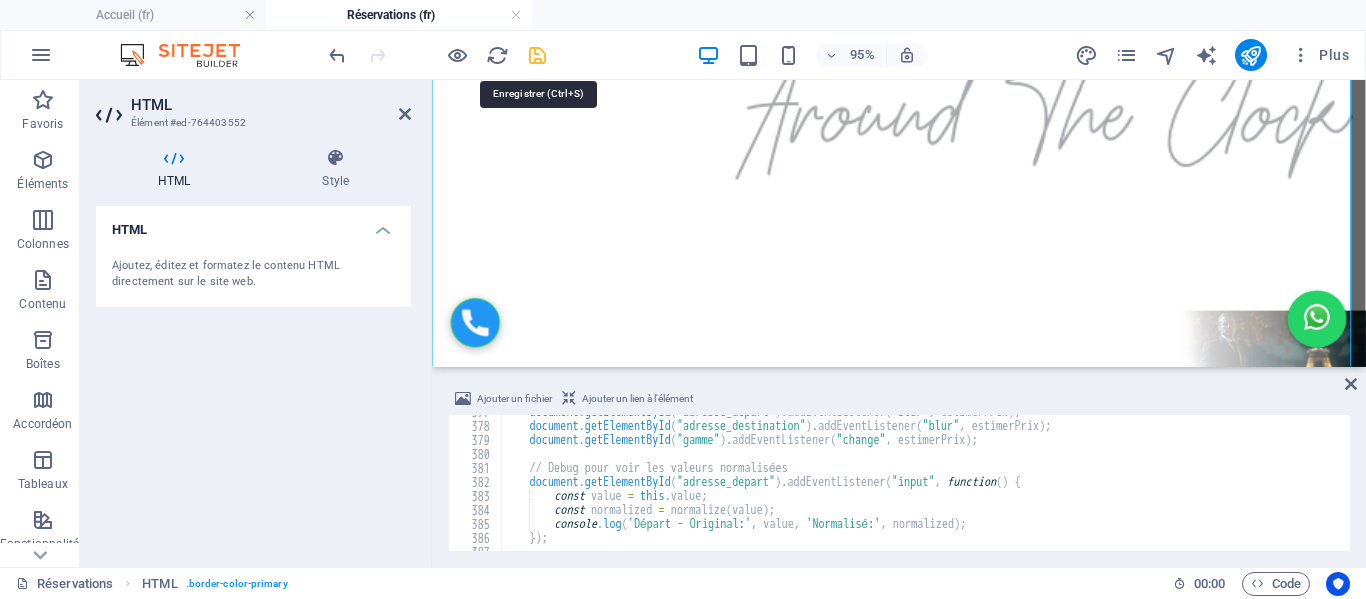 click at bounding box center [537, 55] 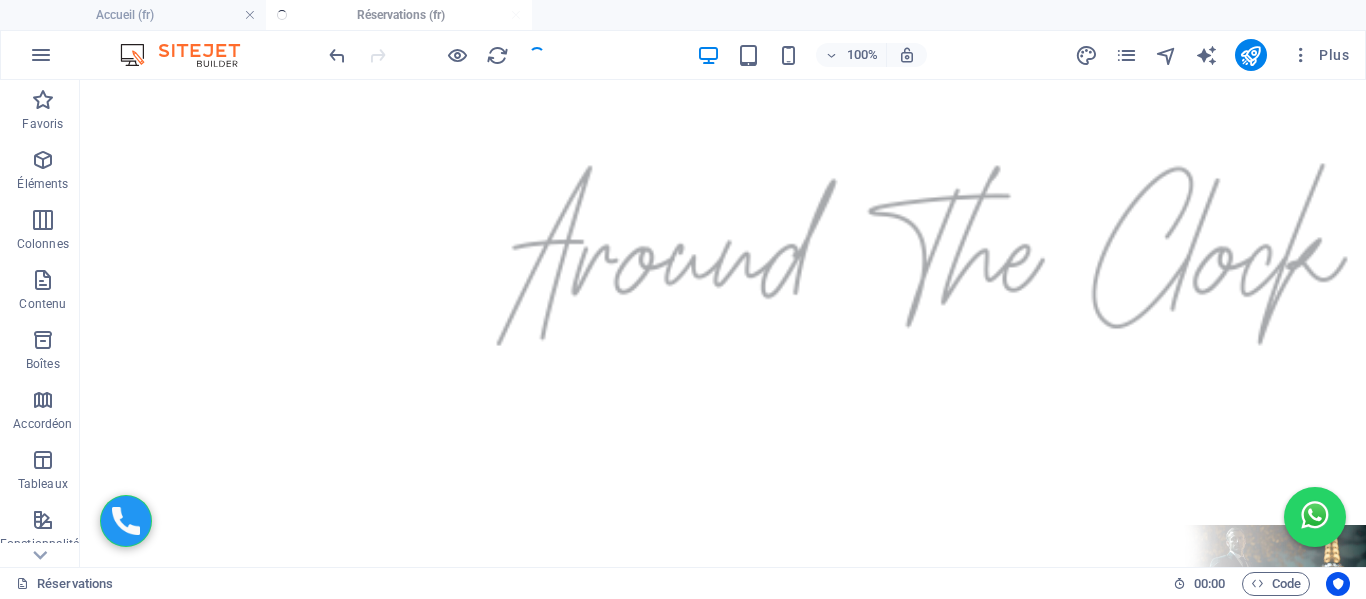 scroll, scrollTop: 535, scrollLeft: 0, axis: vertical 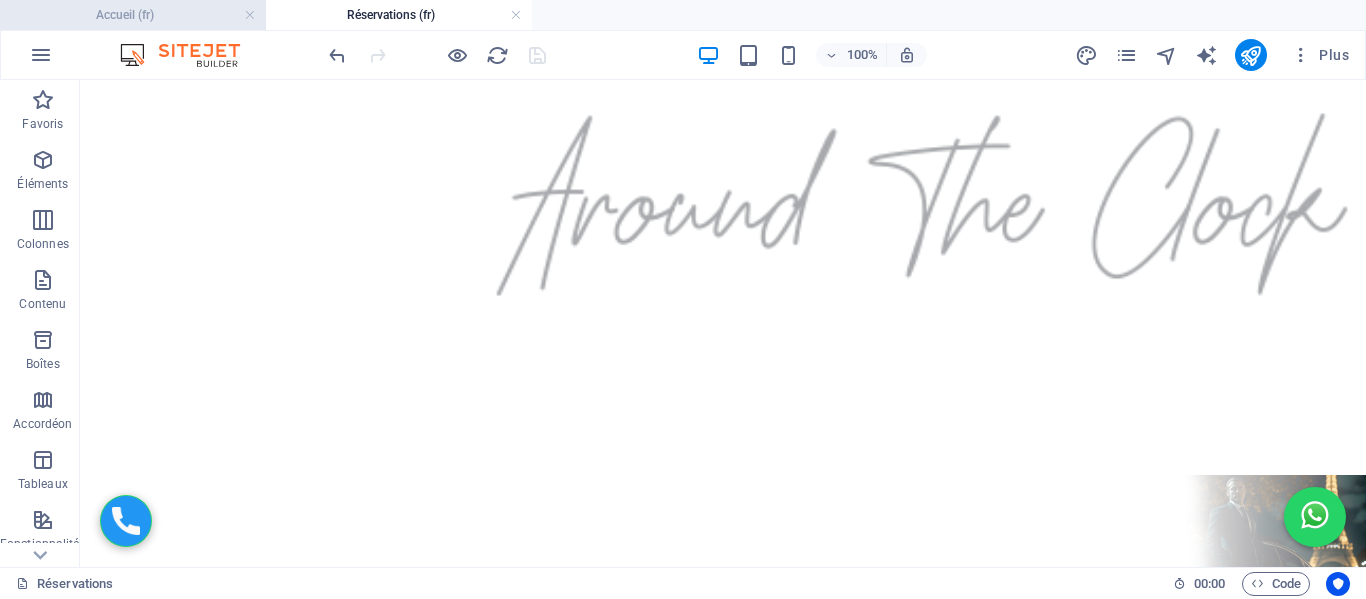 click on "Accueil (fr)" at bounding box center (133, 15) 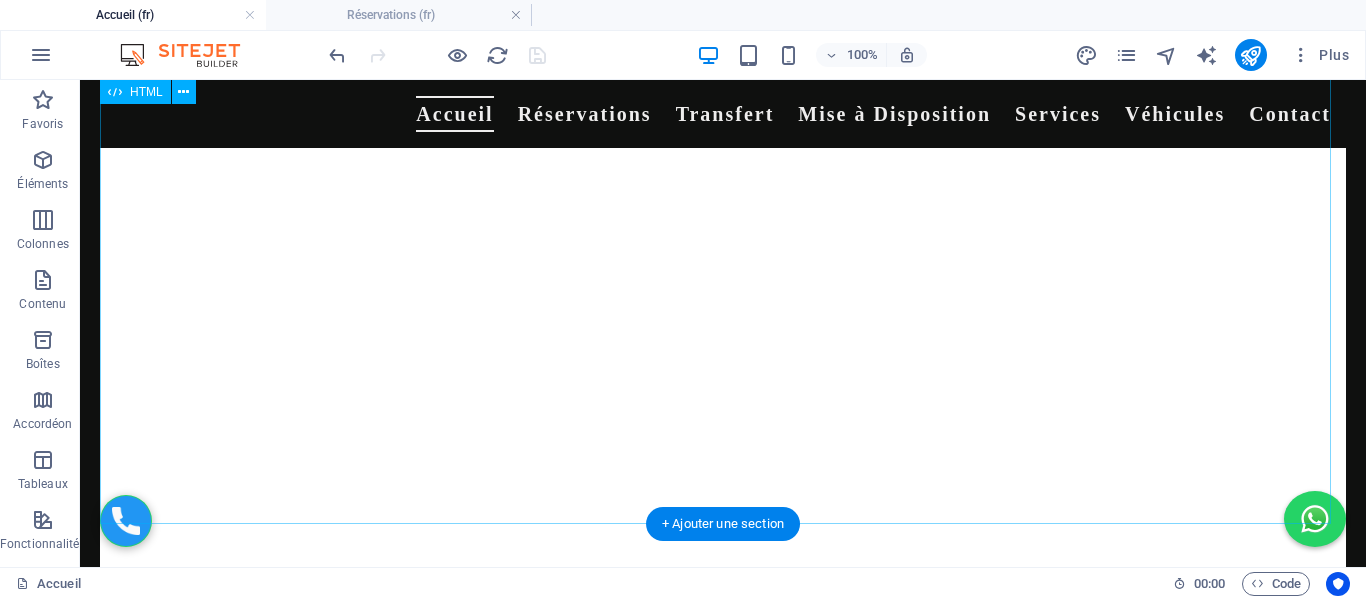 scroll, scrollTop: 1795, scrollLeft: 0, axis: vertical 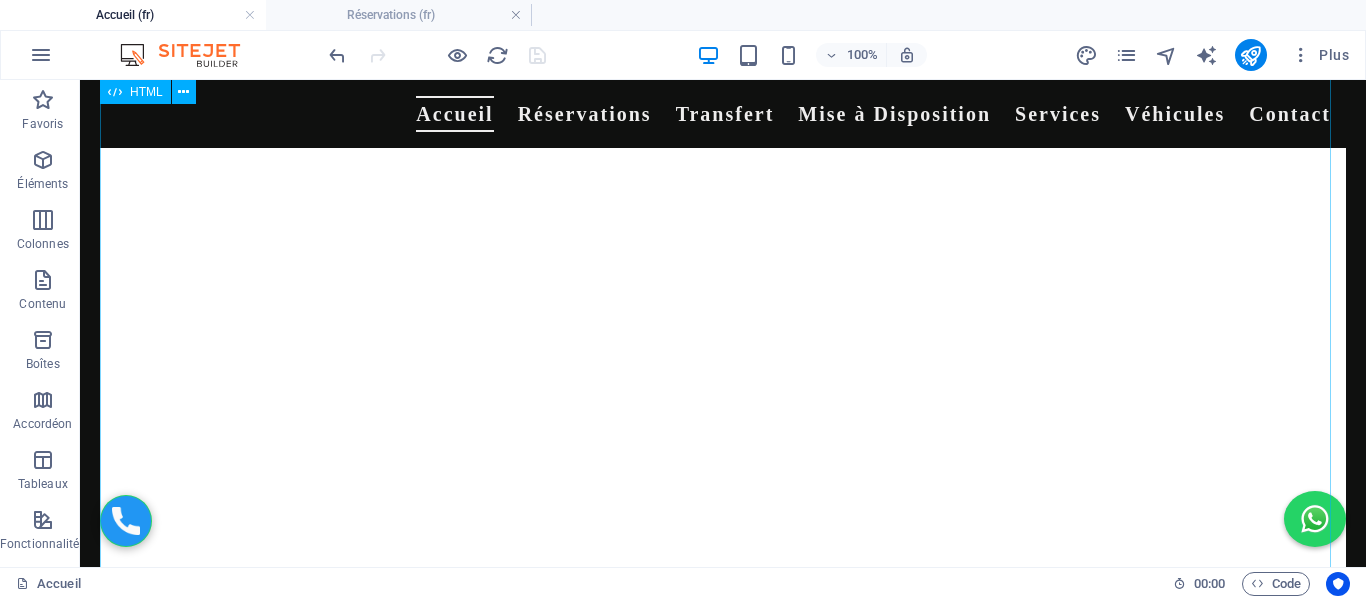 click on "Réserver un trajet personnalisé
Adresse de départ :
Adresse de destination :
Choisir la gamme :
-- Sélectionner --
Gamme Eco
Gamme Van
Gamme Berline
Date et heure de la réservation :
Nombre de sièges bébé (max 3) :
0
1 (+0€)
2 (+5€)
3 (+10€)
Besoin d’un rehausseur
Nom complet :
Email :
N° de vol/train (facultatif) :
Notes / Observations (facultatif) :
Réserver et payer maintenant
Réserver et payer à bord" at bounding box center [723, 4658] 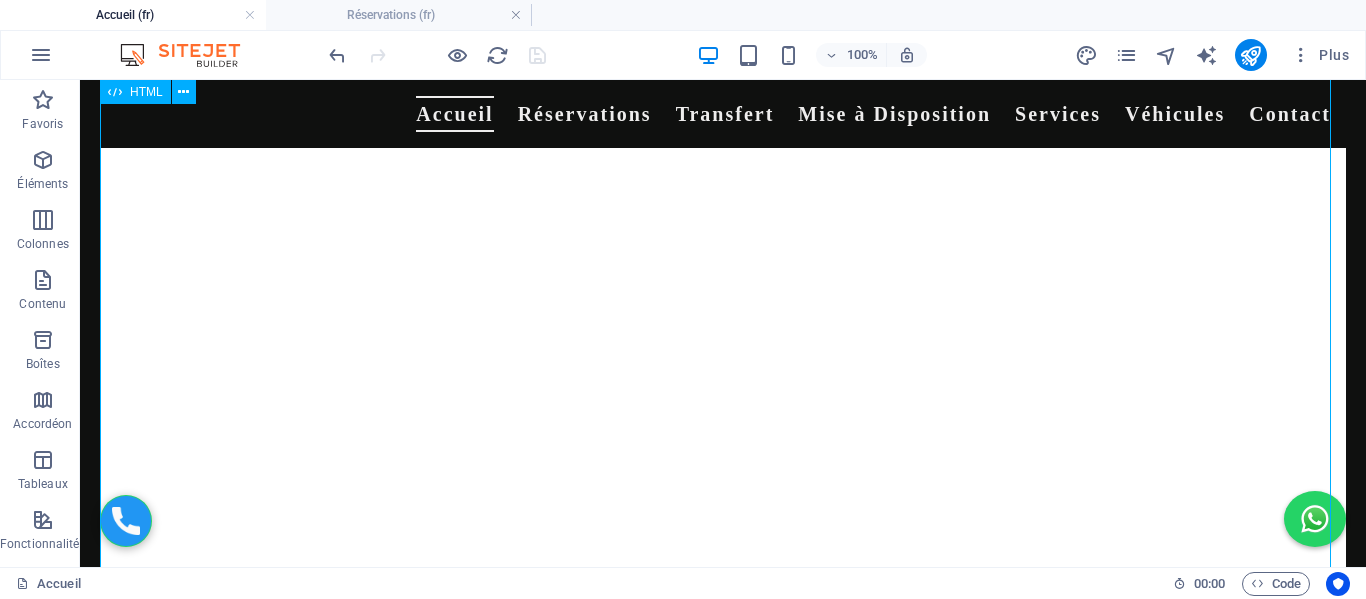 click on "Réserver un trajet personnalisé
Adresse de départ :
Adresse de destination :
Choisir la gamme :
-- Sélectionner --
Gamme Eco
Gamme Van
Gamme Berline
Date et heure de la réservation :
Nombre de sièges bébé (max 3) :
0
1 (+0€)
2 (+5€)
3 (+10€)
Besoin d’un rehausseur
Nom complet :
Email :
N° de vol/train (facultatif) :
Notes / Observations (facultatif) :
Réserver et payer maintenant
Réserver et payer à bord" at bounding box center (723, 4658) 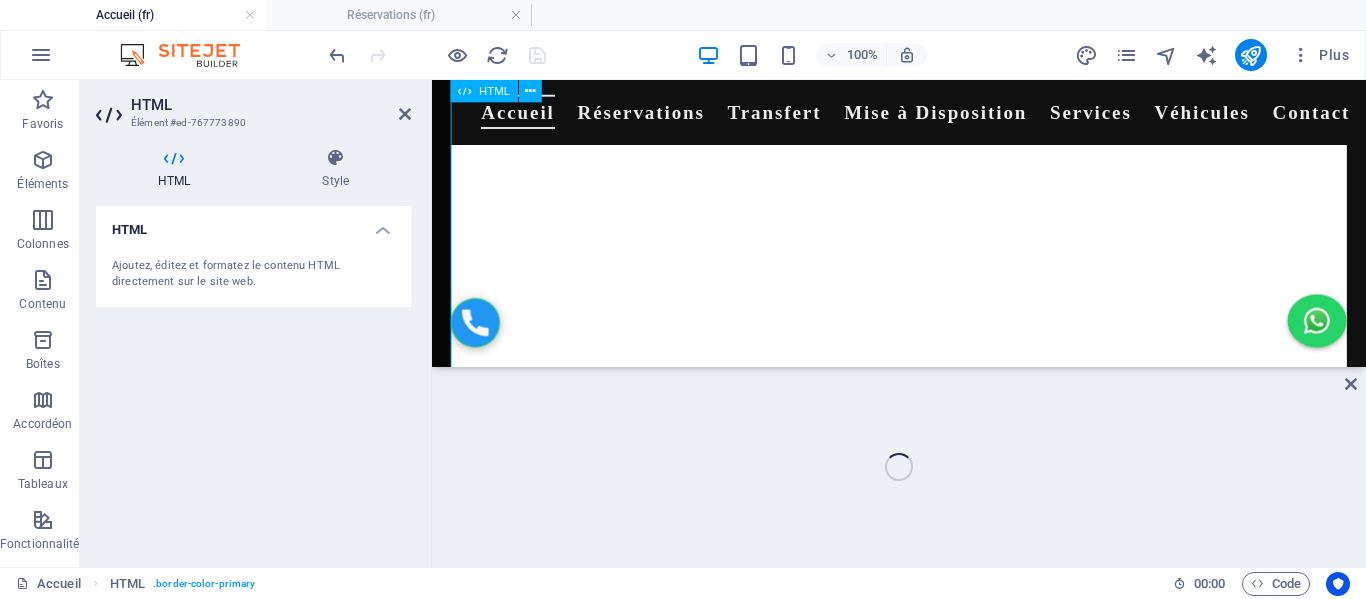 scroll, scrollTop: 1514, scrollLeft: 0, axis: vertical 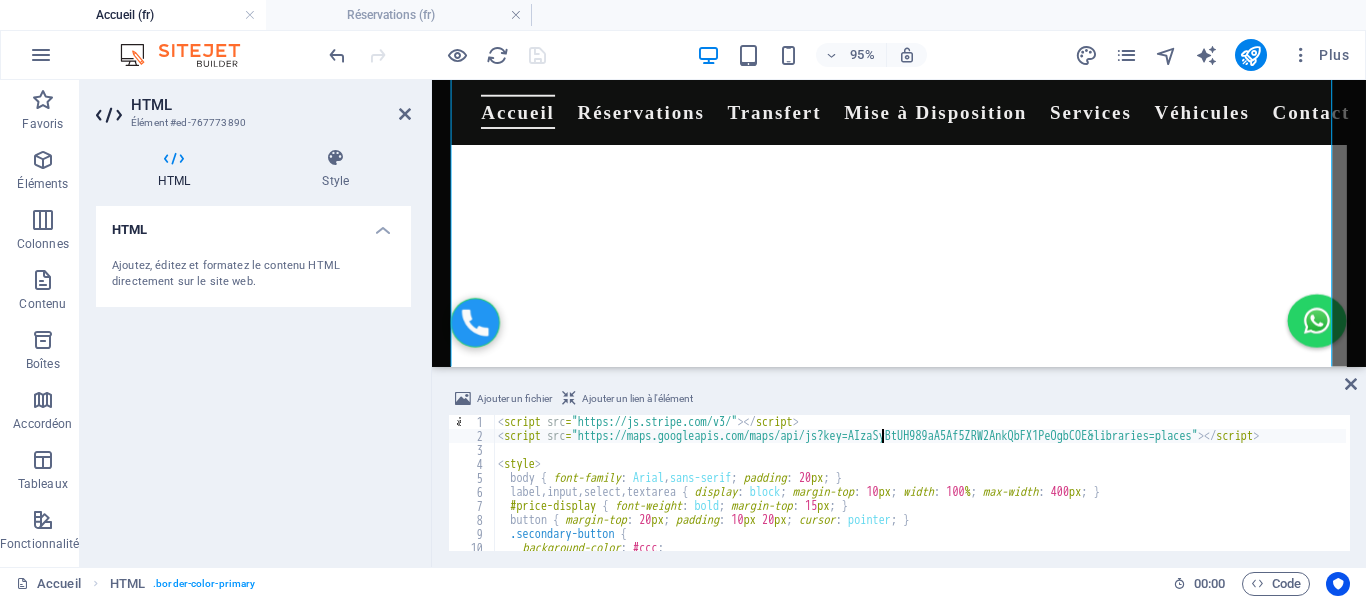 click on "< script   src = "https://js.stripe.com/v3/" > </ script > < script   src = "https://maps.googleapis.com/maps/api/js?key=AIzaSyBtUH989aA5Af5ZRW2AnkQbFX1PeOgbCOE&libraries=places" > </ script > < style >    body   {   font-family :   Arial ,  sans-serif ;   padding :   20 px ;   }    label ,  input ,  select ,  textarea   {   display :   block ;   margin-top :   10 px ;   width :   100 % ;   max-width :   400 px ;   }    #price-display   {   font-weight :   bold ;   margin-top :   15 px ;   }    button   {   margin-top :   20 px ;   padding :   10 px   20 px ;   cursor :   pointer ;   }    .secondary-button   {      background-color :   #ccc ;      color :   #000 ;" at bounding box center [1091, 495] 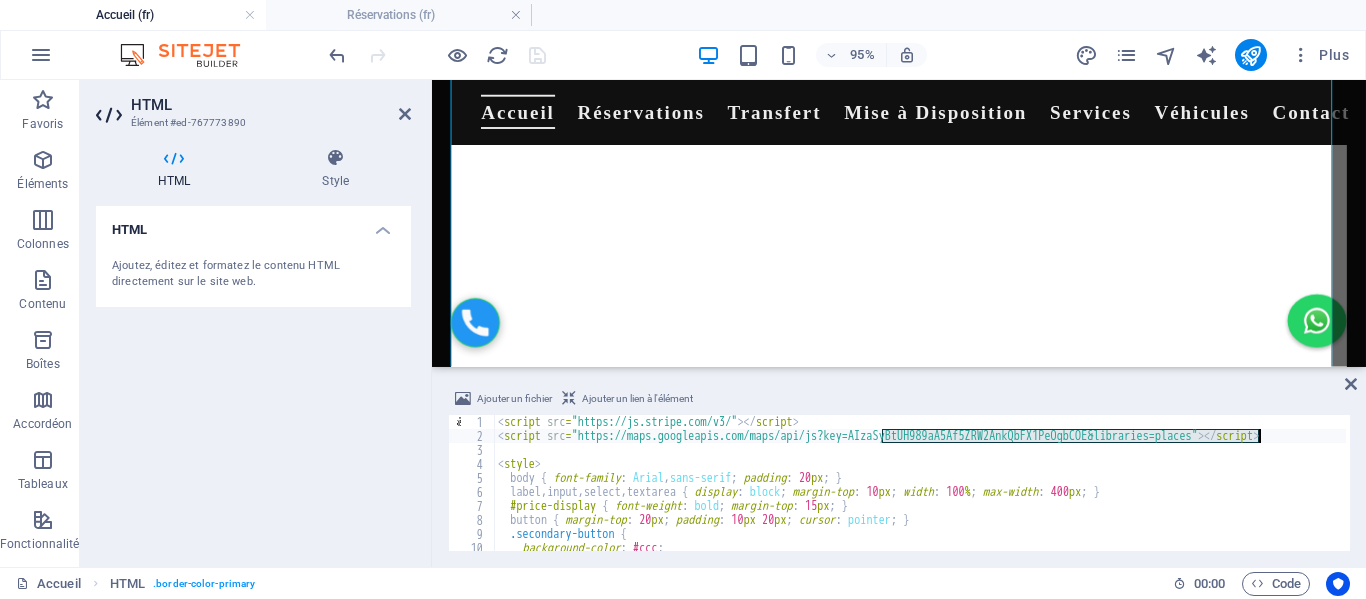 click on "< script   src = "https://js.stripe.com/v3/" > </ script > < script   src = "https://maps.googleapis.com/maps/api/js?key=AIzaSyBtUH989aA5Af5ZRW2AnkQbFX1PeOgbCOE&libraries=places" > </ script > < style >    body   {   font-family :   Arial ,  sans-serif ;   padding :   20 px ;   }    label ,  input ,  select ,  textarea   {   display :   block ;   margin-top :   10 px ;   width :   100 % ;   max-width :   400 px ;   }    #price-display   {   font-weight :   bold ;   margin-top :   15 px ;   }    button   {   margin-top :   20 px ;   padding :   10 px   20 px ;   cursor :   pointer ;   }    .secondary-button   {      background-color :   #ccc ;      color :   #000 ;" at bounding box center [1091, 495] 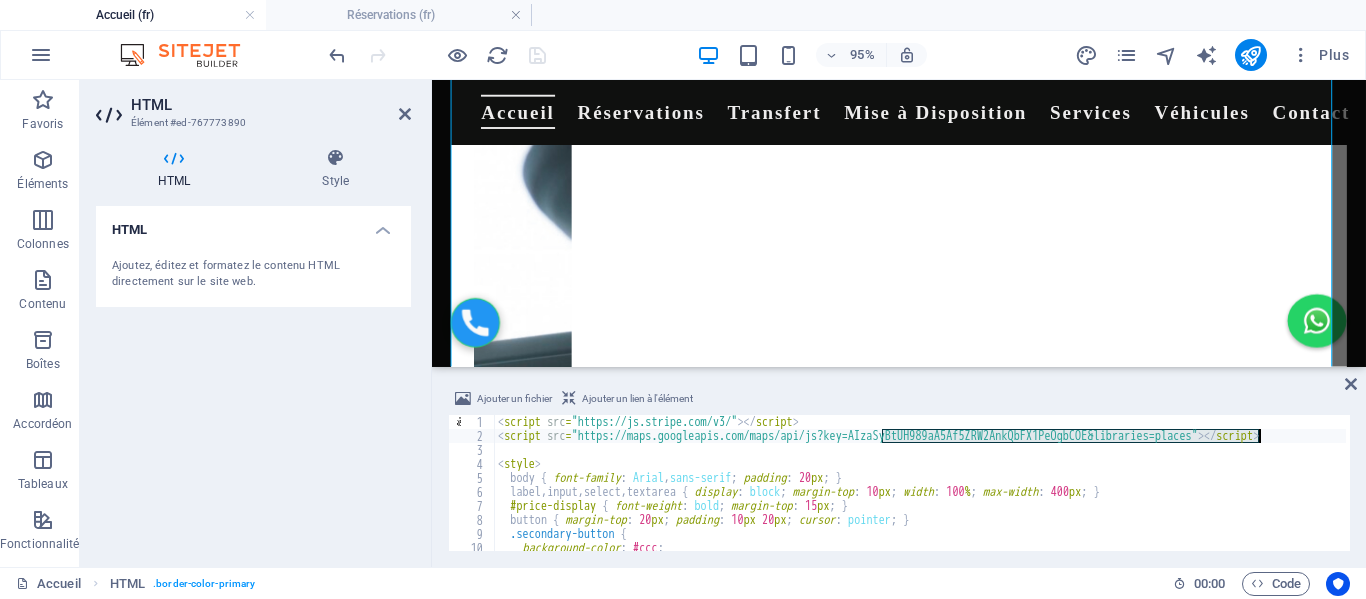click on "< script   src = "https://js.stripe.com/v3/" > </ script > < script   src = "https://maps.googleapis.com/maps/api/js?key=AIzaSyBtUH989aA5Af5ZRW2AnkQbFX1PeOgbCOE&libraries=places" > </ script > < style >    body   {   font-family :   Arial ,  sans-serif ;   padding :   20 px ;   }    label ,  input ,  select ,  textarea   {   display :   block ;   margin-top :   10 px ;   width :   100 % ;   max-width :   400 px ;   }    #price-display   {   font-weight :   bold ;   margin-top :   15 px ;   }    button   {   margin-top :   20 px ;   padding :   10 px   20 px ;   cursor :   pointer ;   }    .secondary-button   {      background-color :   #ccc ;      color :   #000 ;" at bounding box center [920, 483] 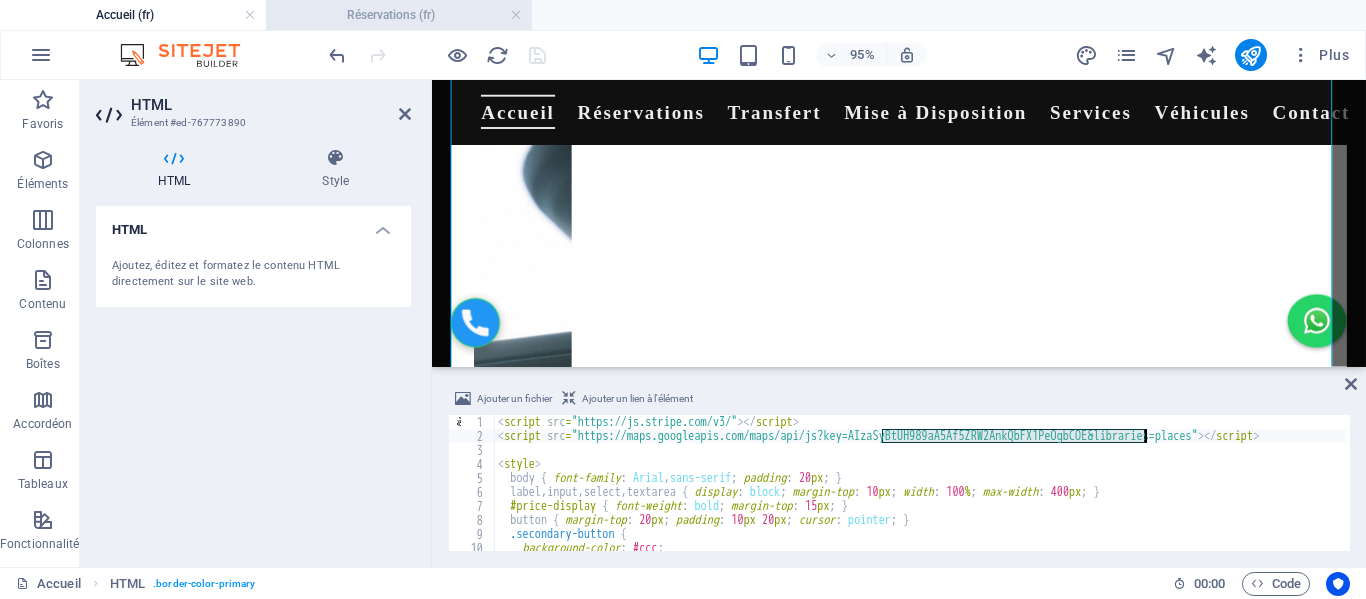 click on "Réservations (fr)" at bounding box center [399, 15] 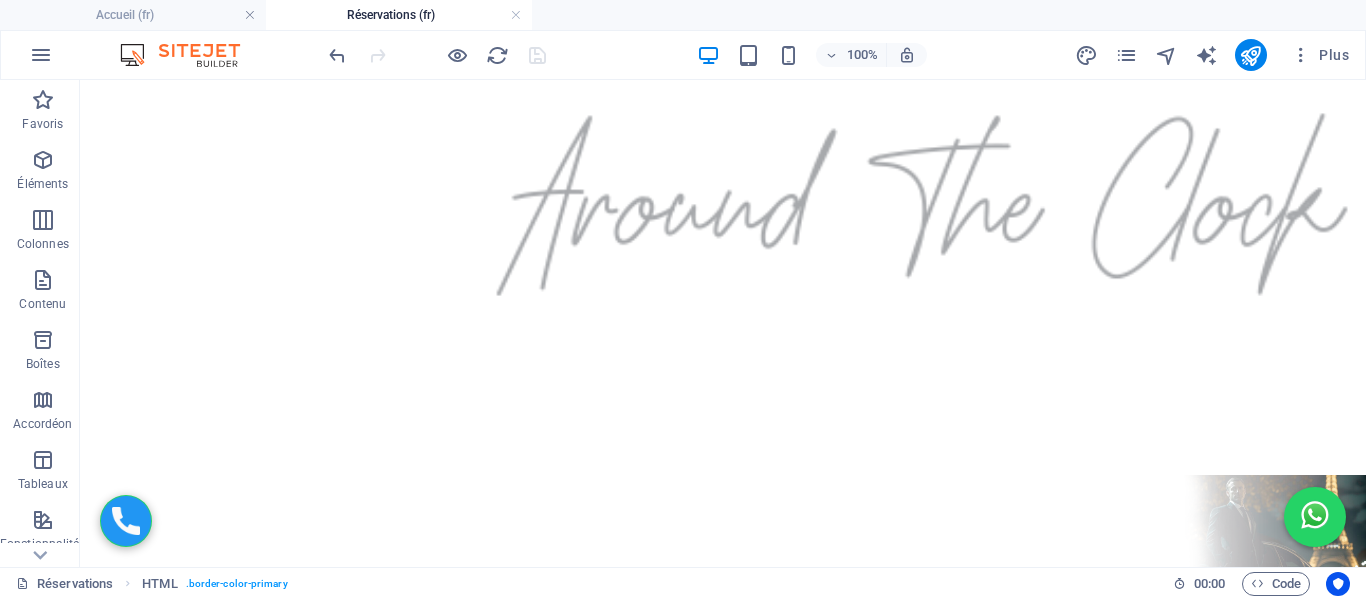 scroll, scrollTop: 0, scrollLeft: 0, axis: both 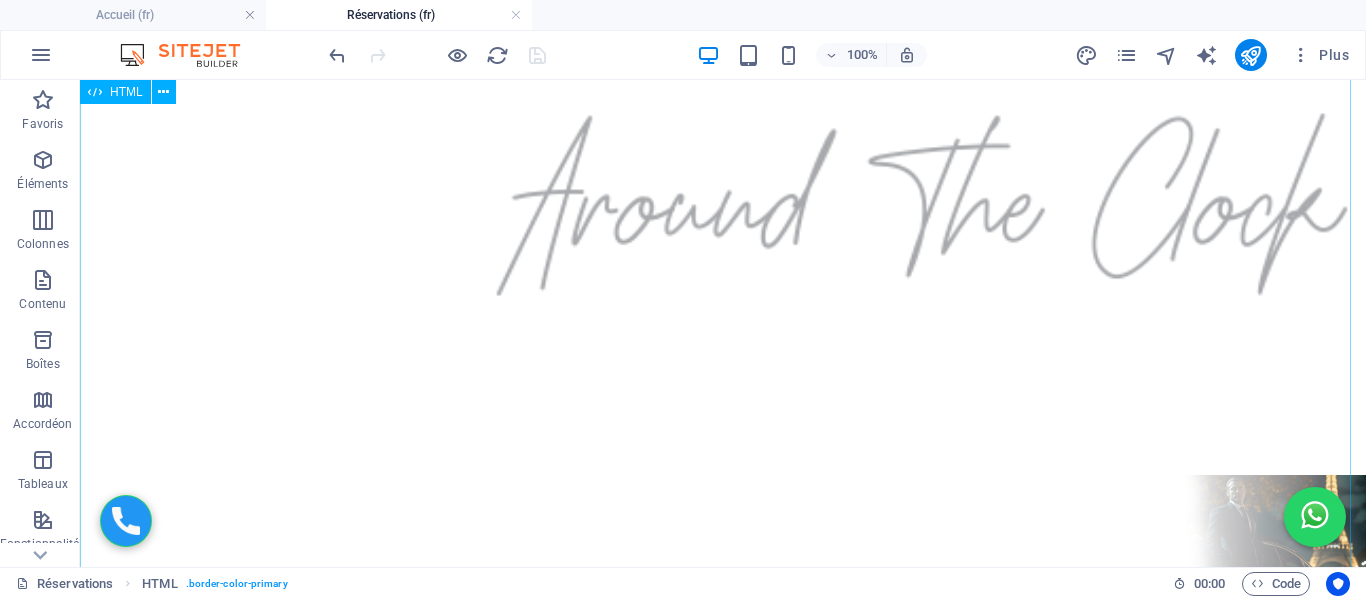 click on "Formulaire de Réservation
Adresse de départ
Adresse de destination
Choix de la gamme
Éco - 4 pers / 2 grandes valises / 2 petites
Berline - 4 pers / 2 grandes valises / 2 petites
Van - 7 pers / 5 grandes valises / 3 petites
Date et heure de réservation
Nombre de personnes
1 2 3
4 5 6 7
Nombre de bagages
0 1 2
3 4 5
Bébés
0 1 2
Nom et prénom
Email
Numéro WhatsApp
N° de vol ou train
Estimation : --
Réserver et Payer Maintenant
Payer à bord" at bounding box center (723, 1303) 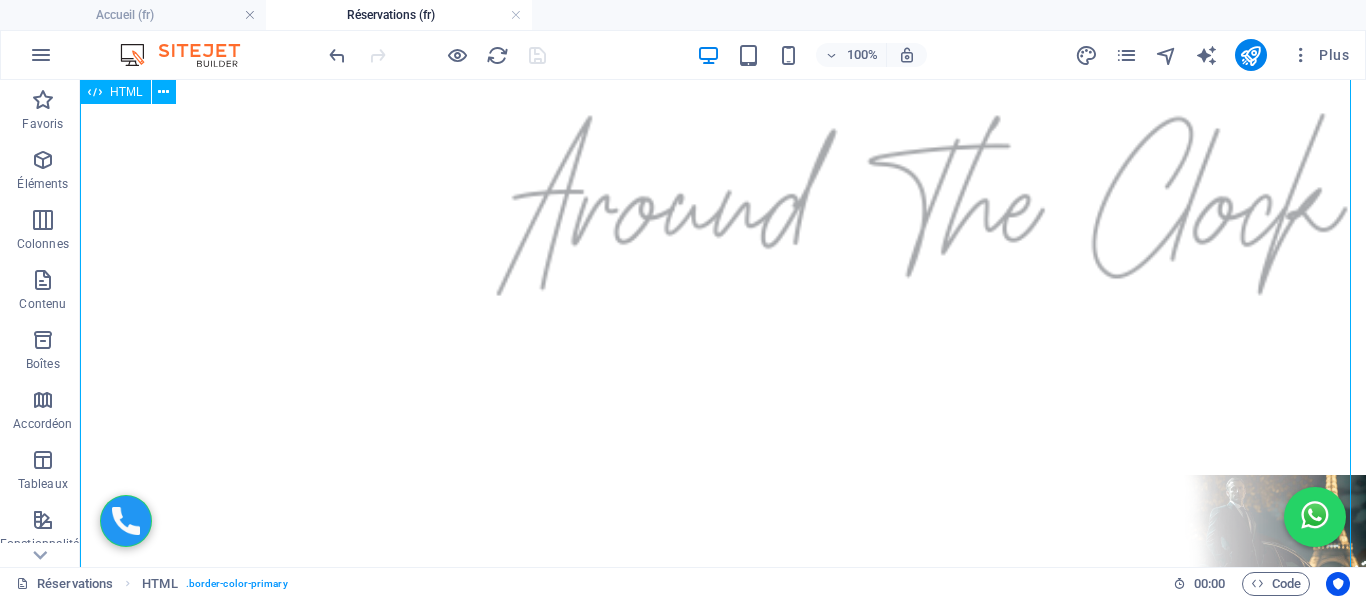 click on "Formulaire de Réservation
Adresse de départ
Adresse de destination
Choix de la gamme
Éco - 4 pers / 2 grandes valises / 2 petites
Berline - 4 pers / 2 grandes valises / 2 petites
Van - 7 pers / 5 grandes valises / 3 petites
Date et heure de réservation
Nombre de personnes
1 2 3
4 5 6 7
Nombre de bagages
0 1 2
3 4 5
Bébés
0 1 2
Nom et prénom
Email
Numéro WhatsApp
N° de vol ou train
Estimation : --
Réserver et Payer Maintenant
Payer à bord" at bounding box center (723, 1303) 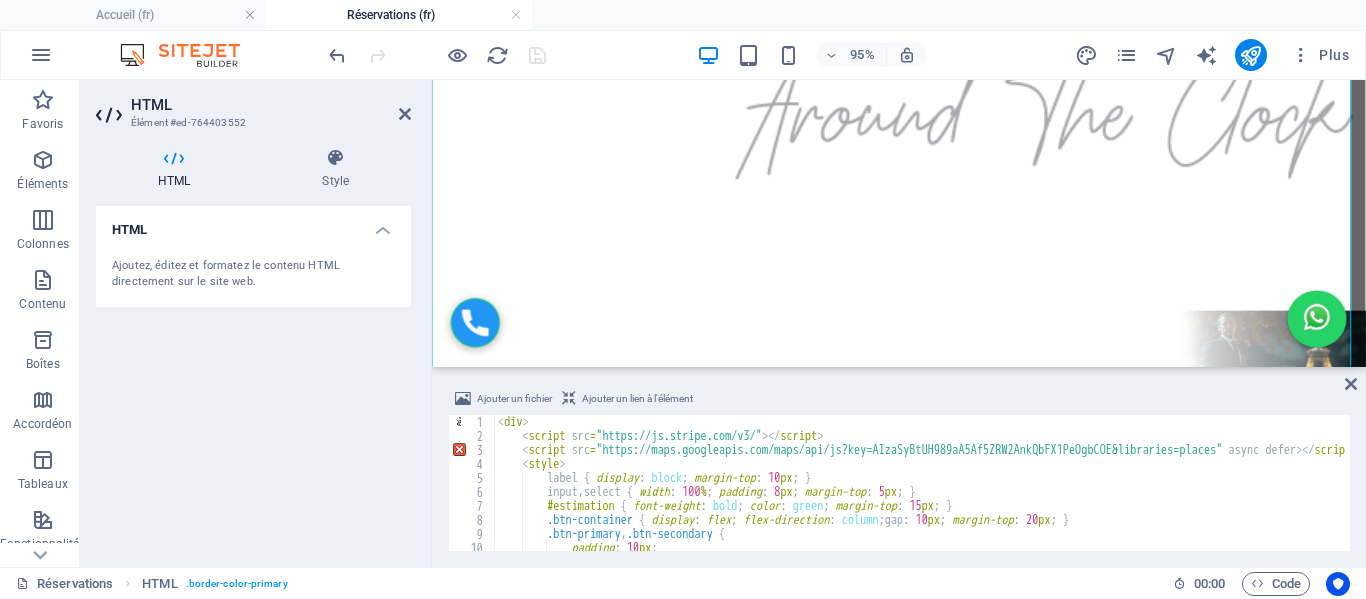 scroll, scrollTop: 0, scrollLeft: 0, axis: both 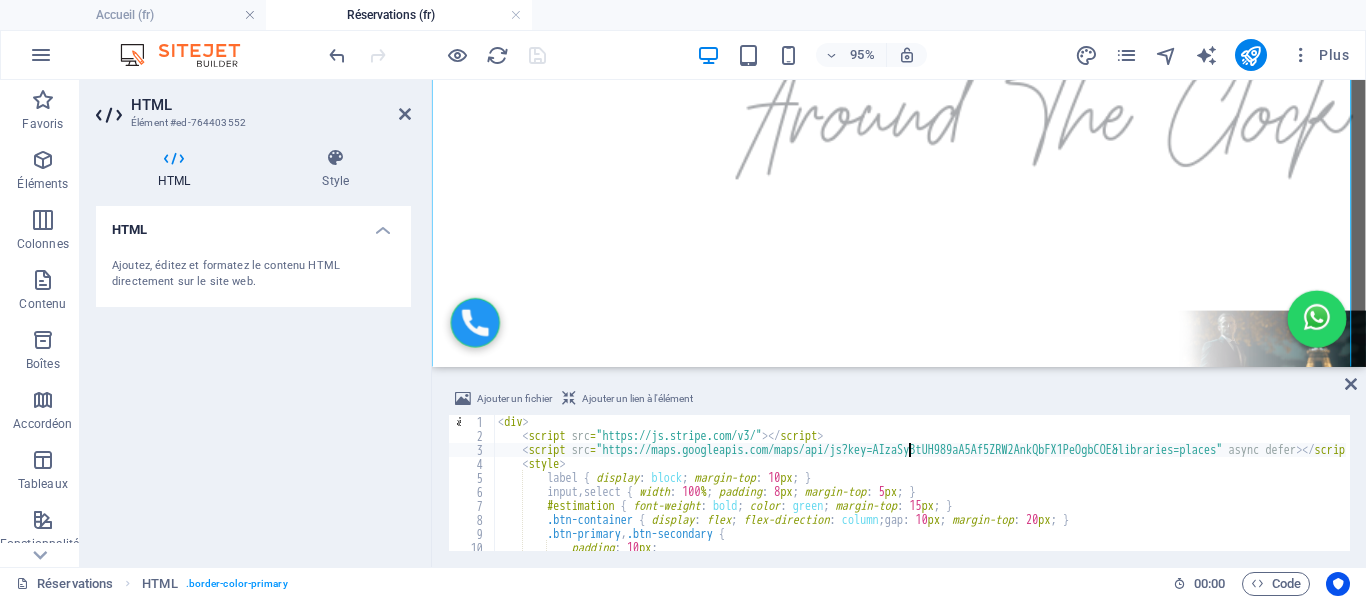 click on "< div >      < script   src = "https://js.stripe.com/v3/" > </ script >      < script   src = "https://maps.googleapis.com/maps/api/js?key=AIzaSyBtUH989aA5Af5ZRW2AnkQbFX1PeOgbCOE&libraries=places"   async   defer > </ script >      < style >           label   {   display :   block ;   margin-top :   10 px ;   }           input ,  select   {   width :   100 % ;   padding :   8 px ;   margin-top :   5 px ;   }           #estimation   {   font-weight :   bold ;   color :   green ;   margin-top :   15 px ;   }           .btn-container   {   display :   flex ;   flex-direction :   column ;  gap :   10 px ;   margin-top :   20 px ;   }           .btn-primary ,  .btn-secondary   {                padding :   10 px ;                font-size :   16 px ;" at bounding box center (986, 495) 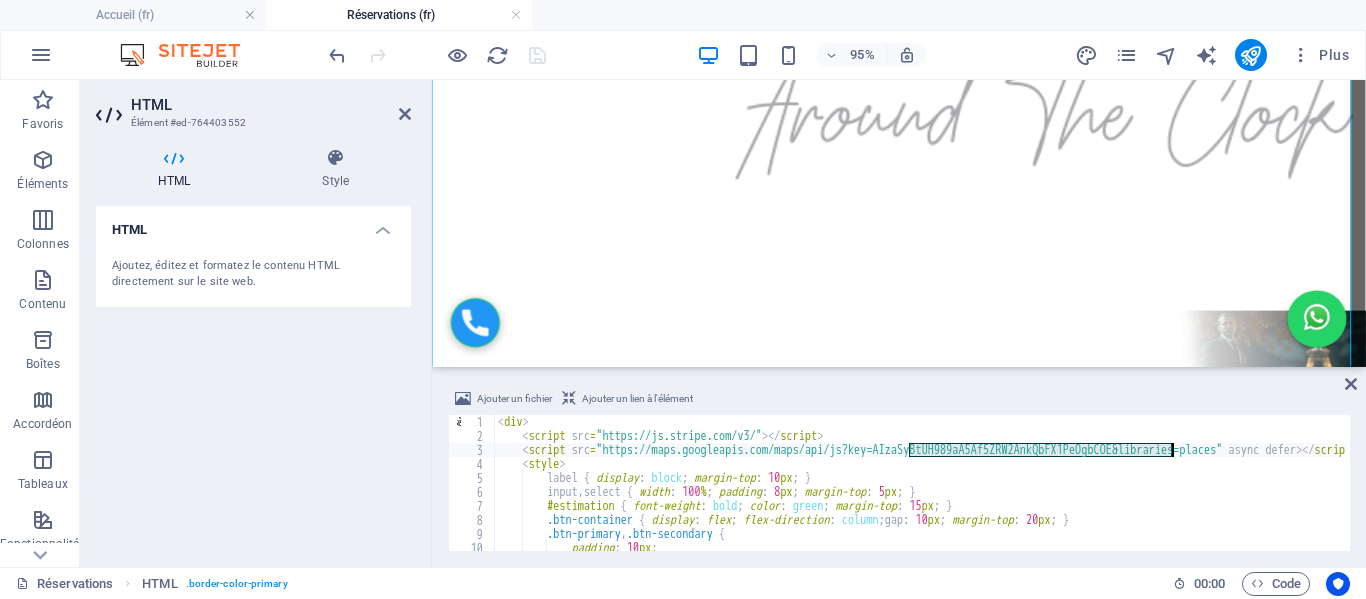 type on "</div>" 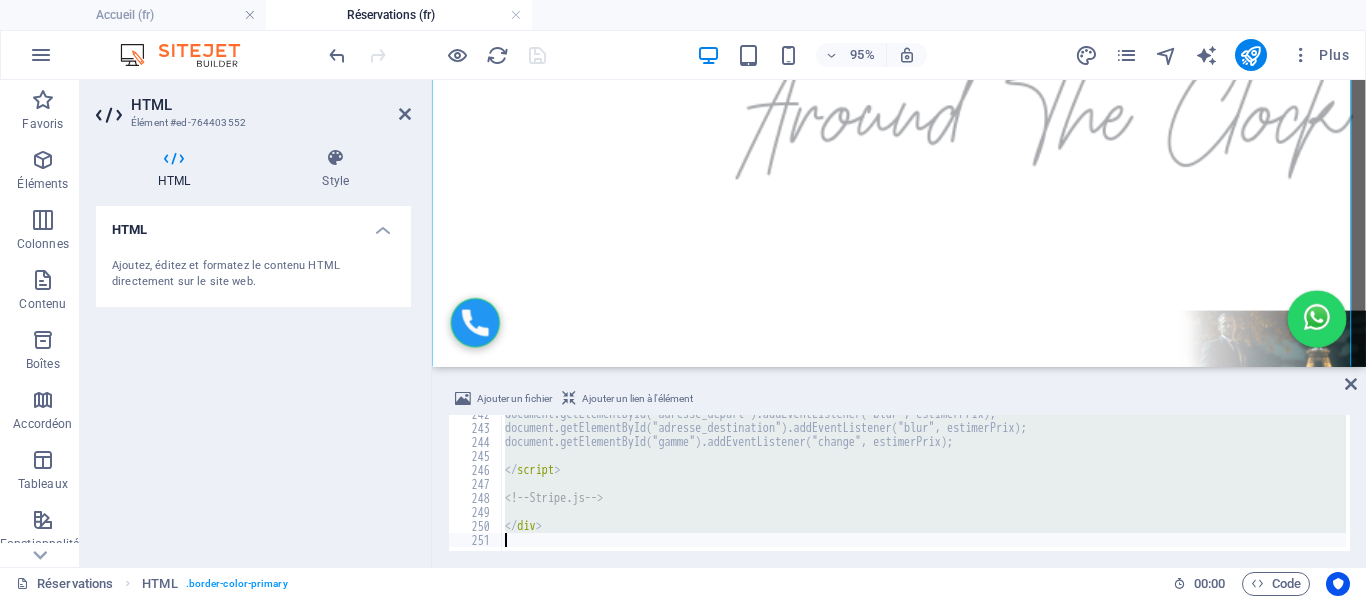 scroll, scrollTop: 3382, scrollLeft: 0, axis: vertical 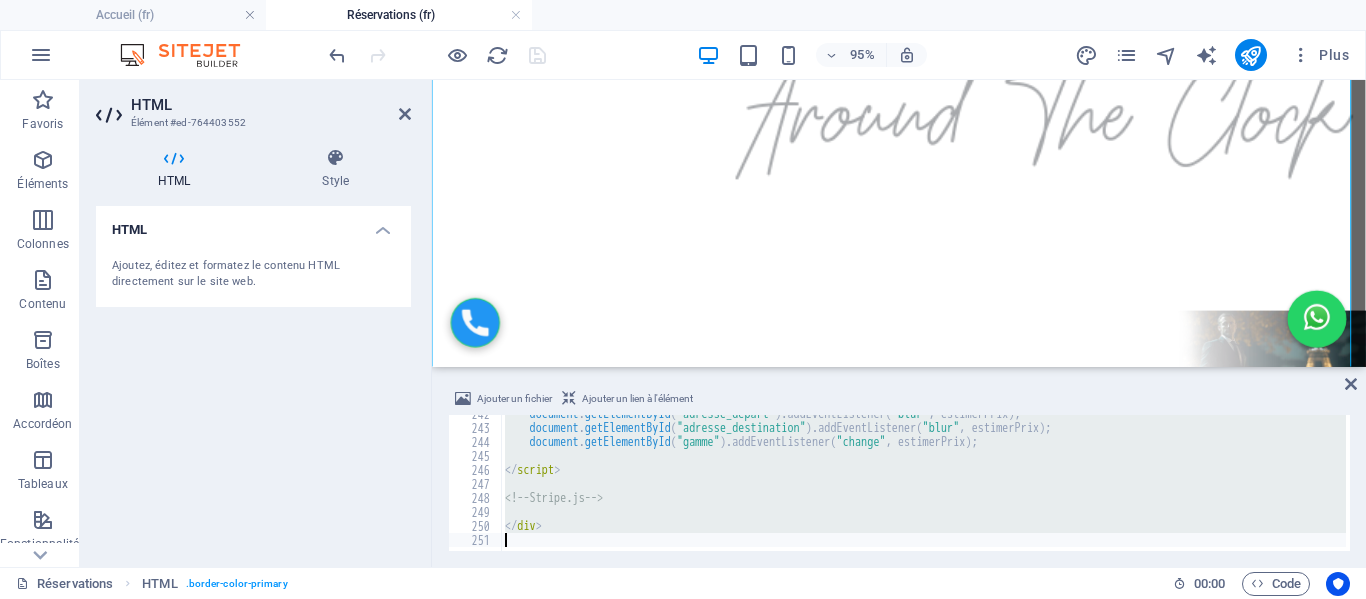 click on "document . getElementById ( "adresse_depart" ) . addEventListener ( "blur" ,   estimerPrix ) ;      document . getElementById ( "adresse_destination" ) . addEventListener ( "blur" ,   estimerPrix ) ;      document . getElementById ( "gamme" ) . addEventListener ( "change" ,   estimerPrix ) ; </ script > <!--  Stripe.js  --> </ div >" at bounding box center (923, 483) 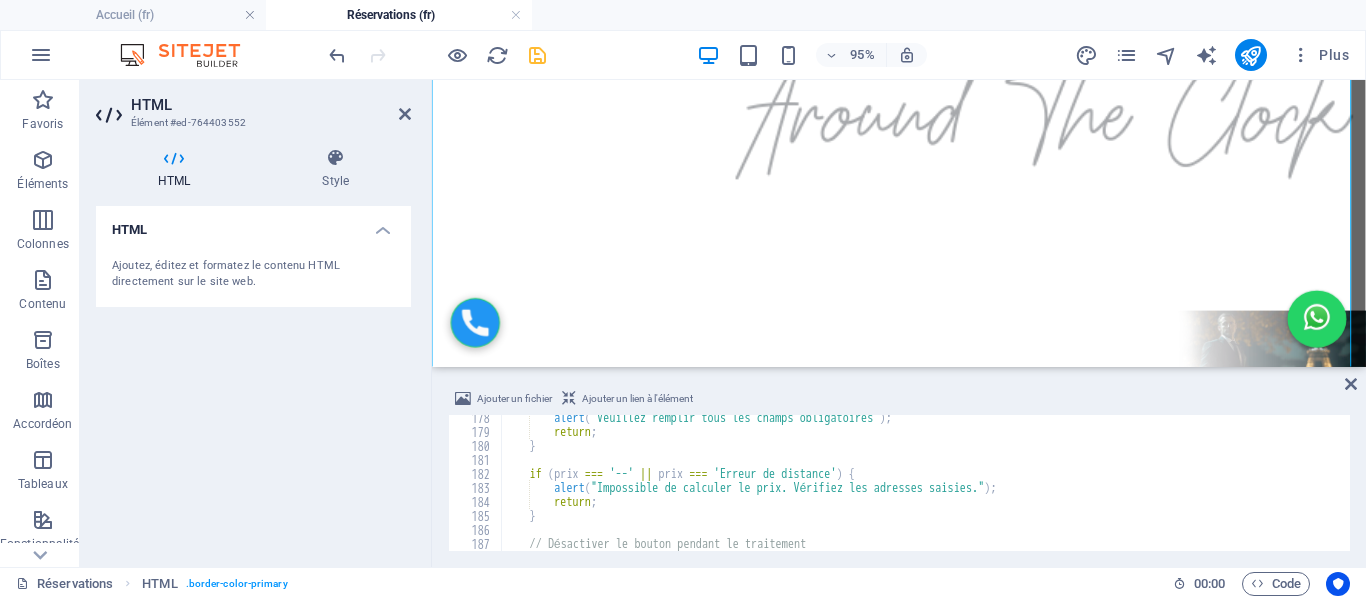 scroll, scrollTop: 2302, scrollLeft: 0, axis: vertical 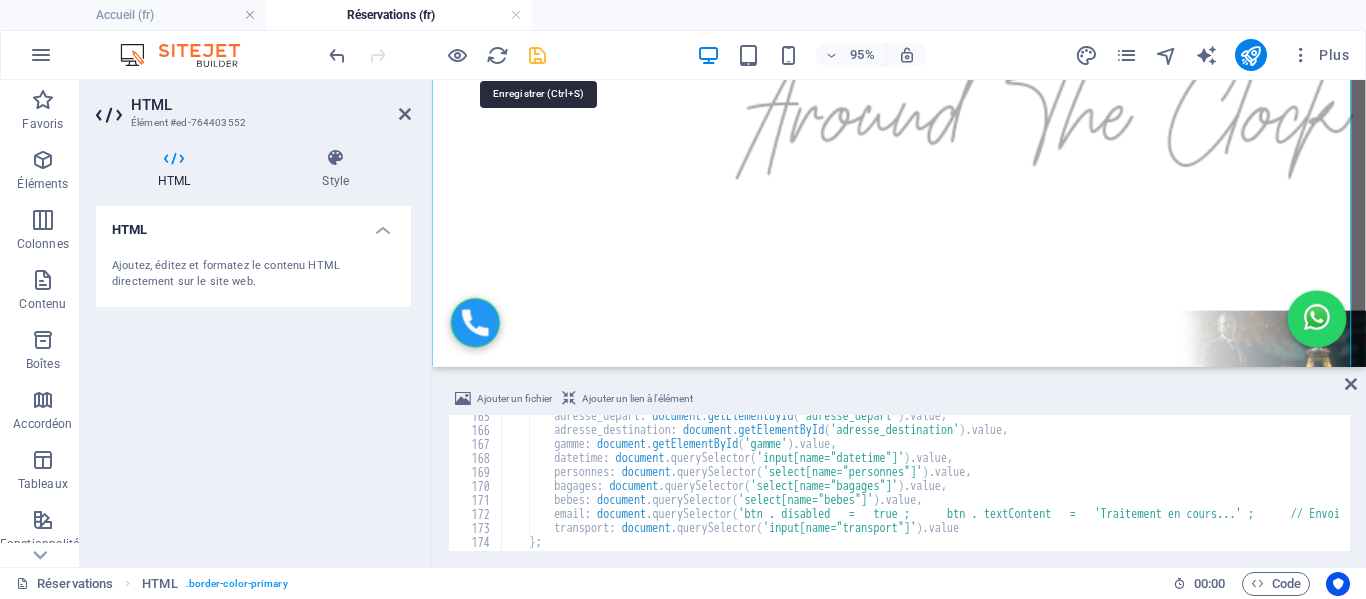 click at bounding box center (537, 55) 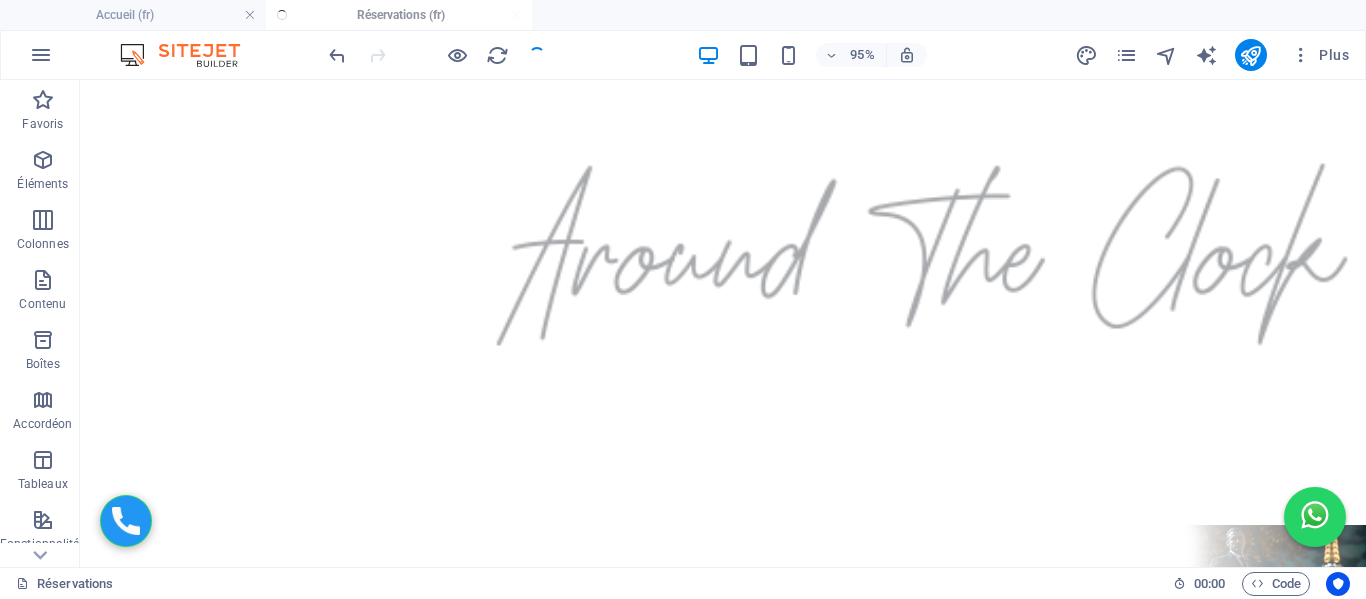scroll, scrollTop: 535, scrollLeft: 0, axis: vertical 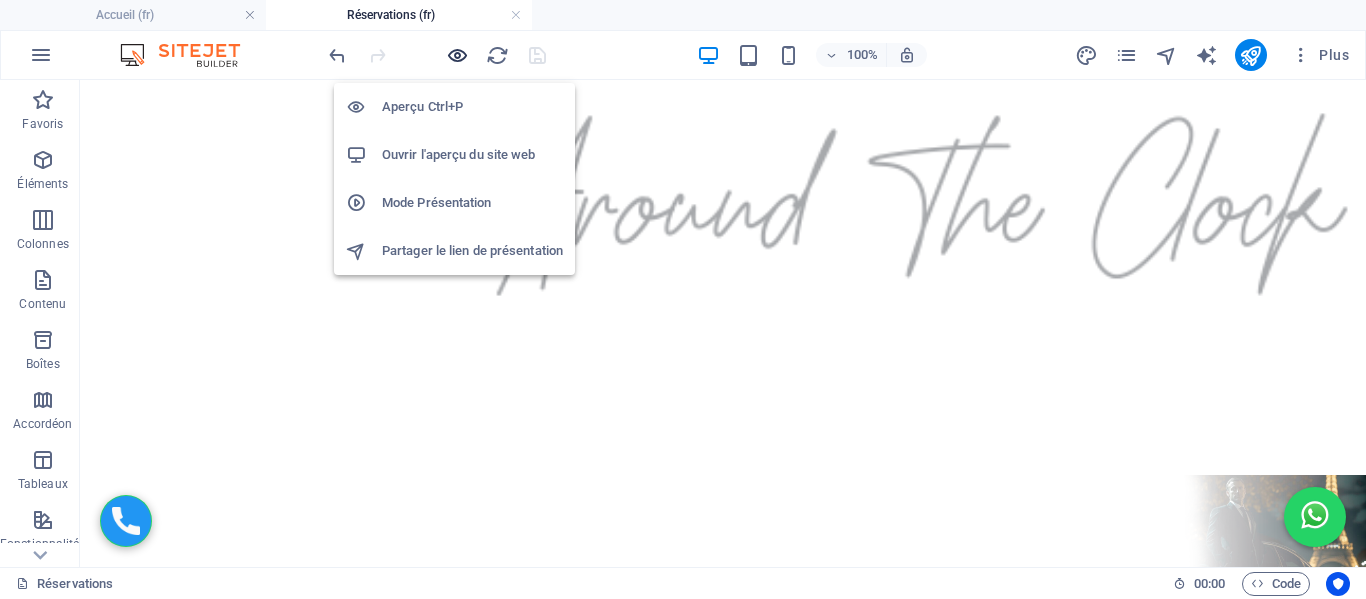 click at bounding box center [457, 55] 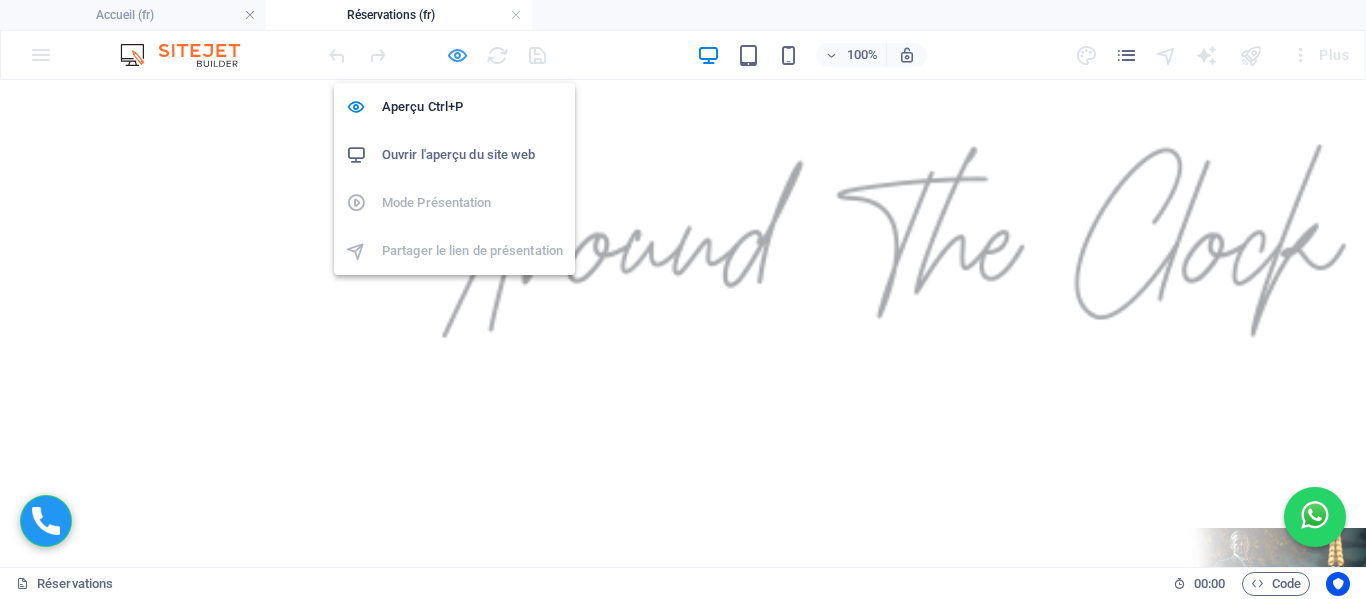scroll, scrollTop: 496, scrollLeft: 0, axis: vertical 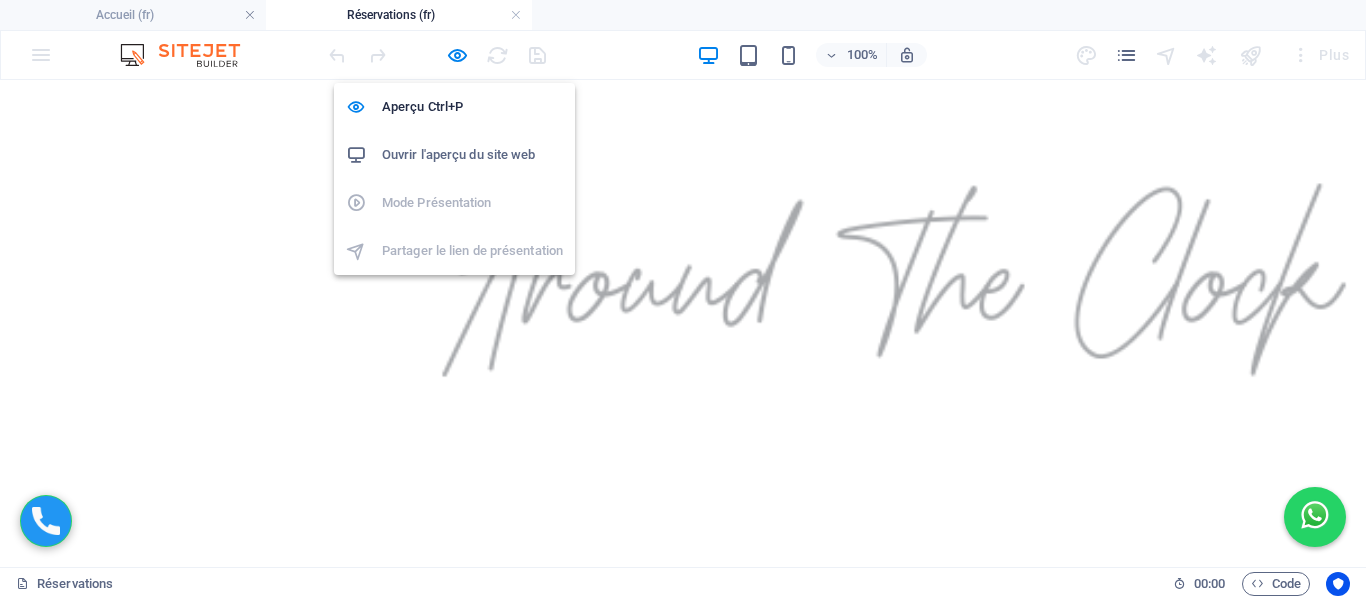 click on "Ouvrir l'aperçu du site web" at bounding box center [472, 155] 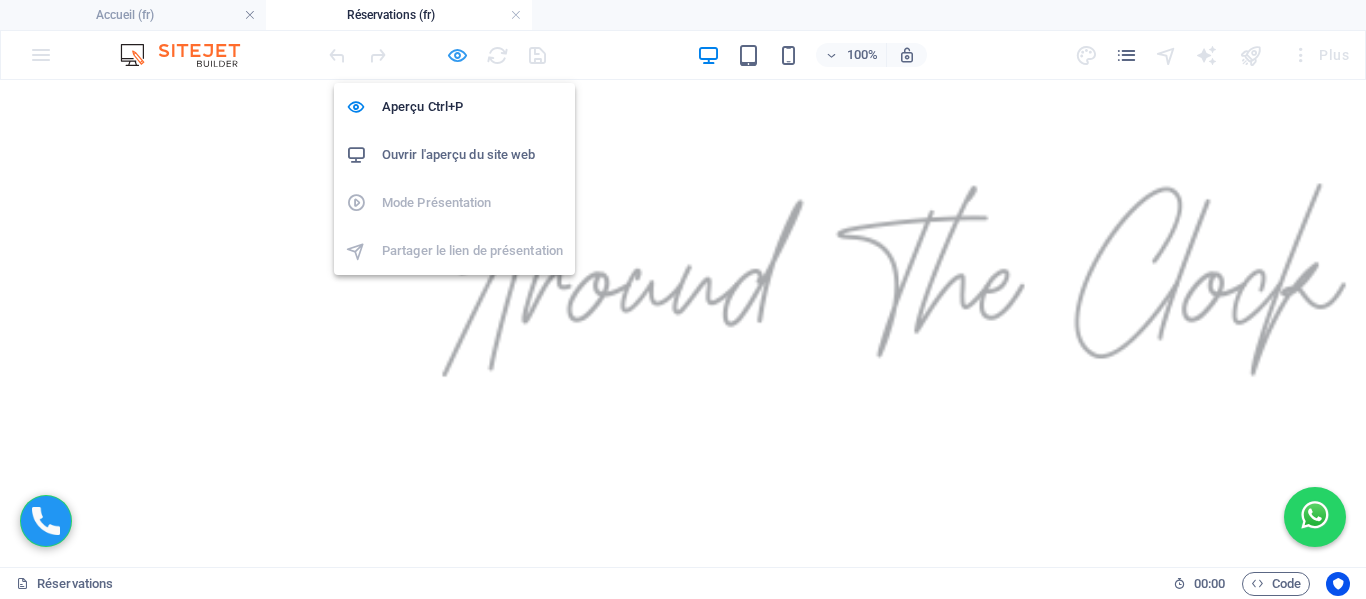 click at bounding box center [457, 55] 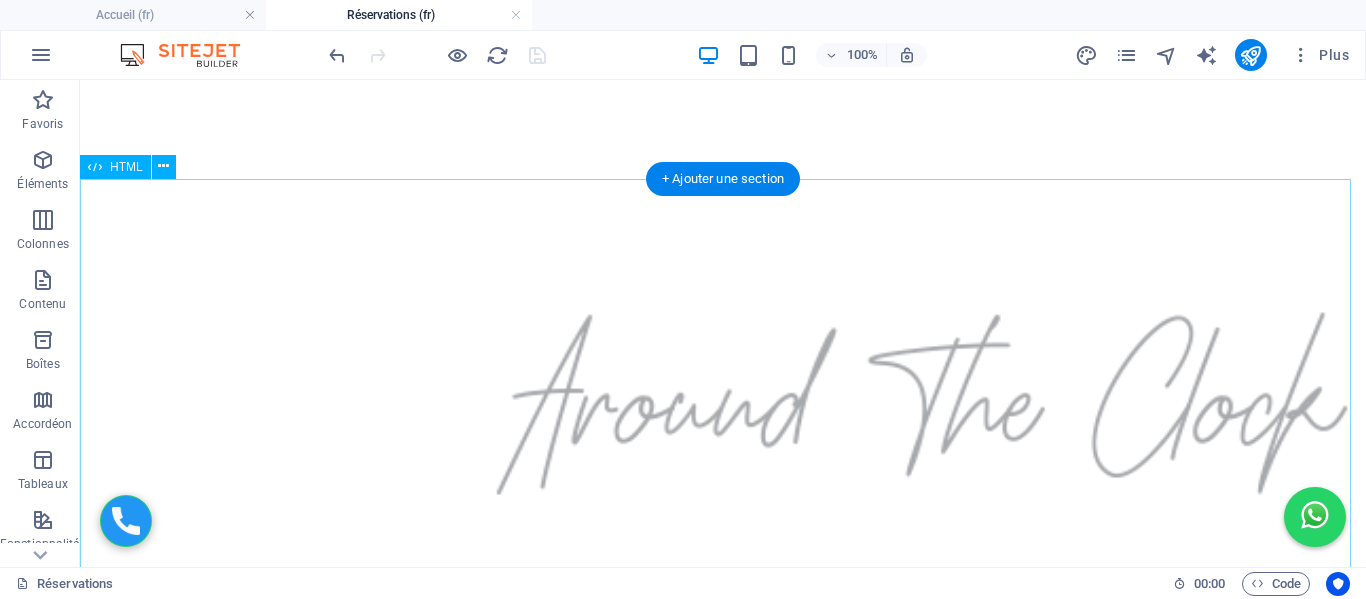 scroll, scrollTop: 335, scrollLeft: 0, axis: vertical 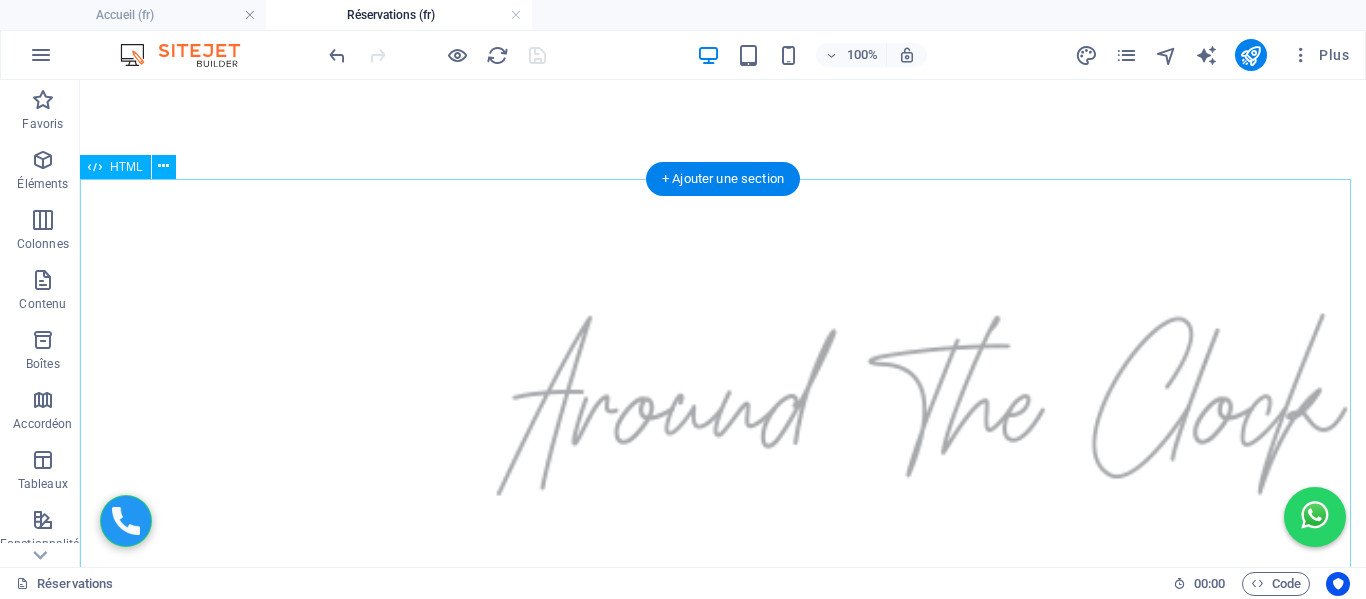 click on "Formulaire de Réservation
Adresse de départ
Adresse de destination
Choix de la gamme
Éco - 4 pers / 2 grandes valises / 2 petites
Berline - 4 pers / 2 grandes valises / 2 petites
Van - 7 pers / 5 grandes valises / 3 petites
Date et heure de réservation
Nombre de personnes
1 2 3
4 5 6 7
Nombre de bagages
0 1 2
3 4 5
Bébés
0 1 2
Nom et prénom
Email
Numéro WhatsApp
N° de vol ou train
Estimation : --
Réserver et Payer Maintenant
Payer à bord" at bounding box center [723, 1503] 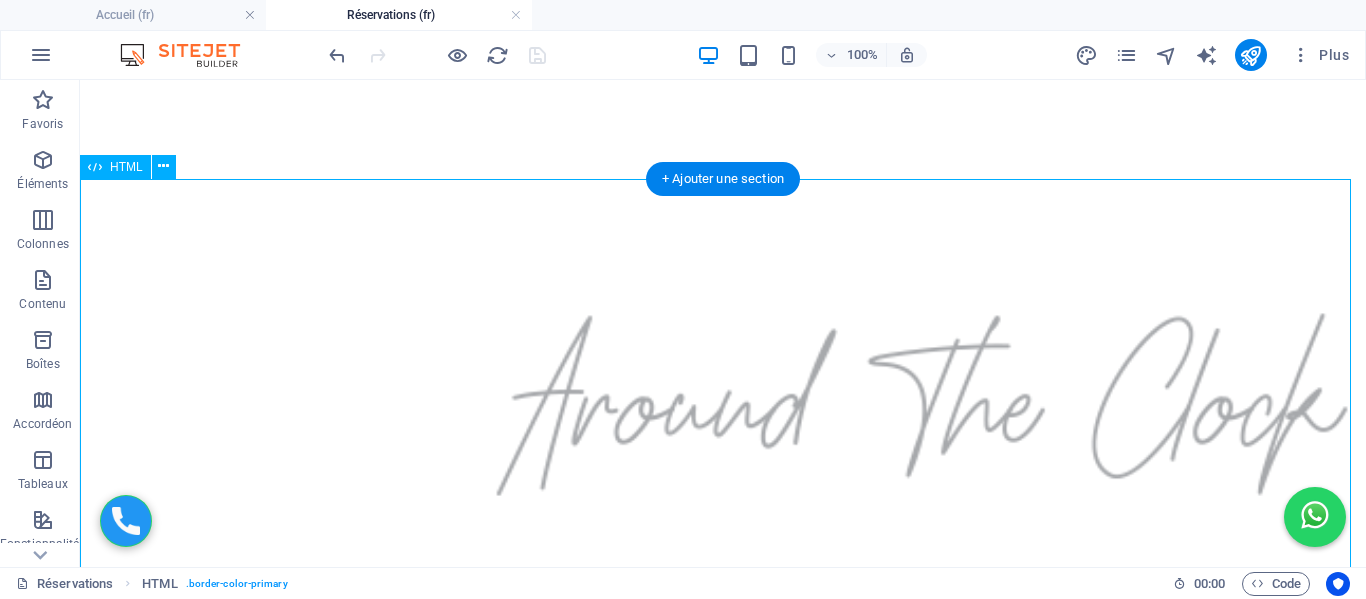 click on "Formulaire de Réservation
Adresse de départ
Adresse de destination
Choix de la gamme
Éco - 4 pers / 2 grandes valises / 2 petites
Berline - 4 pers / 2 grandes valises / 2 petites
Van - 7 pers / 5 grandes valises / 3 petites
Date et heure de réservation
Nombre de personnes
1 2 3
4 5 6 7
Nombre de bagages
0 1 2
3 4 5
Bébés
0 1 2
Nom et prénom
Email
Numéro WhatsApp
N° de vol ou train
Estimation : --
Réserver et Payer Maintenant
Payer à bord" at bounding box center (723, 1503) 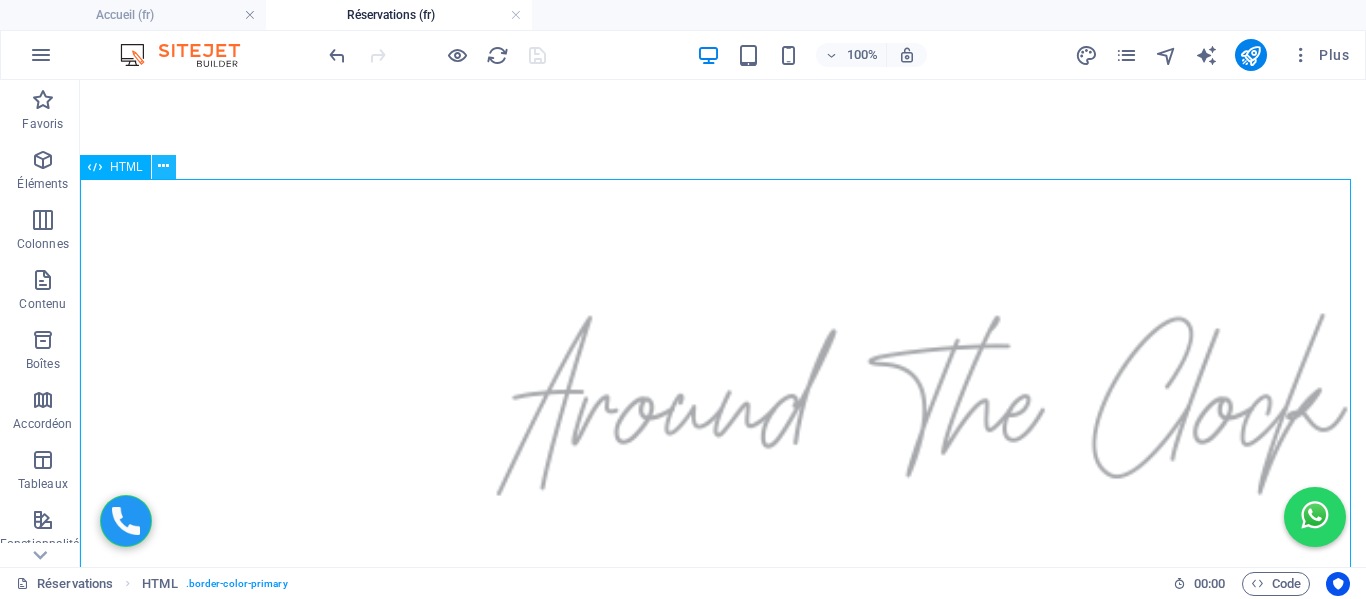 click at bounding box center [163, 166] 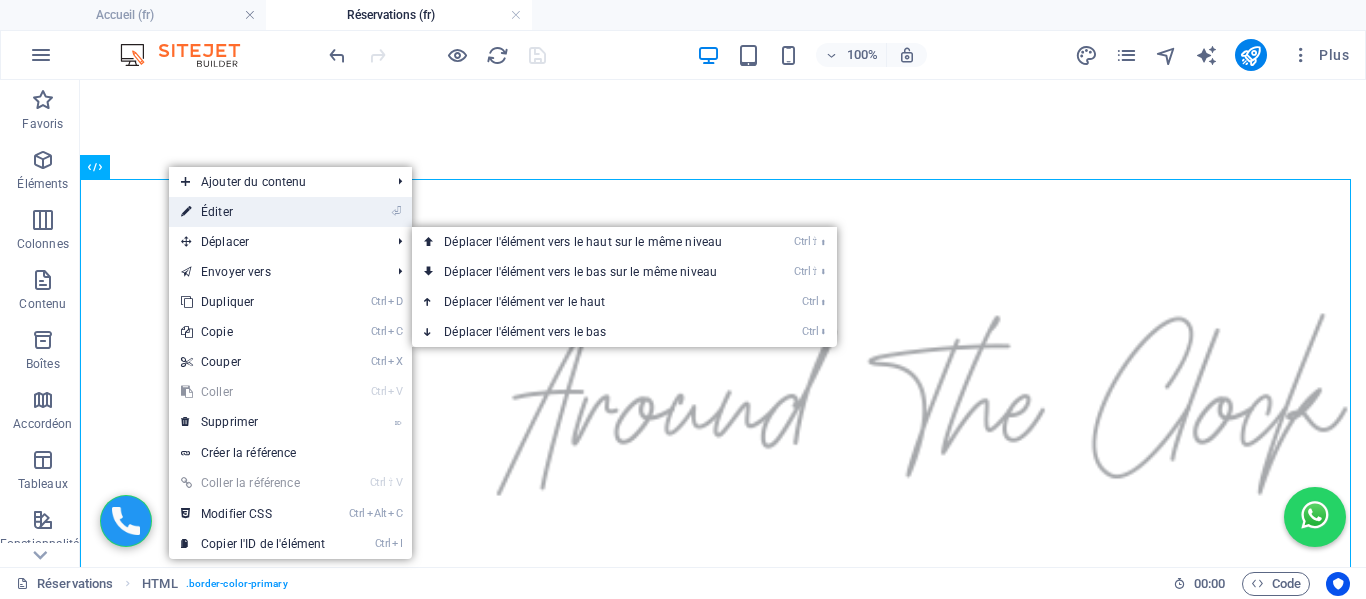 click on "⏎  Éditer" at bounding box center (253, 212) 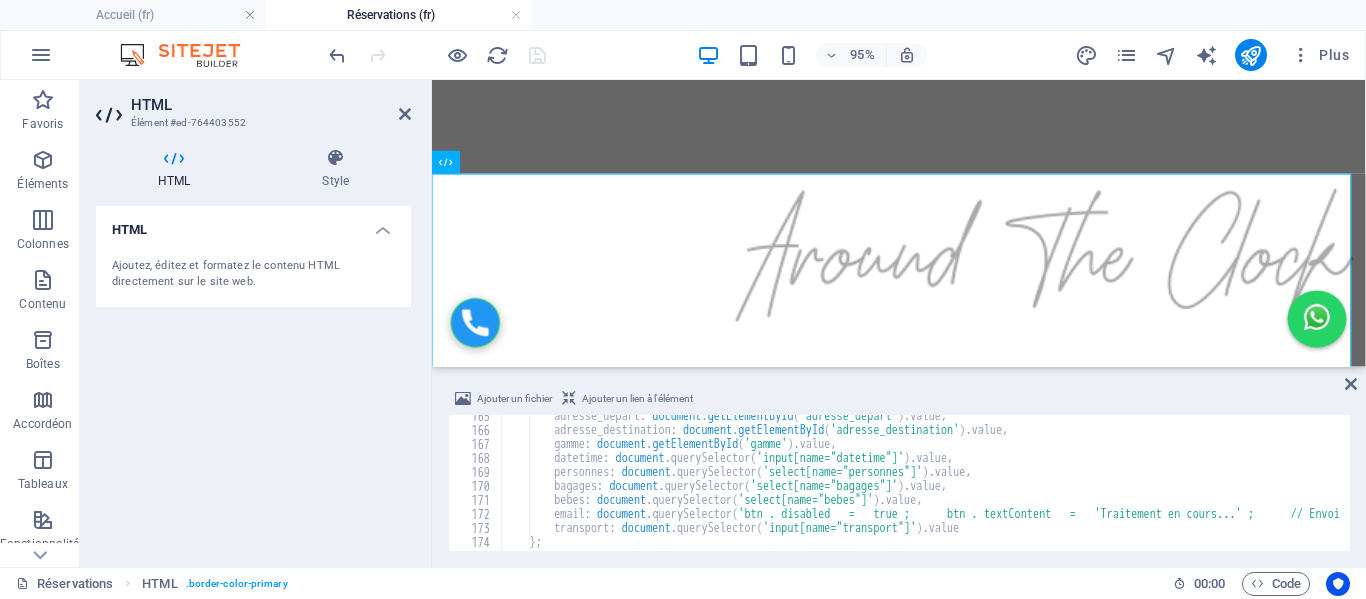 scroll, scrollTop: 285, scrollLeft: 0, axis: vertical 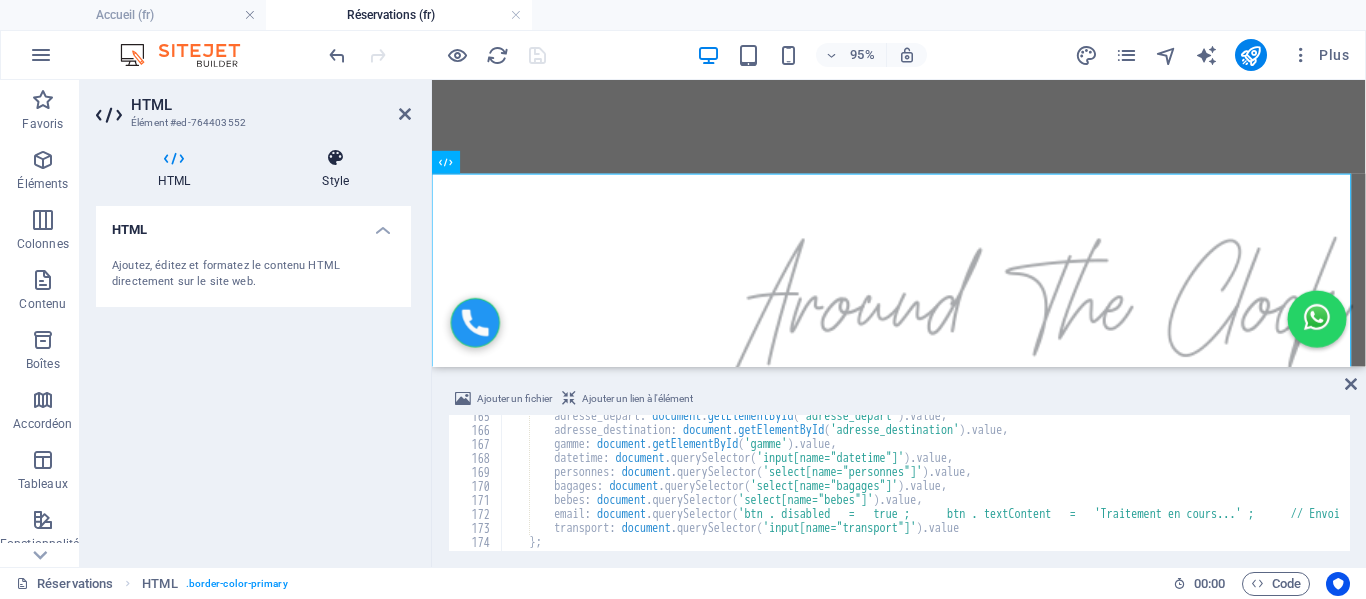 click at bounding box center [335, 158] 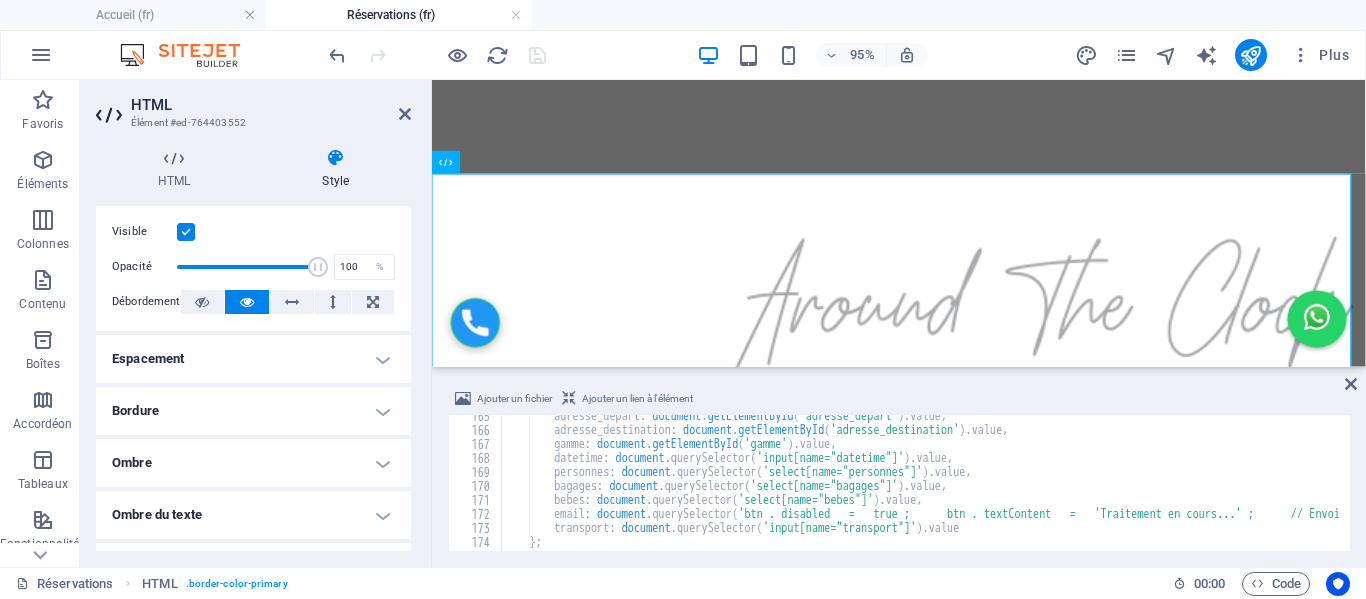 scroll, scrollTop: 0, scrollLeft: 0, axis: both 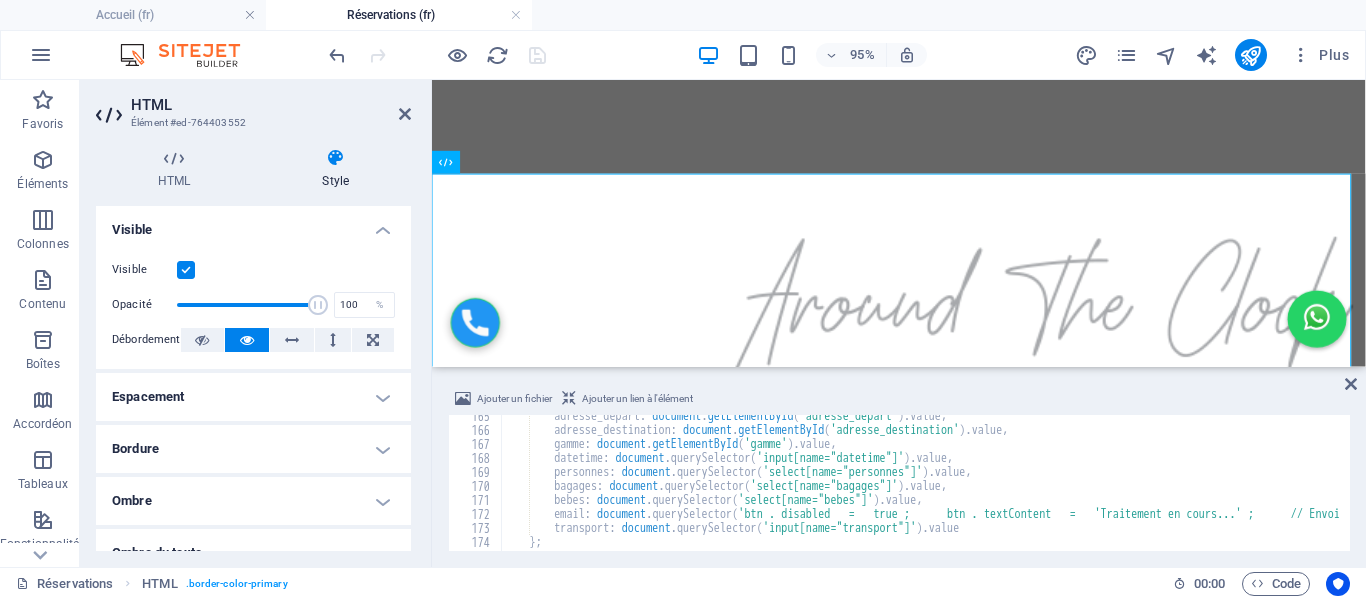 click on "Espacement" at bounding box center (253, 397) 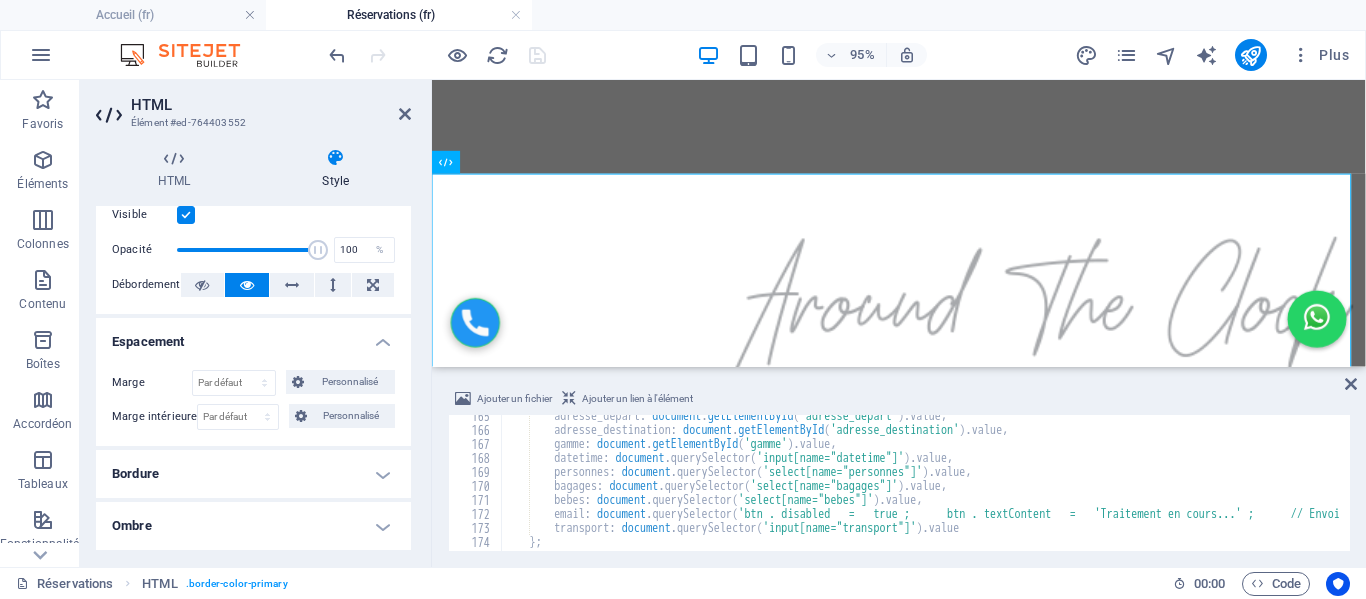 scroll, scrollTop: 100, scrollLeft: 0, axis: vertical 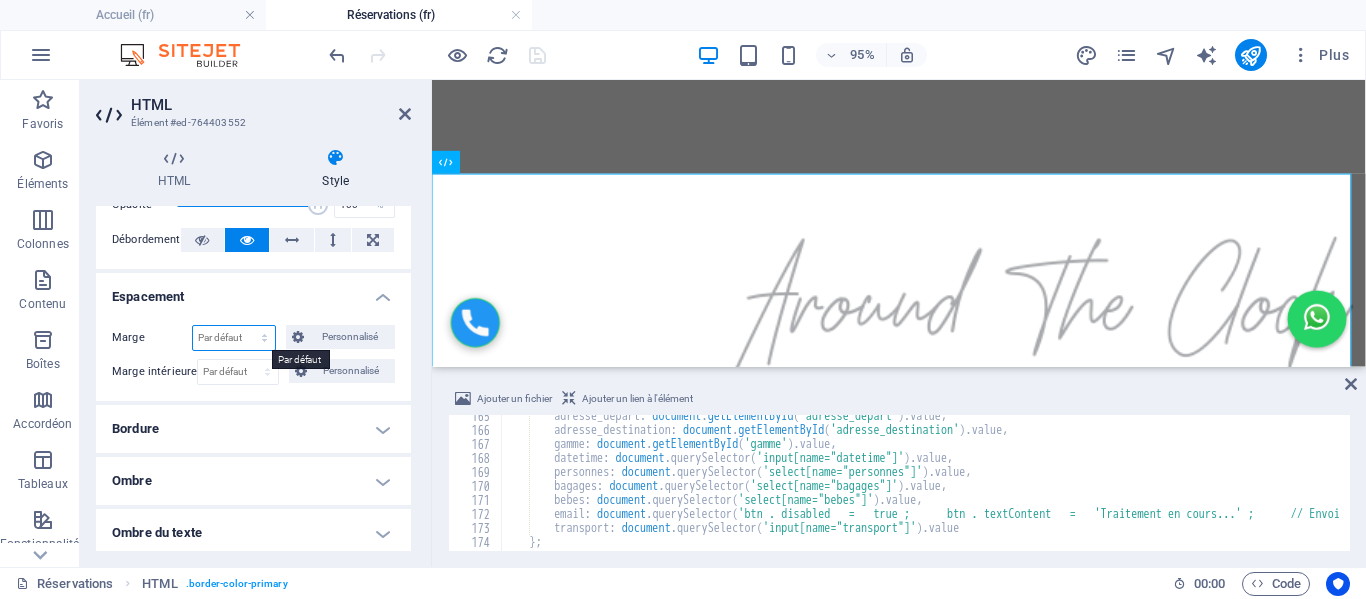click on "Par défaut auto px % rem vw vh Personnalisé" at bounding box center [234, 338] 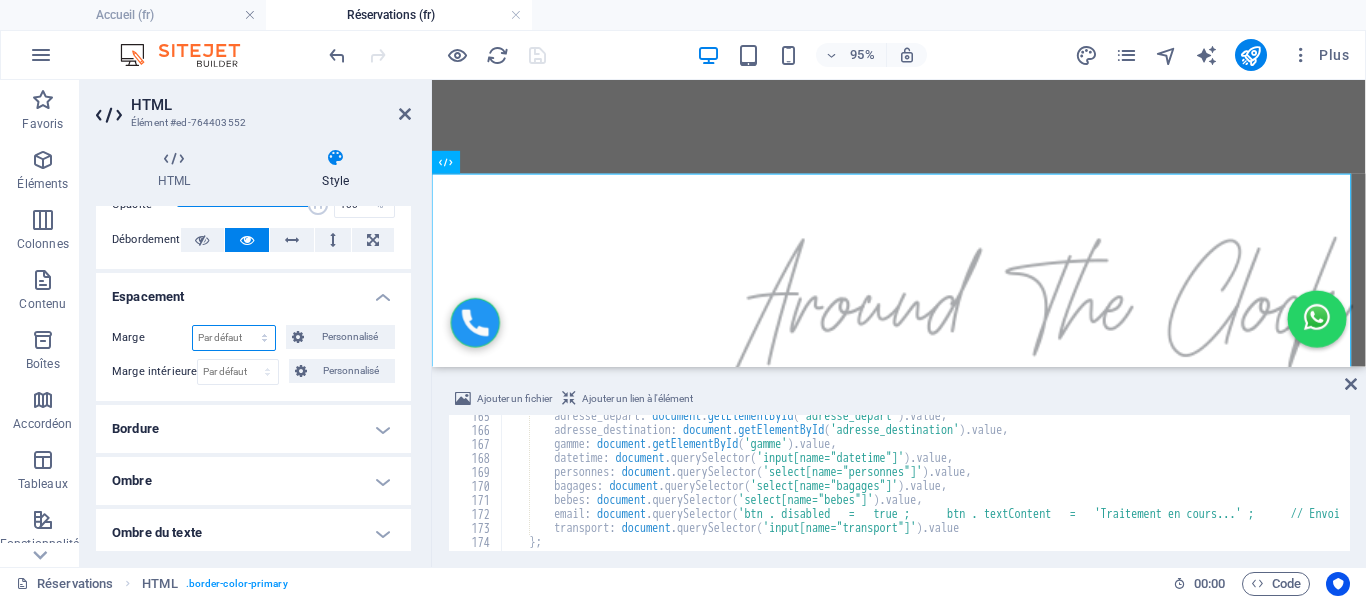 select on "%" 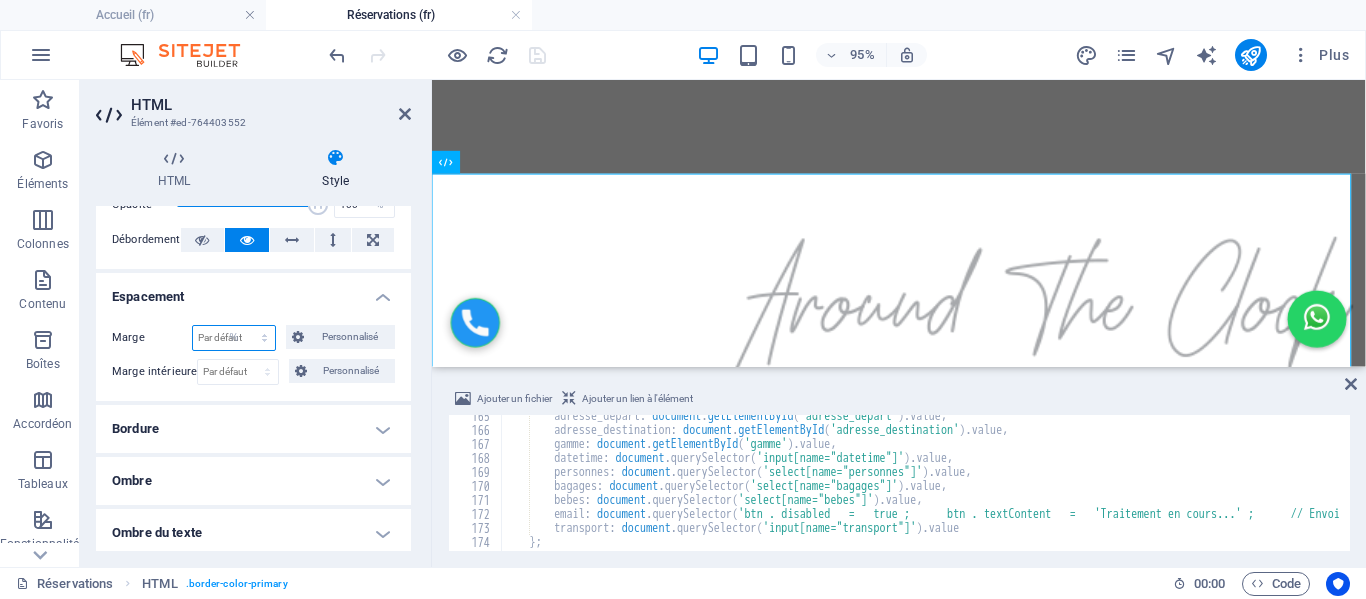 click on "Par défaut auto px % rem vw vh Personnalisé" at bounding box center [234, 338] 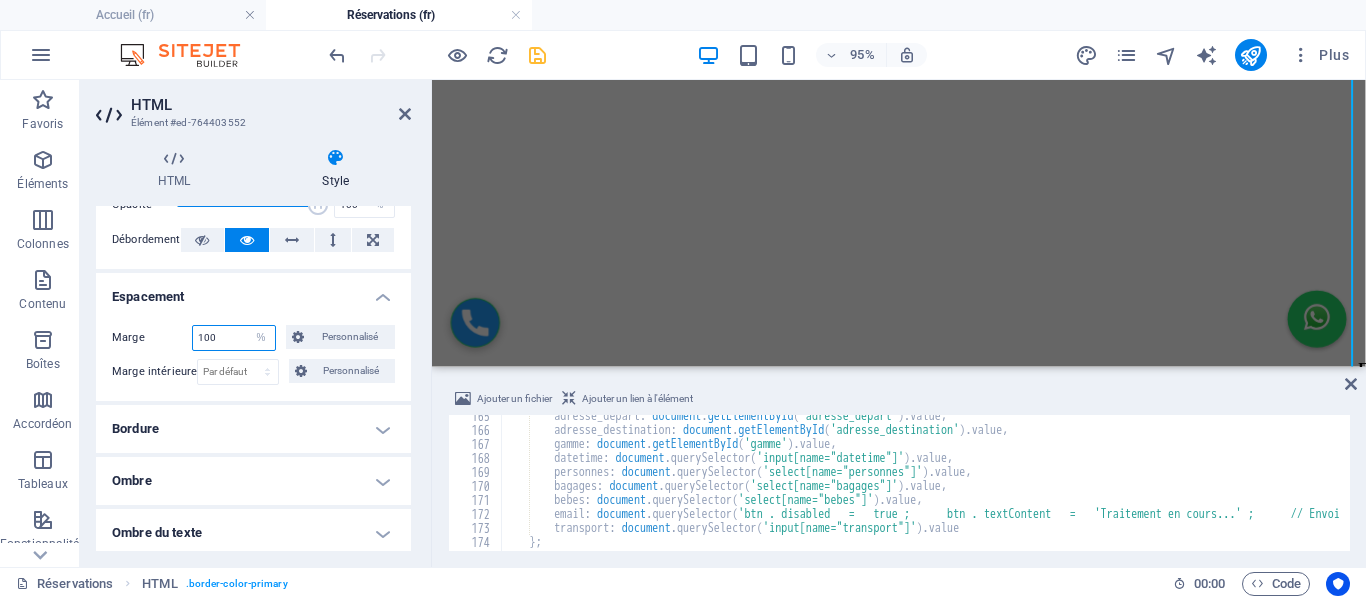 scroll, scrollTop: 2176, scrollLeft: 0, axis: vertical 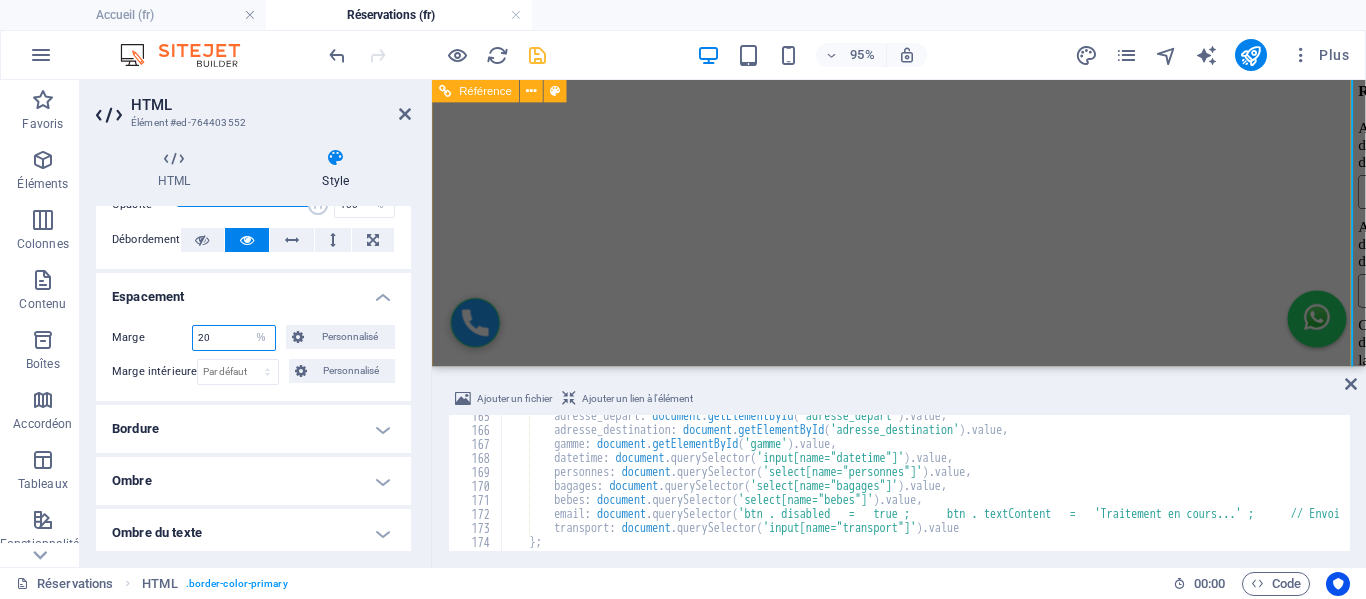 type on "20" 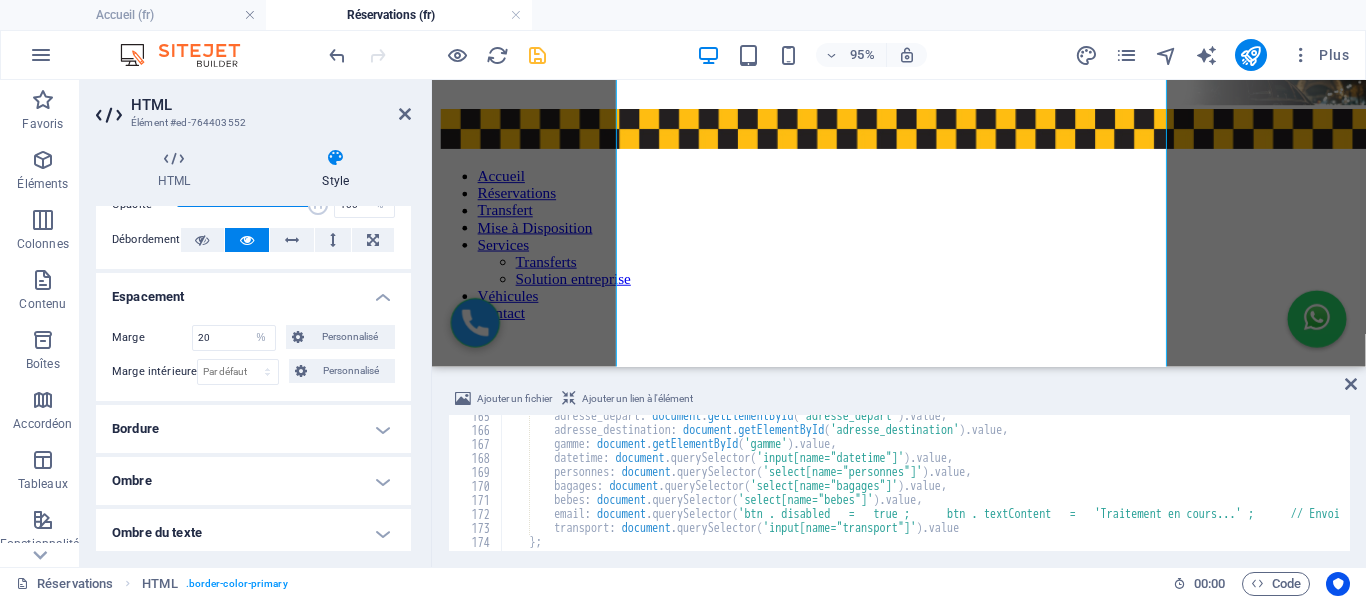 scroll, scrollTop: 709, scrollLeft: 0, axis: vertical 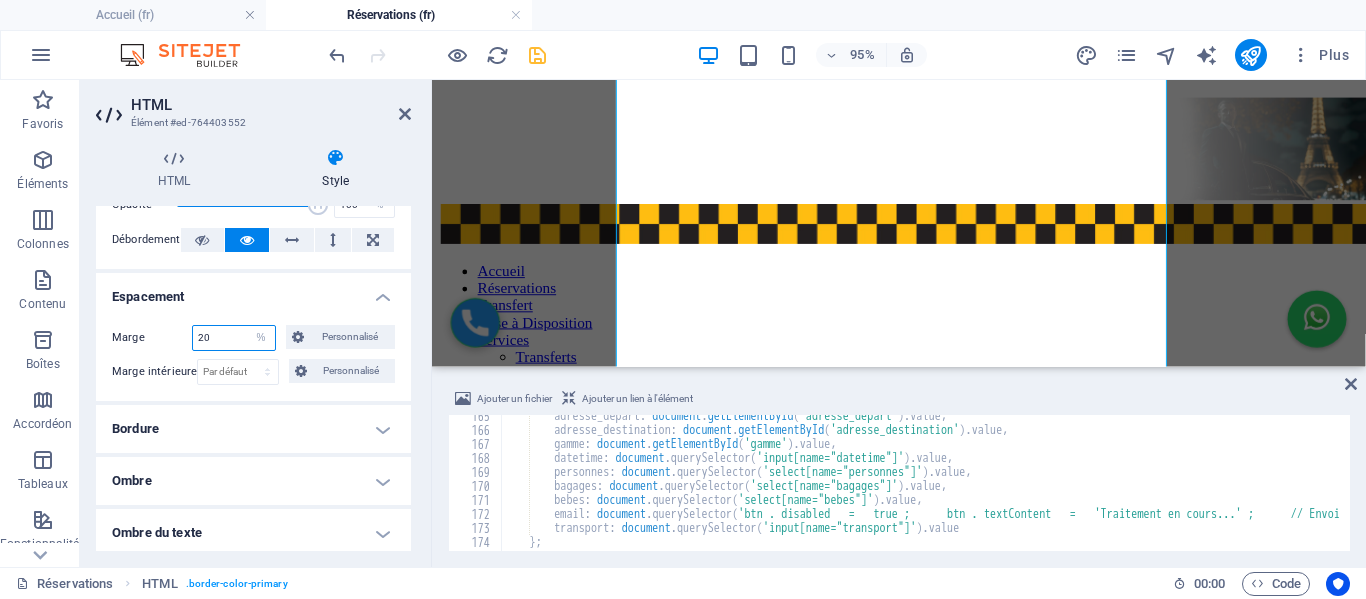 drag, startPoint x: 209, startPoint y: 337, endPoint x: 196, endPoint y: 342, distance: 13.928389 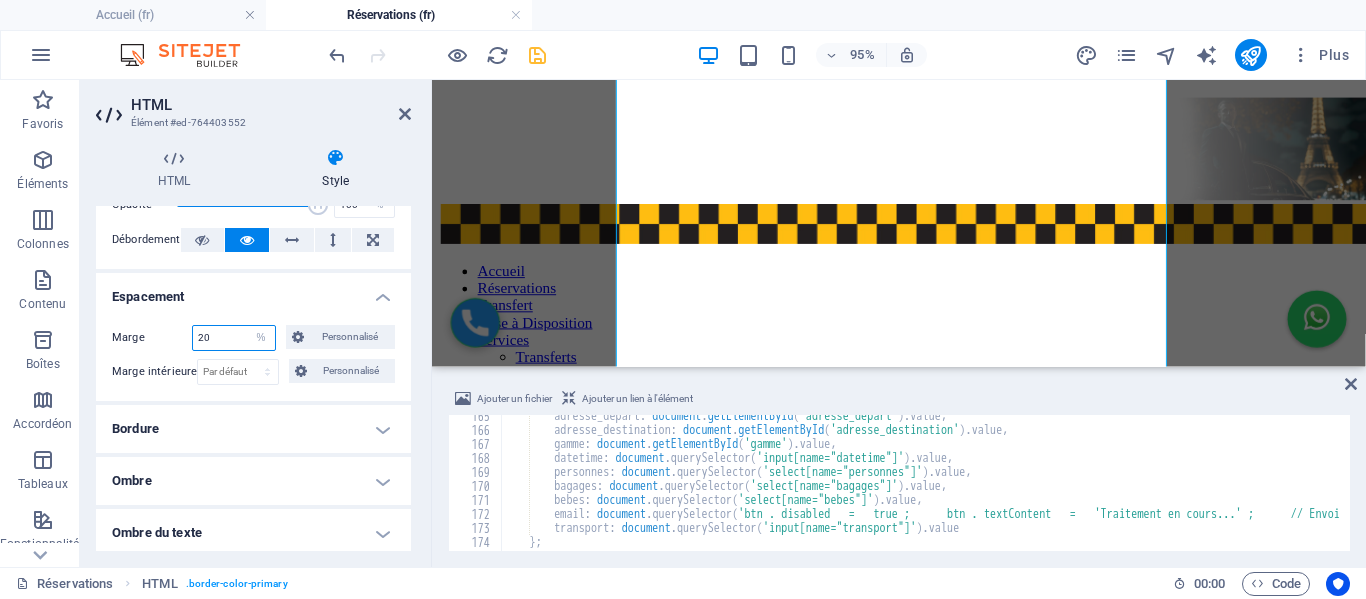 click on "20" at bounding box center [234, 338] 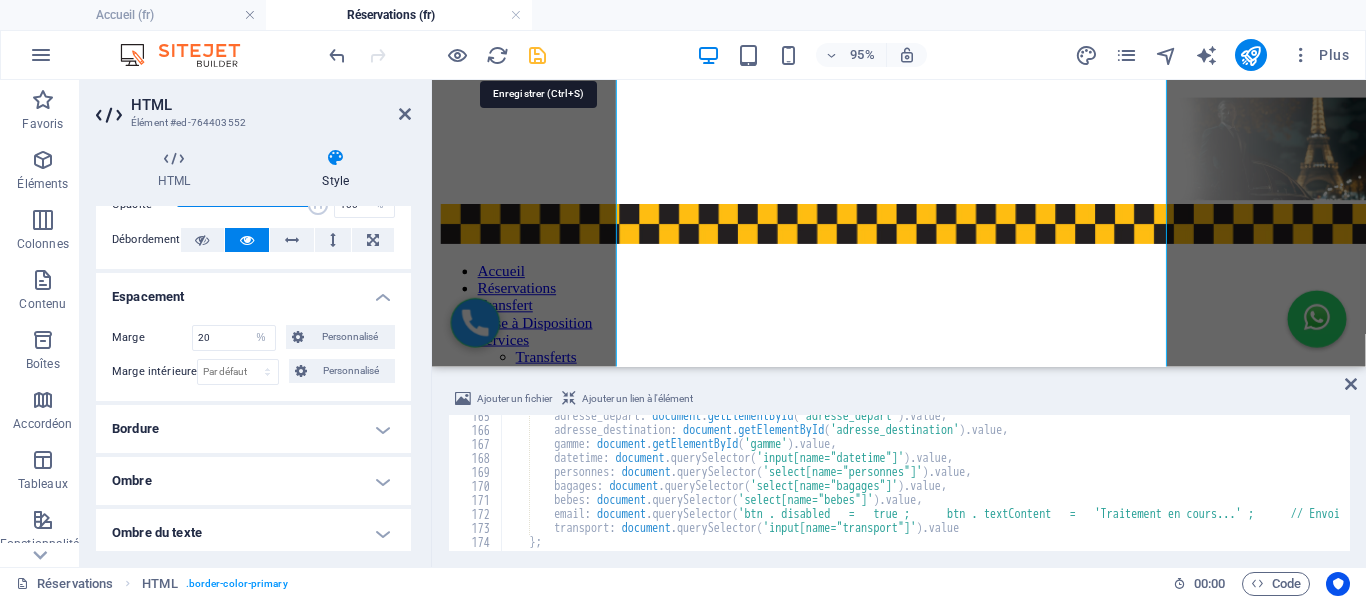 drag, startPoint x: 533, startPoint y: 60, endPoint x: 448, endPoint y: 18, distance: 94.81033 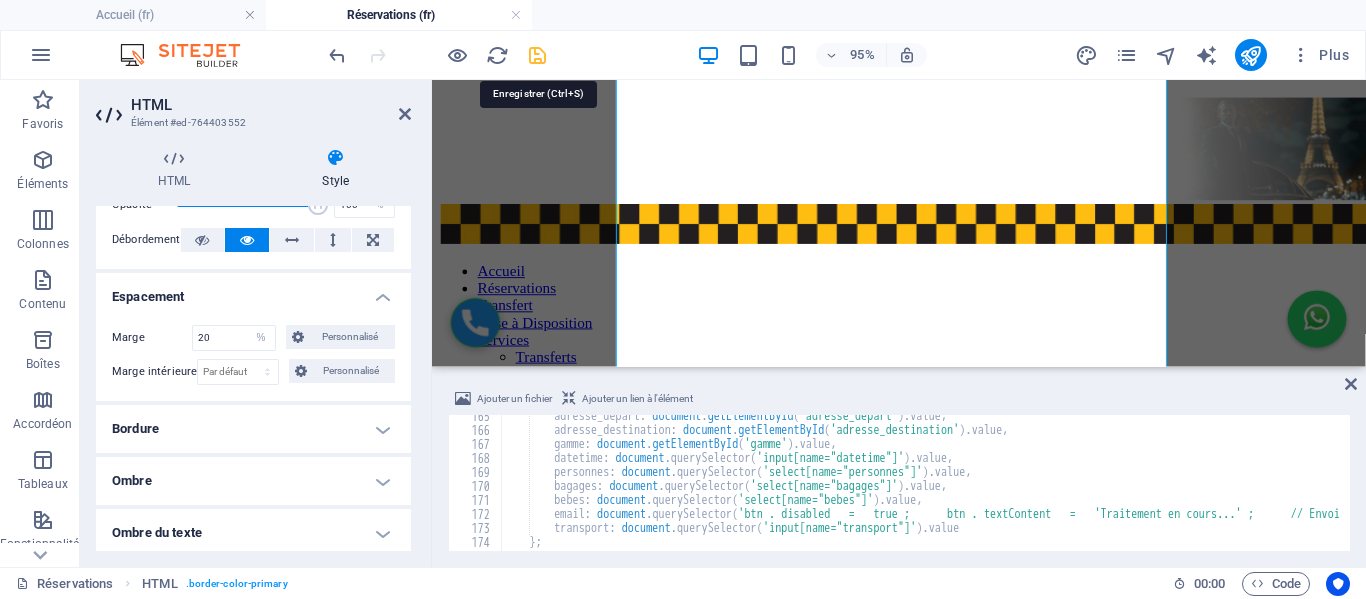 click at bounding box center (537, 55) 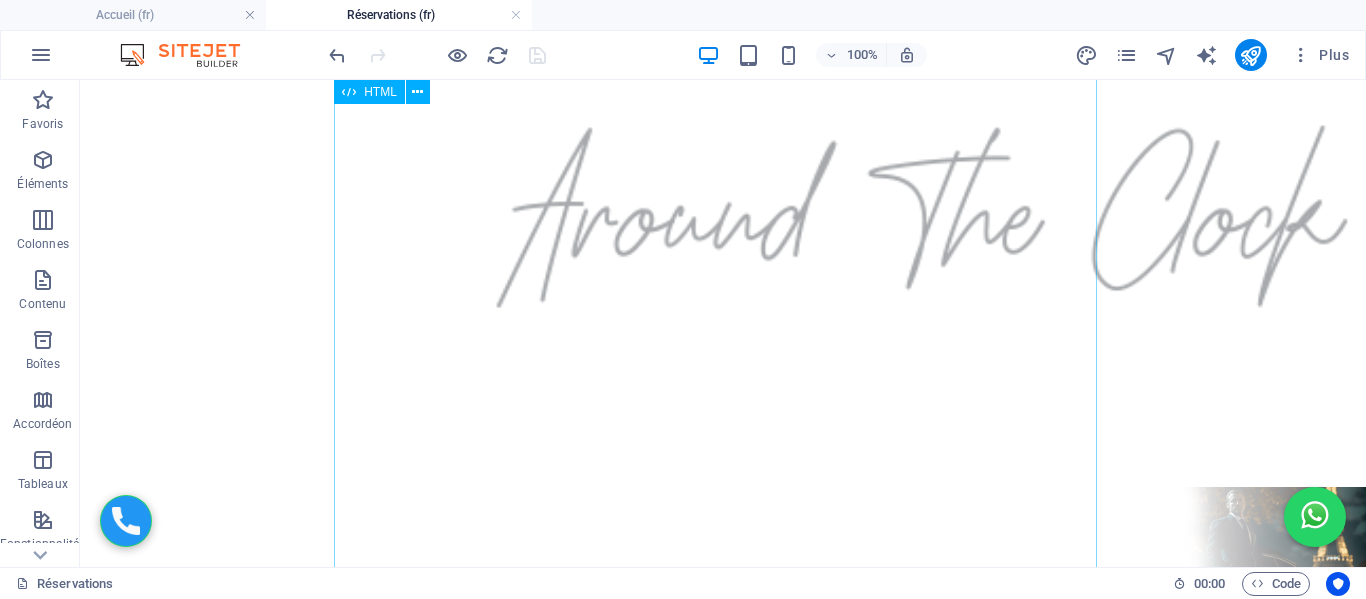 scroll, scrollTop: 519, scrollLeft: 0, axis: vertical 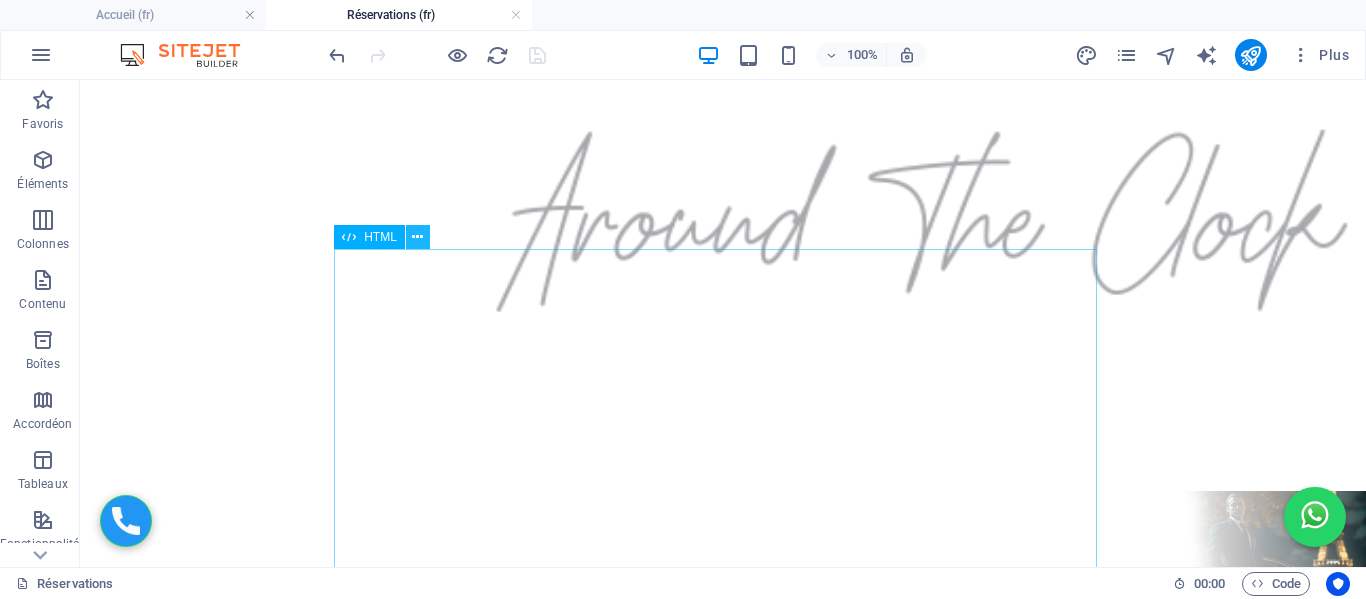click at bounding box center (417, 237) 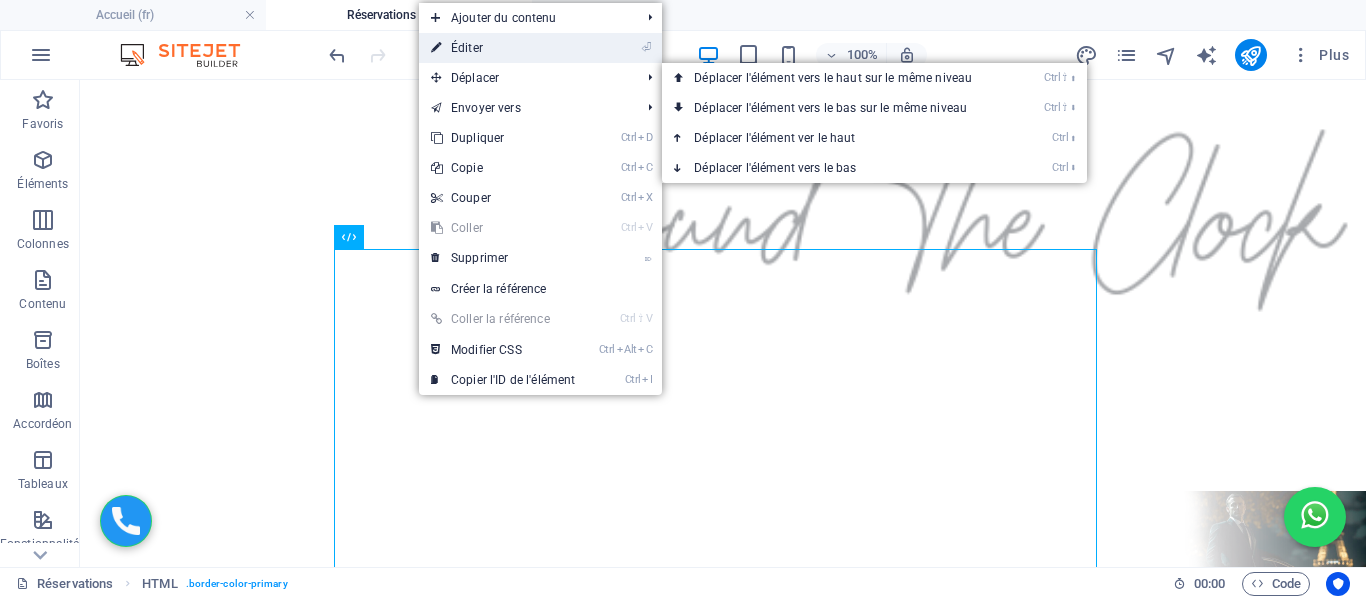 click on "⏎  Éditer" at bounding box center (503, 48) 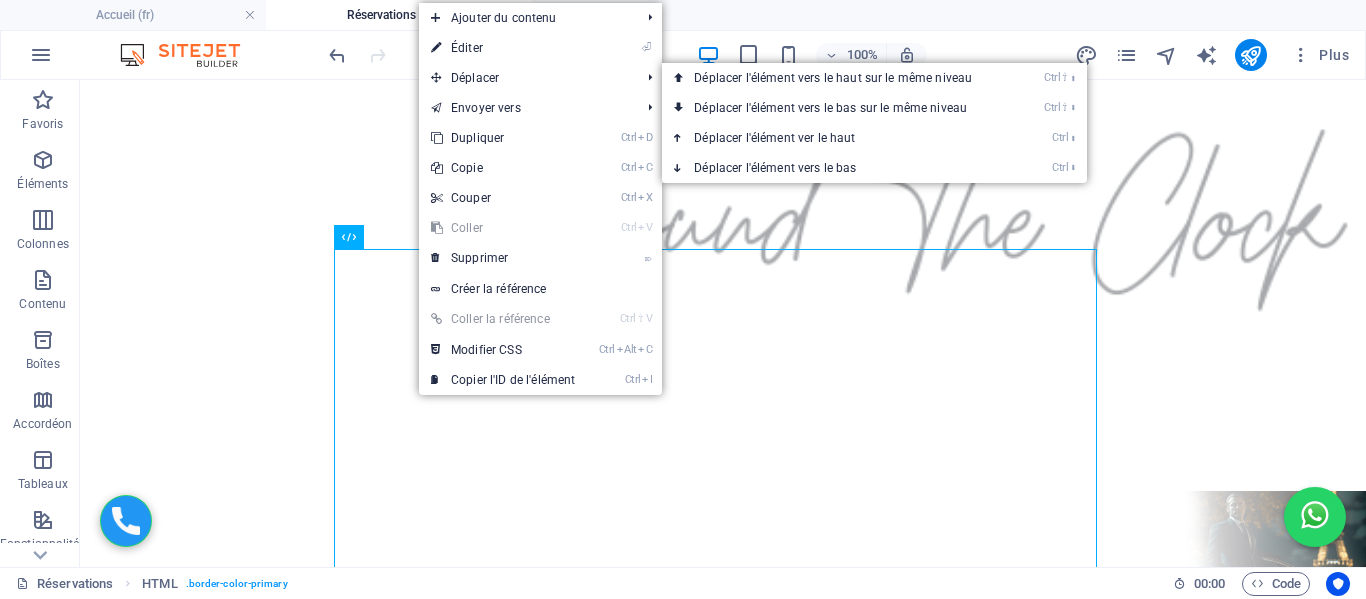 select on "%" 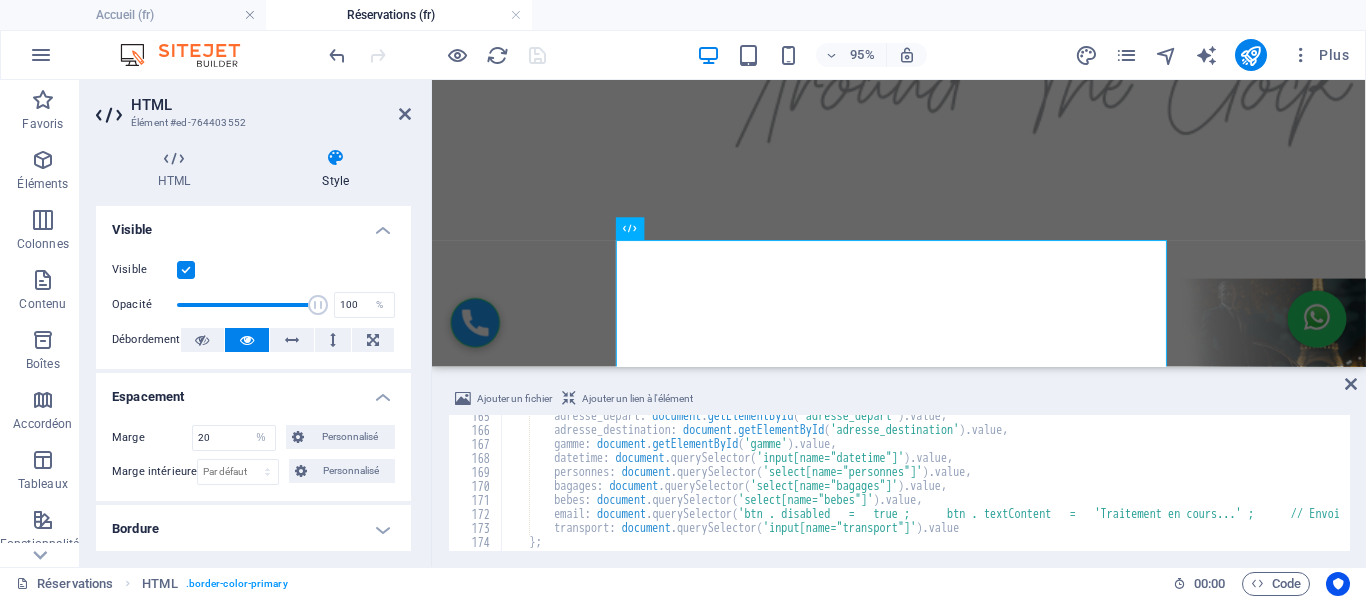 scroll, scrollTop: 409, scrollLeft: 0, axis: vertical 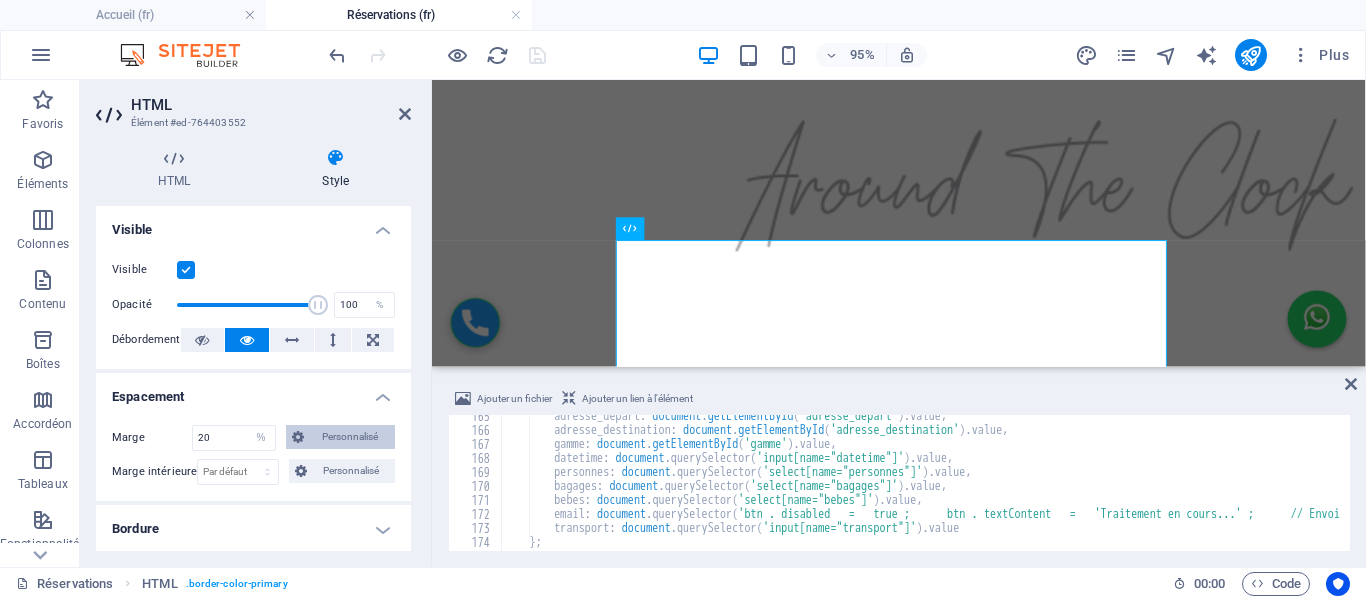 click on "Personnalisé" at bounding box center [349, 437] 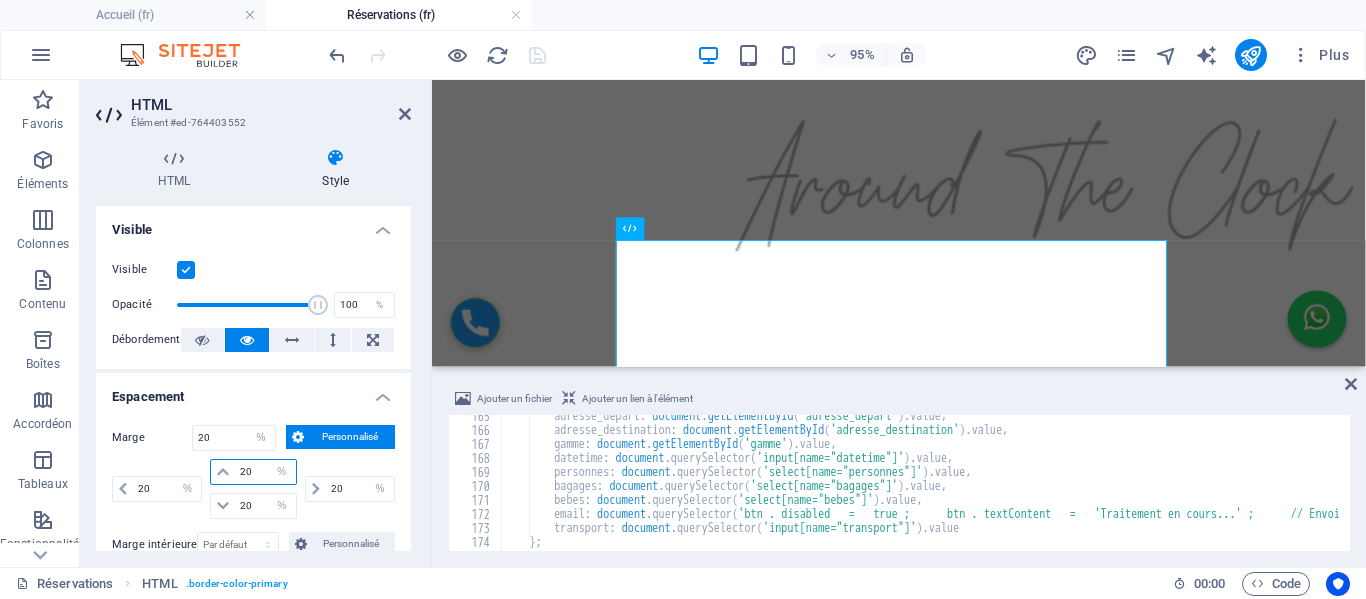 drag, startPoint x: 258, startPoint y: 468, endPoint x: 236, endPoint y: 468, distance: 22 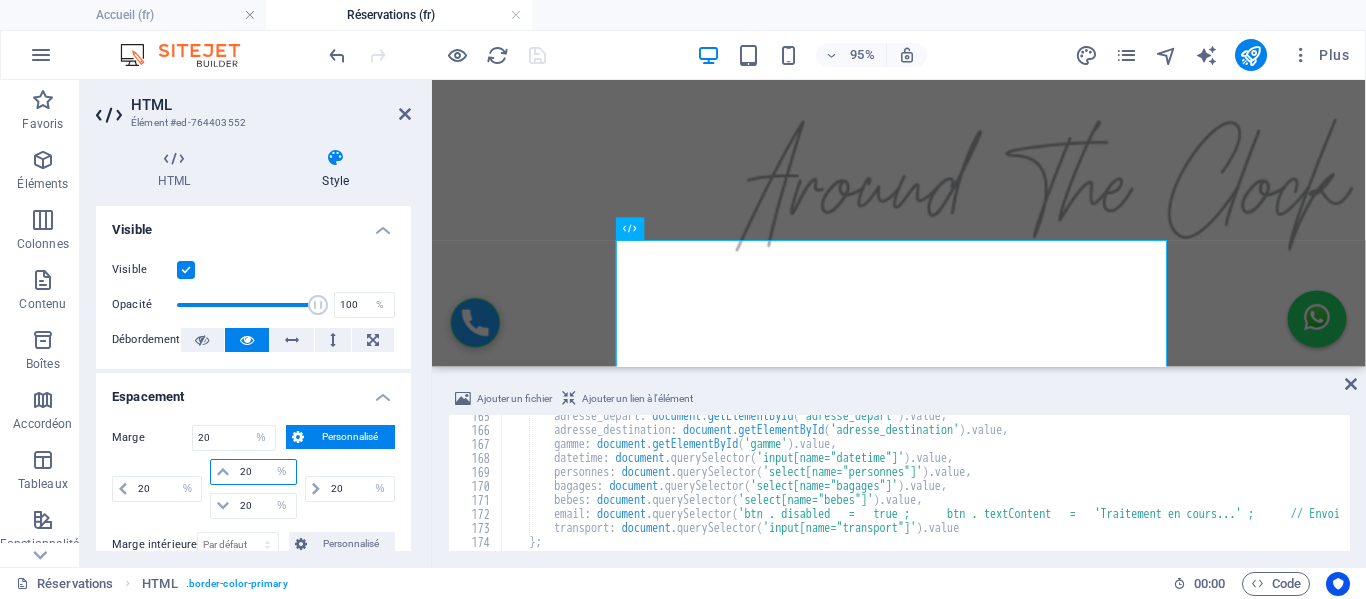 type on "0" 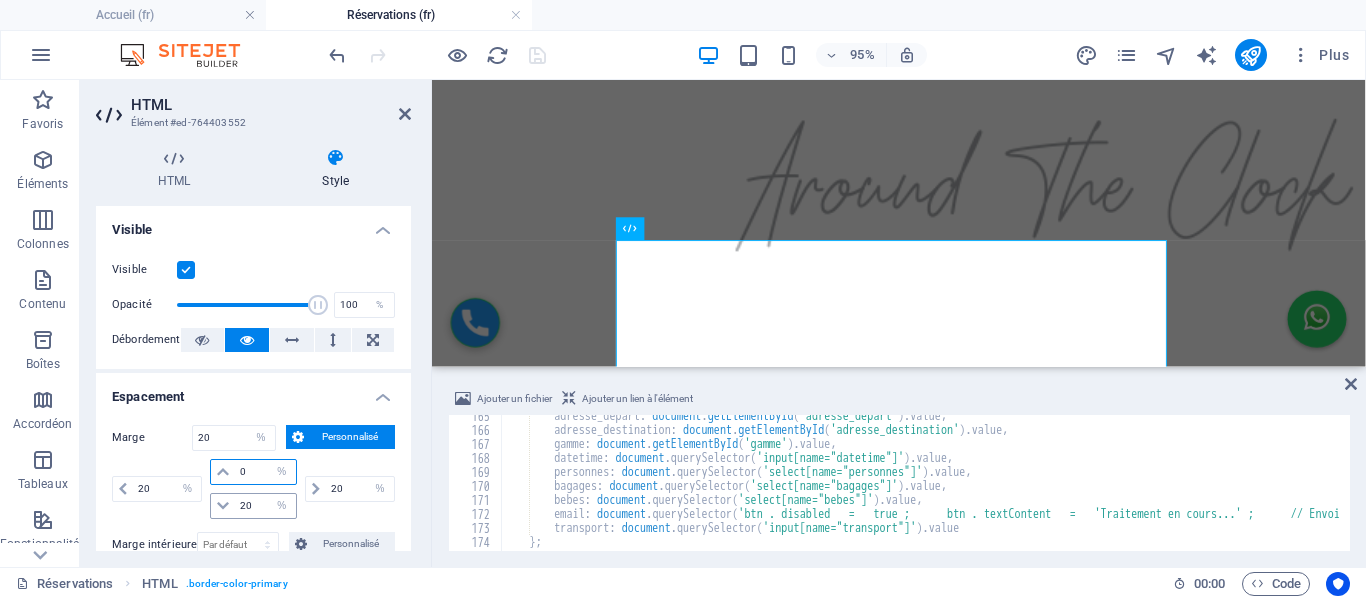 type 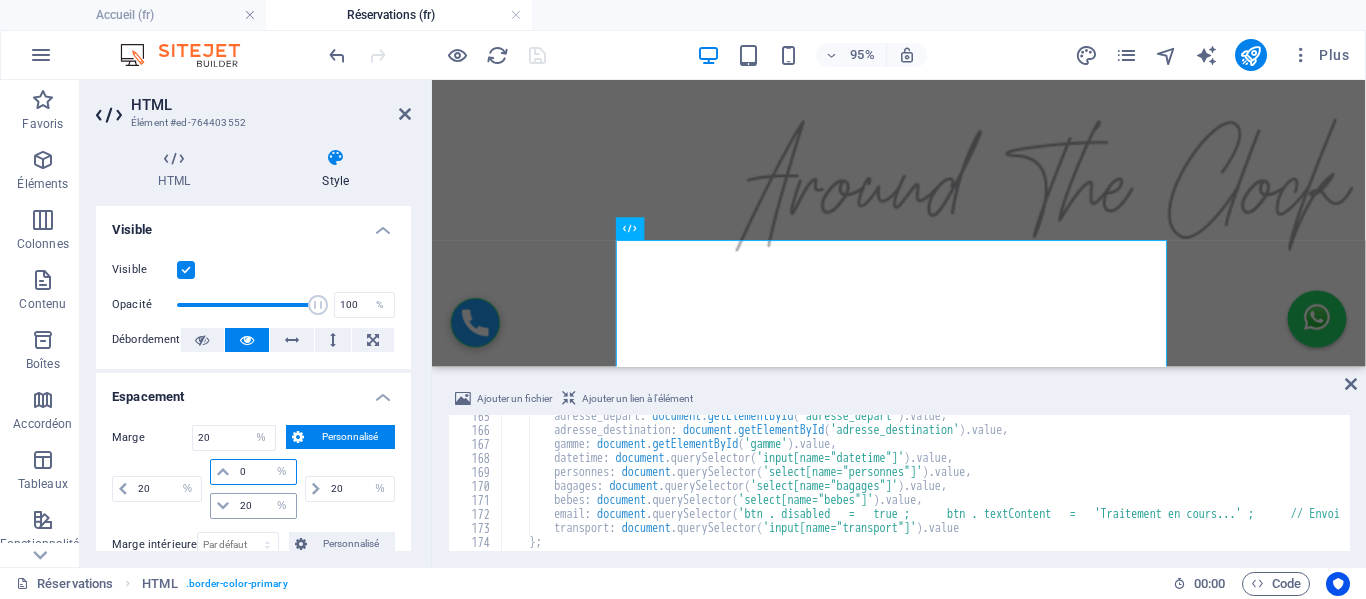 select on "DISABLED_OPTION_VALUE" 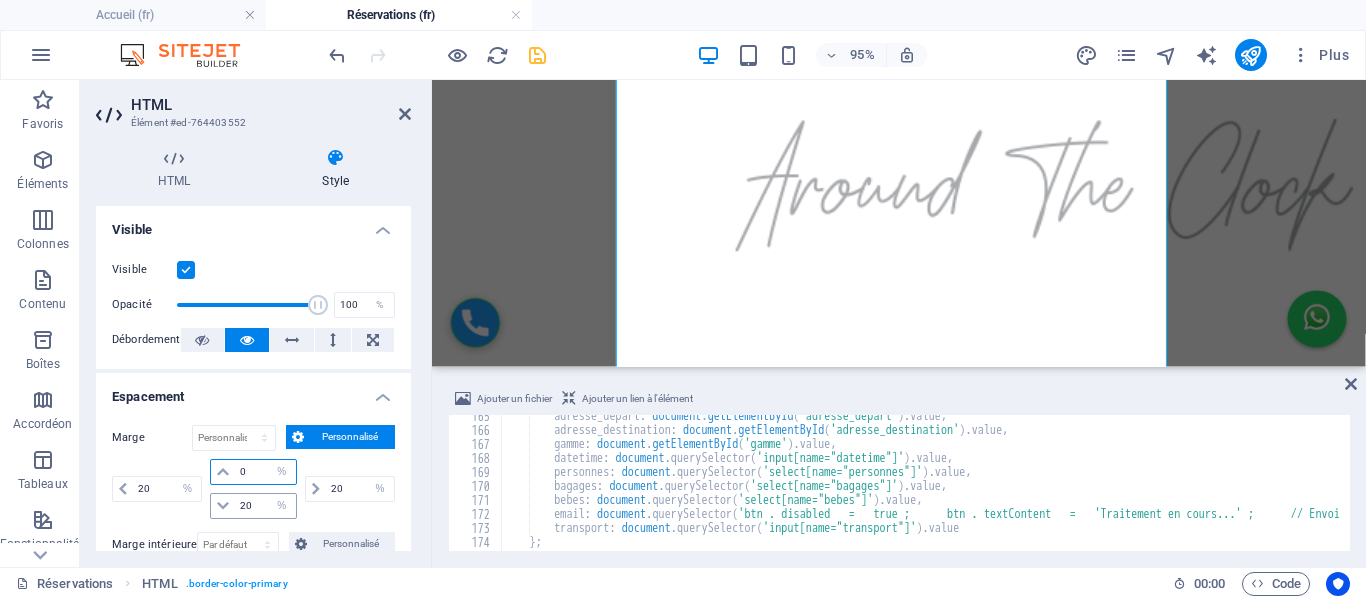 type on "0" 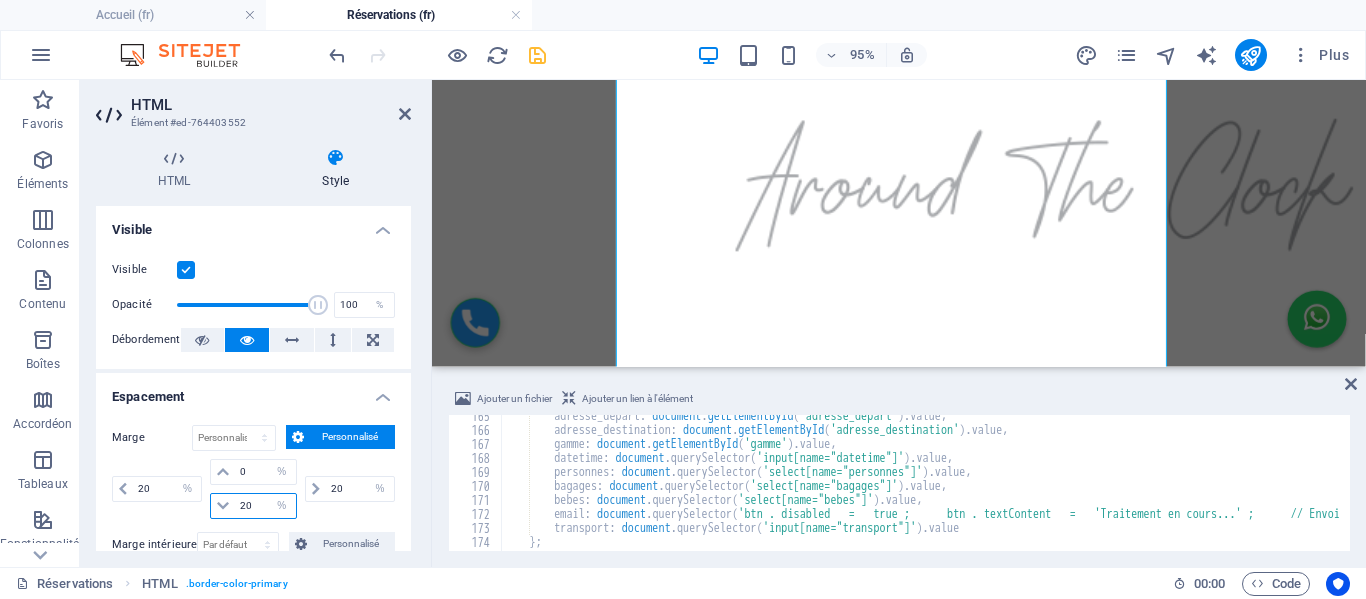 click on "20" at bounding box center [265, 506] 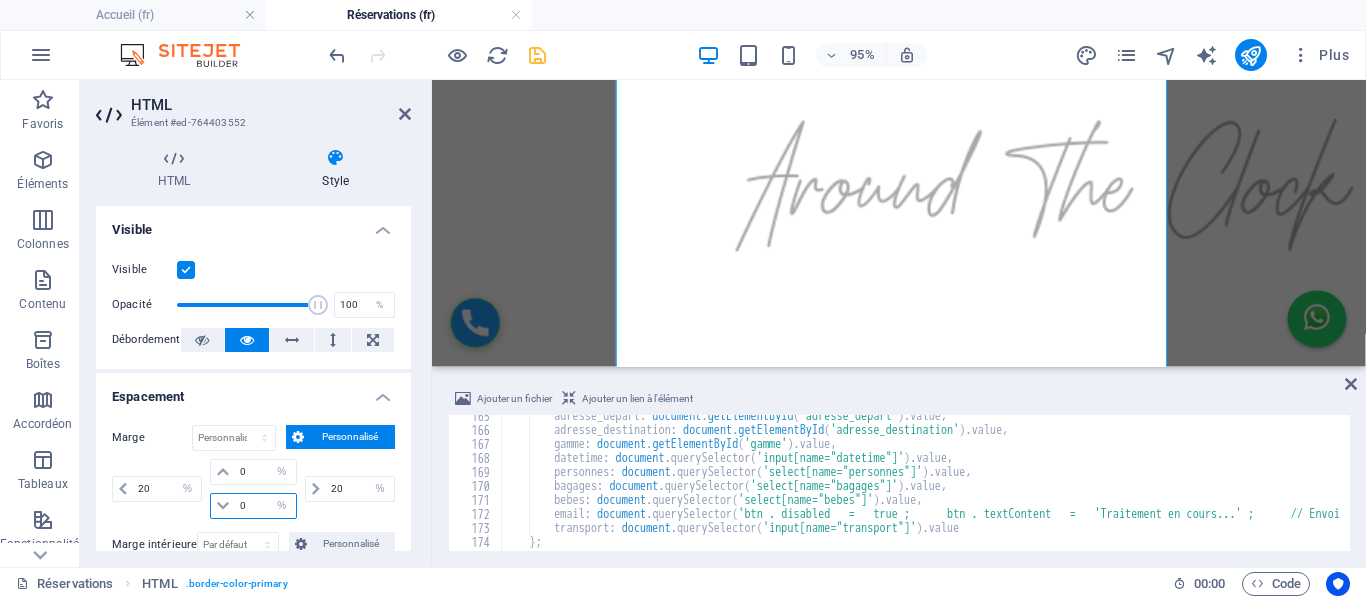 type on "0" 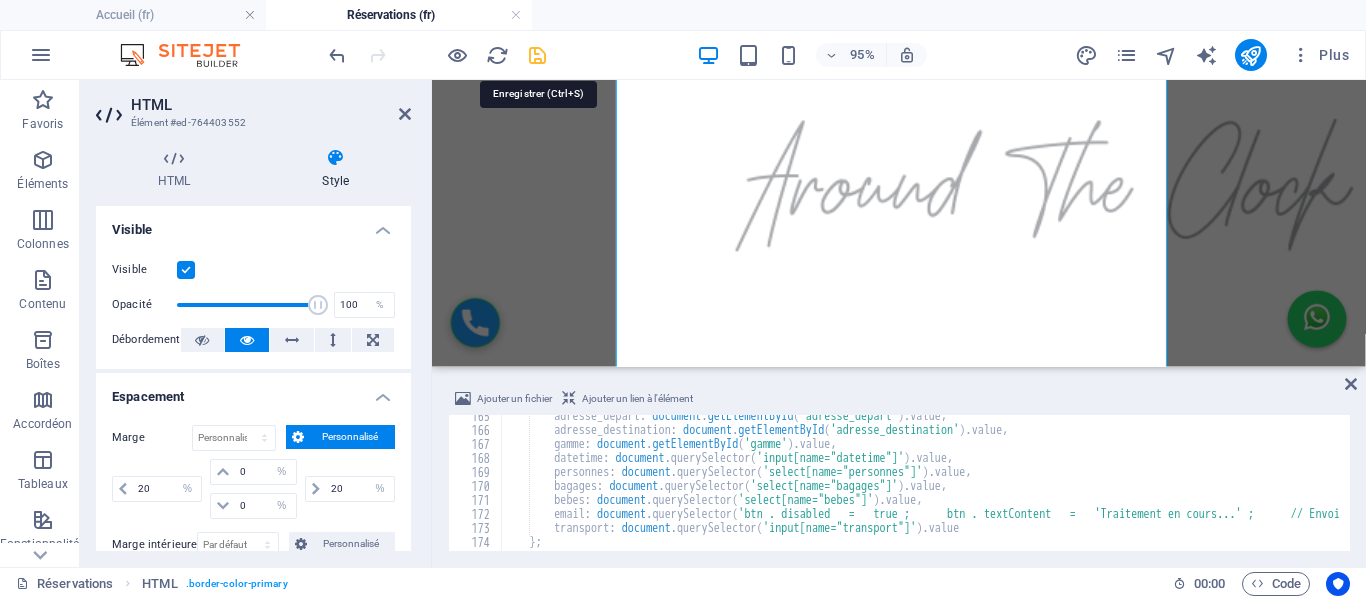 click at bounding box center (537, 55) 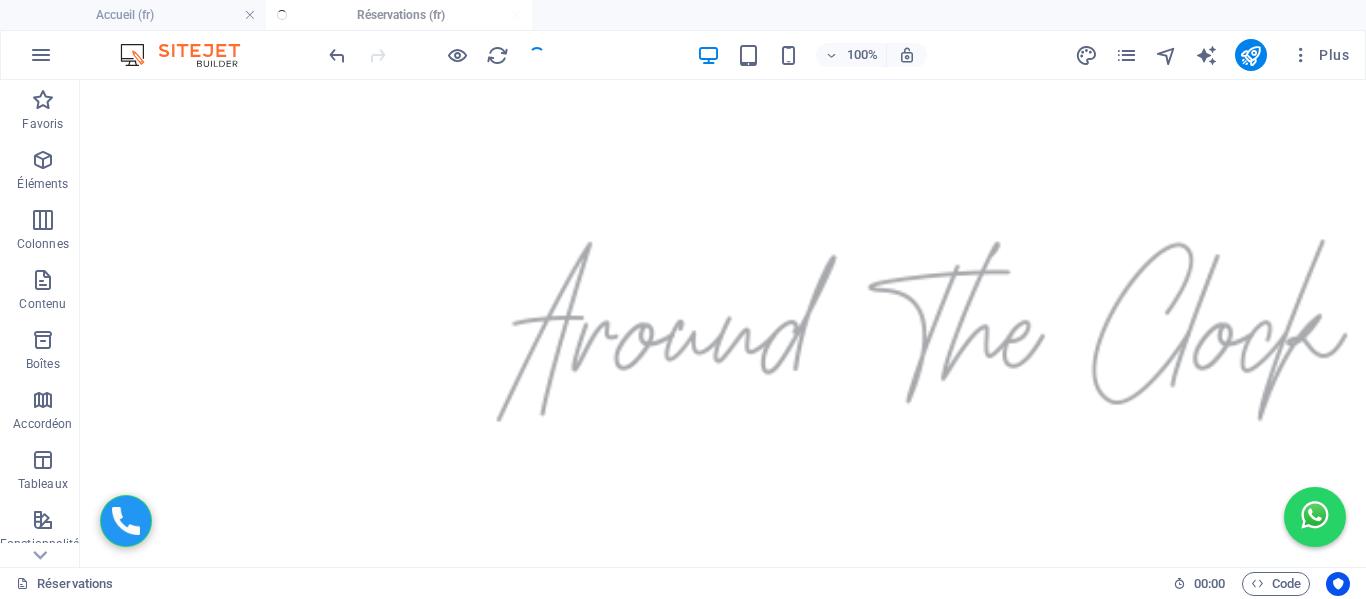 scroll, scrollTop: 459, scrollLeft: 0, axis: vertical 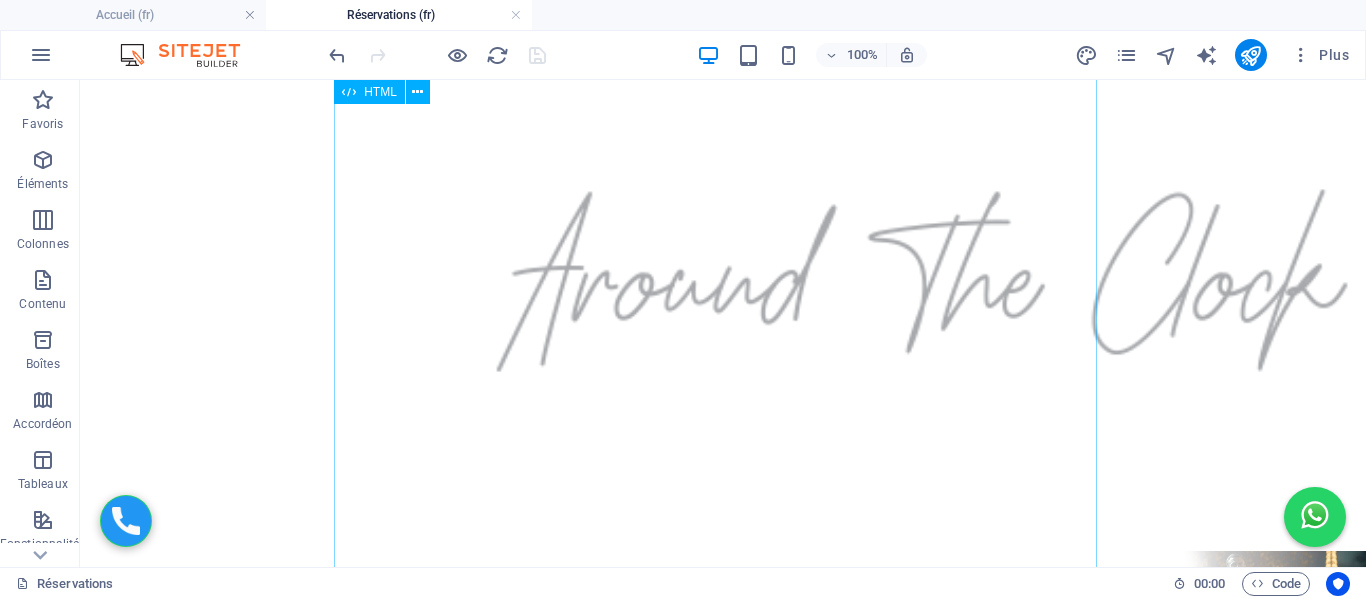 click on "Formulaire de Réservation
Adresse de départ
Adresse de destination
Choix de la gamme
Éco - 4 pers / 2 grandes valises / 2 petites
Berline - 4 pers / 2 grandes valises / 2 petites
Van - 7 pers / 5 grandes valises / 3 petites
Date et heure de réservation
Nombre de personnes
1 2 3
4 5 6 7
Nombre de bagages
0 1 2
3 4 5
Bébés
0 1 2
Nom et prénom
Email
Numéro WhatsApp
N° de vol ou train
Estimation : --
Réserver et Payer Maintenant
Payer à bord" at bounding box center [723, 1379] 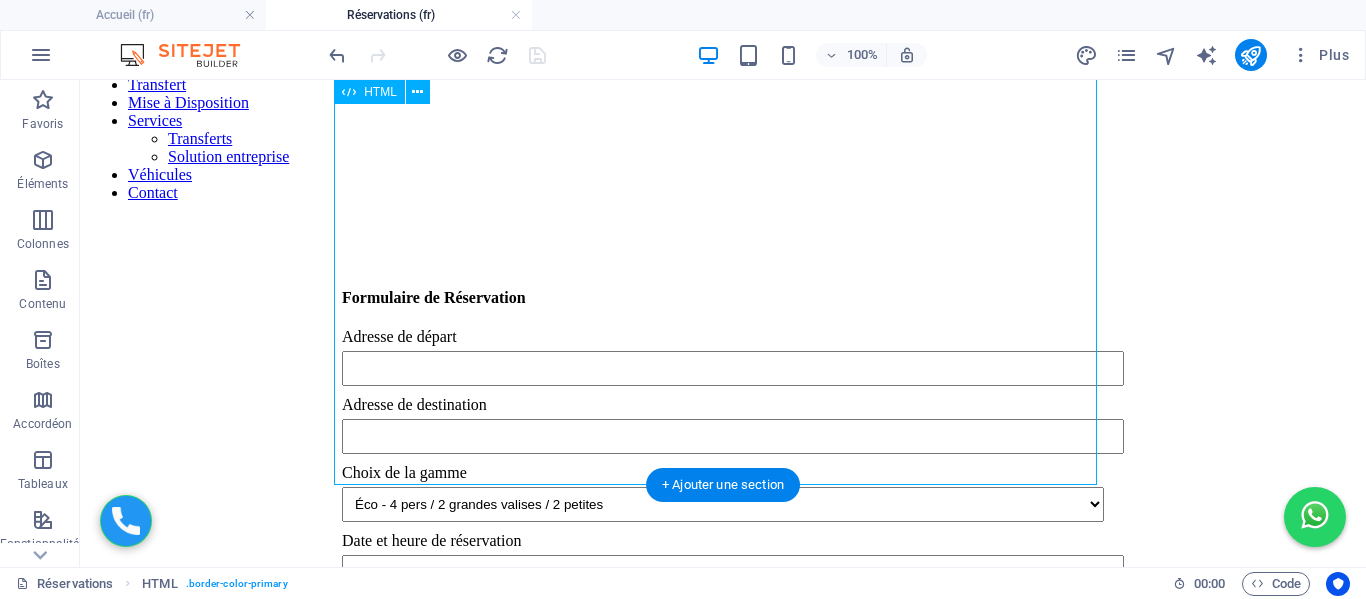 scroll, scrollTop: 1159, scrollLeft: 0, axis: vertical 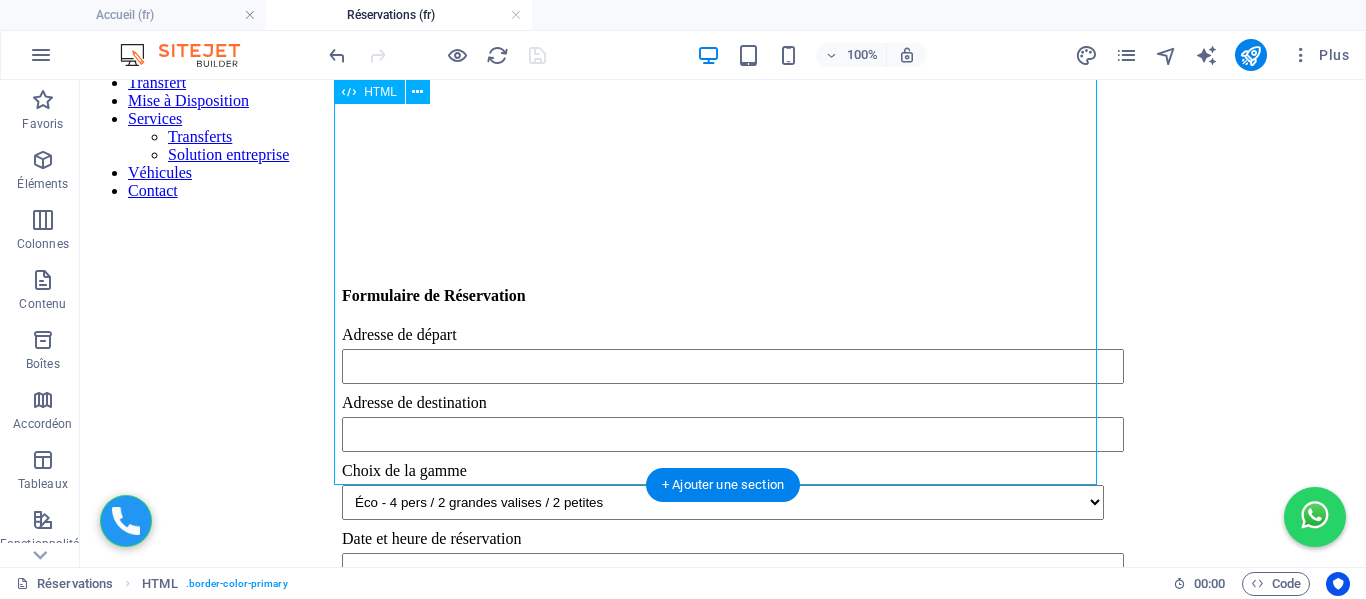 click on "Formulaire de Réservation
Adresse de départ
Adresse de destination
Choix de la gamme
Éco - 4 pers / 2 grandes valises / 2 petites
Berline - 4 pers / 2 grandes valises / 2 petites
Van - 7 pers / 5 grandes valises / 3 petites
Date et heure de réservation
Nombre de personnes
1 2 3
4 5 6 7
Nombre de bagages
0 1 2
3 4 5
Bébés
0 1 2
Nom et prénom
Email
Numéro WhatsApp
N° de vol ou train
Estimation : --
Réserver et Payer Maintenant
Payer à bord" at bounding box center [723, 679] 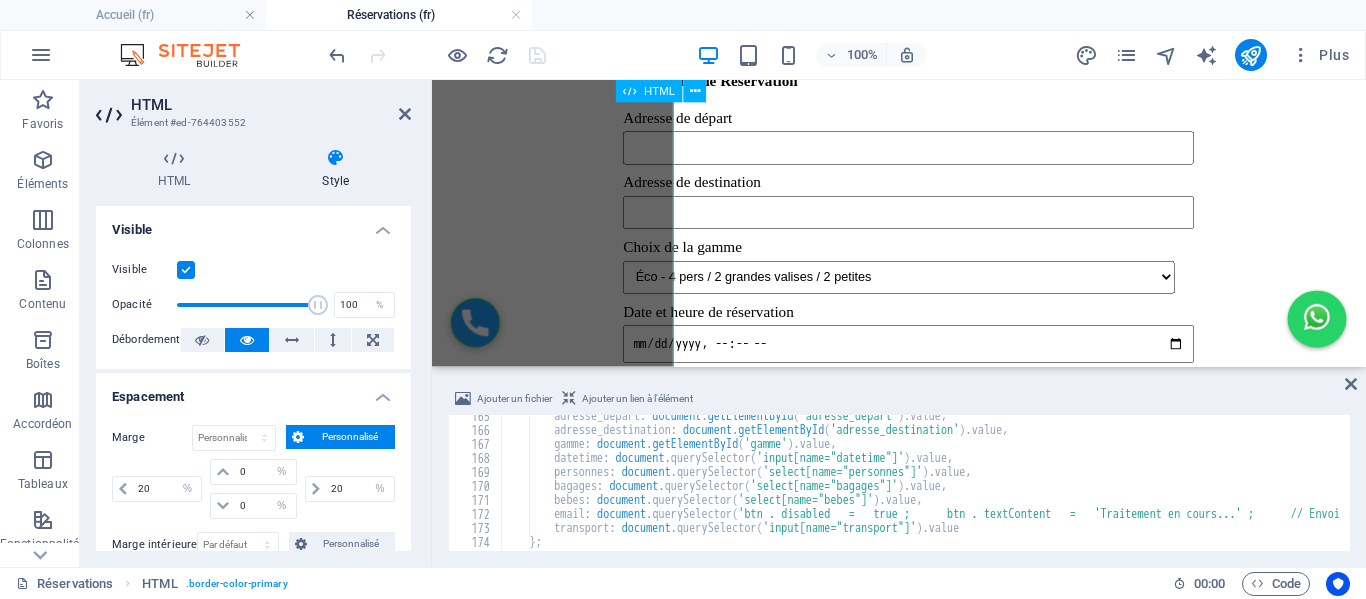 scroll, scrollTop: 1109, scrollLeft: 0, axis: vertical 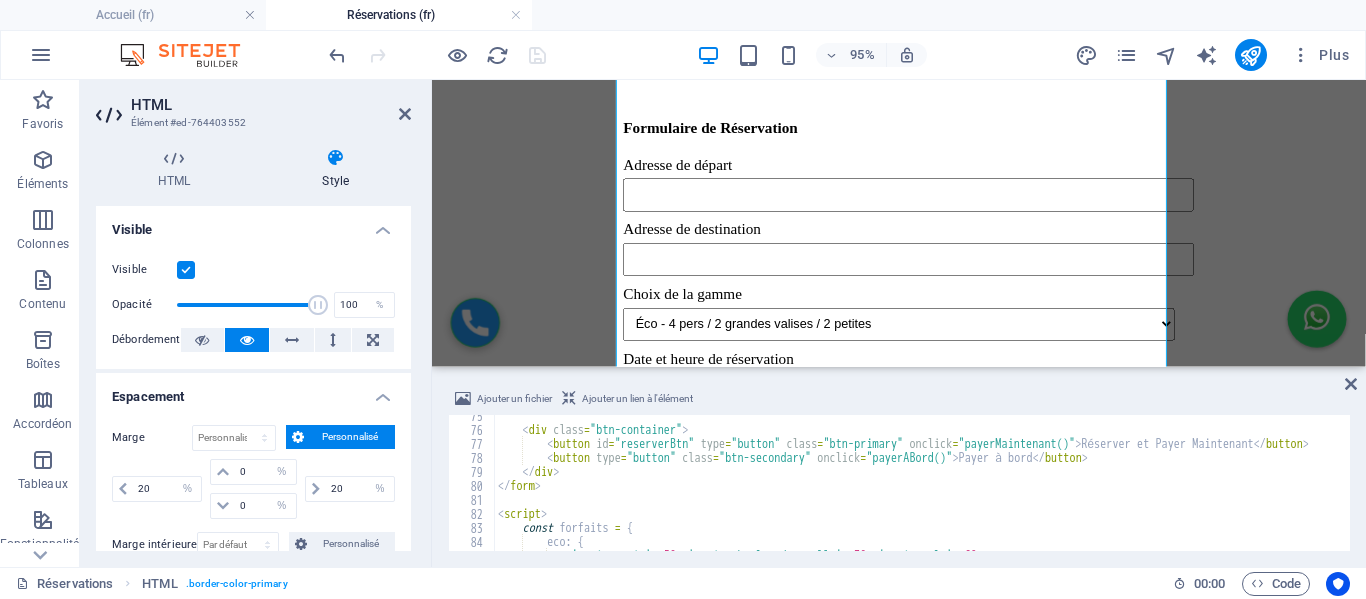 click on "< div   class = "btn-container" >           < button   id = "reserverBtn"   type = "button"   class = "btn-primary"   onclick = "payerMaintenant()" > Réserver et Payer Maintenant </ button >           < button   type = "button"   class = "btn-secondary"   onclick = "payerABord()" > Payer à bord </ button >      </ div > </ form > < script >      const   forfaits   =   {           eco :   {                'paris-paris' :   50 ,   'paris-charles de gaulle' :   70 ,   'paris-orly' :   60 ," at bounding box center (1057, 489) 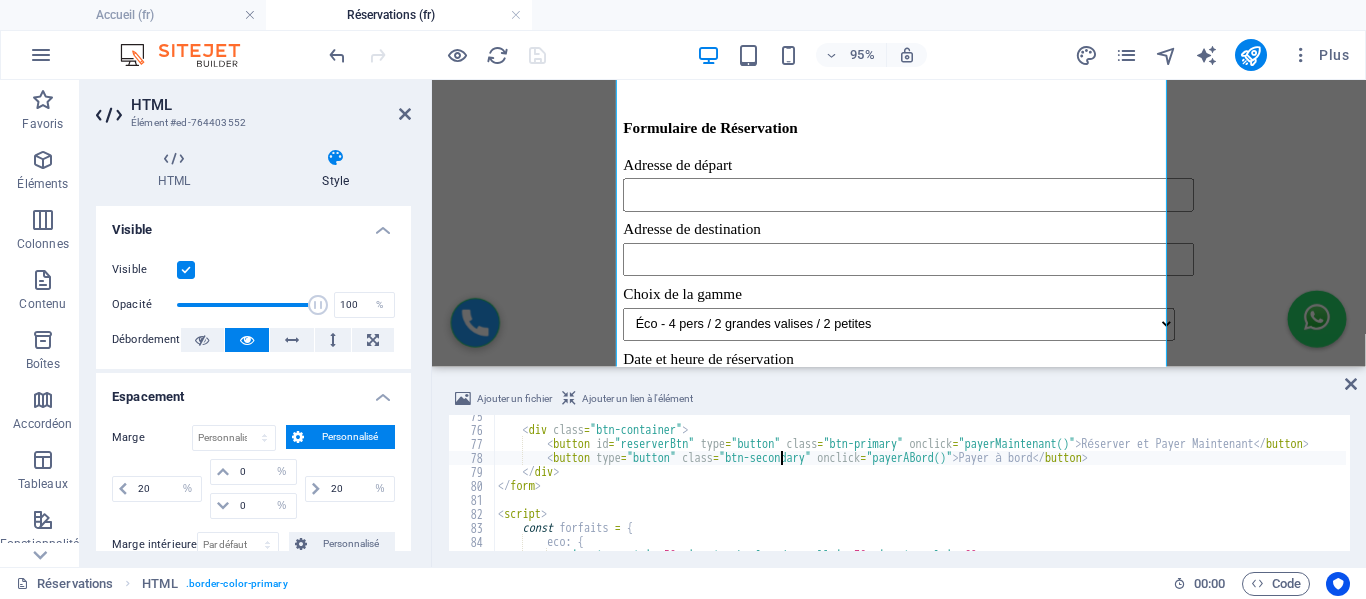 click on "< div   class = "btn-container" >           < button   id = "reserverBtn"   type = "button"   class = "btn-primary"   onclick = "payerMaintenant()" > Réserver et Payer Maintenant </ button >           < button   type = "button"   class = "btn-secondary"   onclick = "payerABord()" > Payer à bord </ button >      </ div > </ form > < script >      const   forfaits   =   {           eco :   {                'paris-paris' :   50 ,   'paris-charles de gaulle' :   70 ,   'paris-orly' :   60 ," at bounding box center (1057, 489) 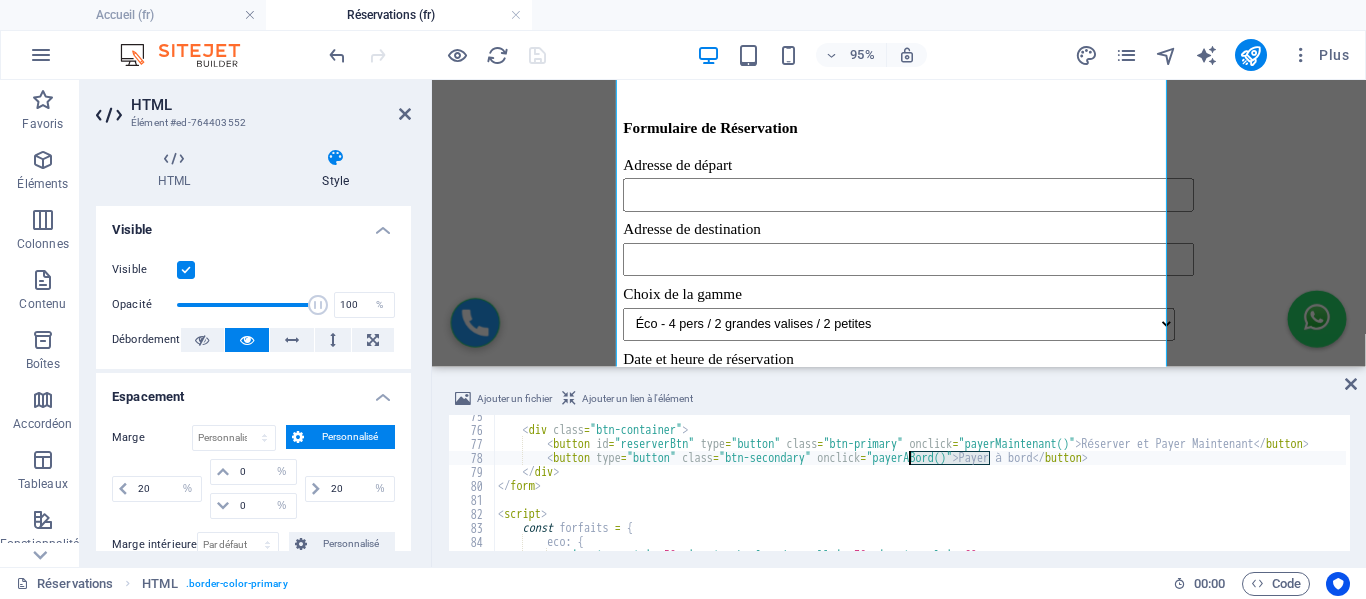 drag, startPoint x: 990, startPoint y: 453, endPoint x: 909, endPoint y: 456, distance: 81.055534 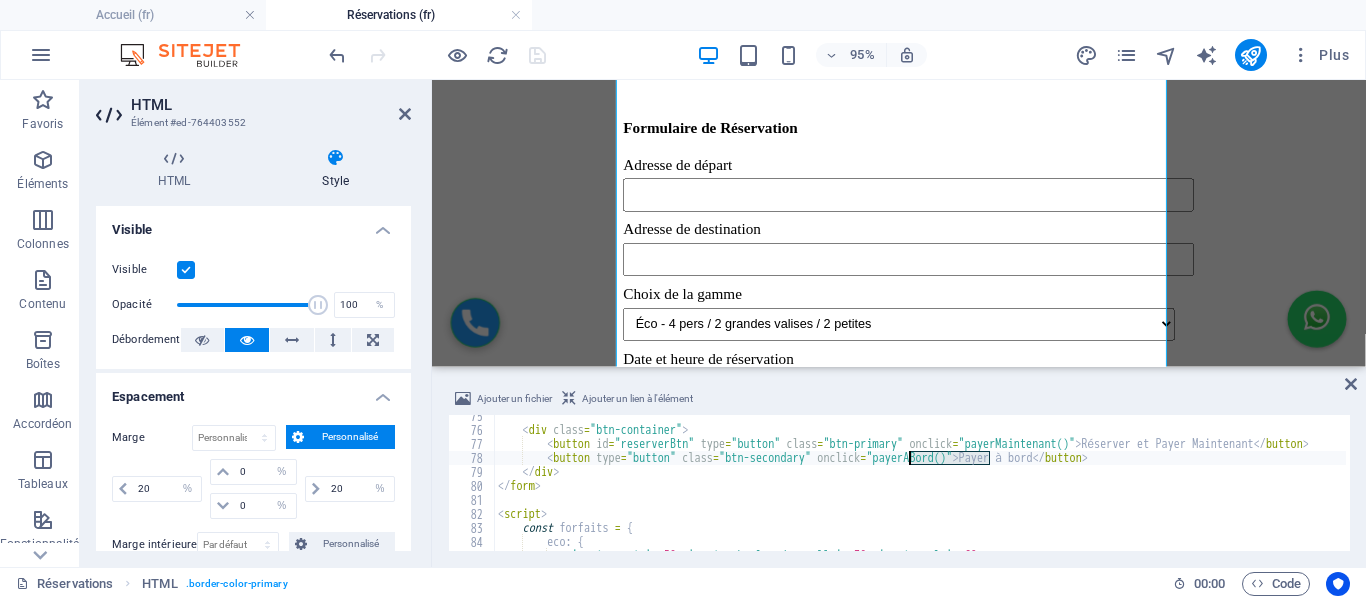 click on "< div   class = "btn-container" >           < button   id = "reserverBtn"   type = "button"   class = "btn-primary"   onclick = "payerMaintenant()" > Réserver et Payer Maintenant </ button >           < button   type = "button"   class = "btn-secondary"   onclick = "payerABord()" > Payer à bord </ button >      </ div > </ form > < script >      const   forfaits   =   {           eco :   {                'paris-paris' :   50 ,   'paris-charles de gaulle' :   70 ,   'paris-orly' :   60 ," at bounding box center [1057, 489] 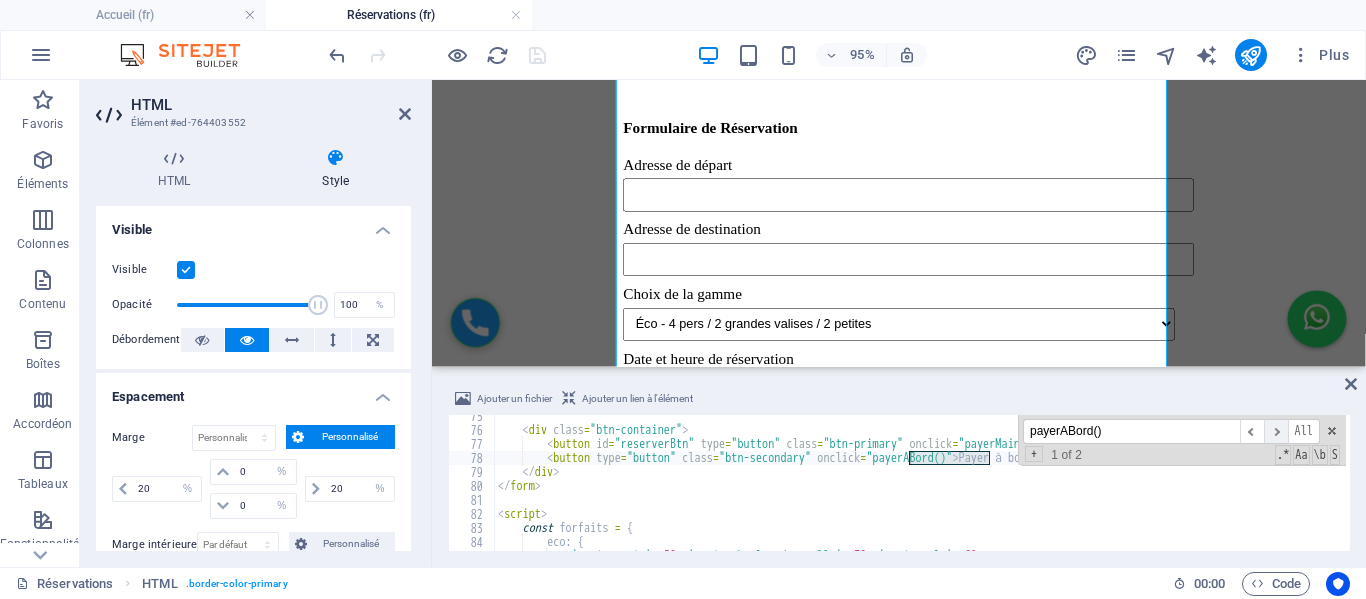 click on "​" at bounding box center [1276, 431] 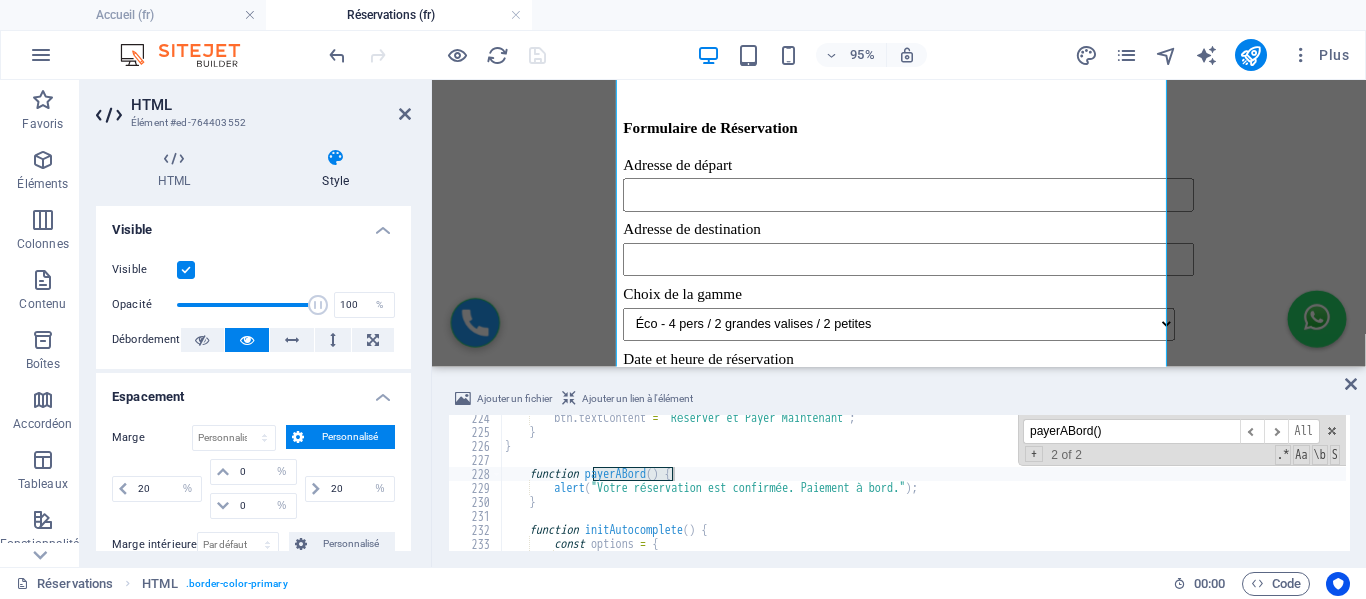 scroll, scrollTop: 3126, scrollLeft: 0, axis: vertical 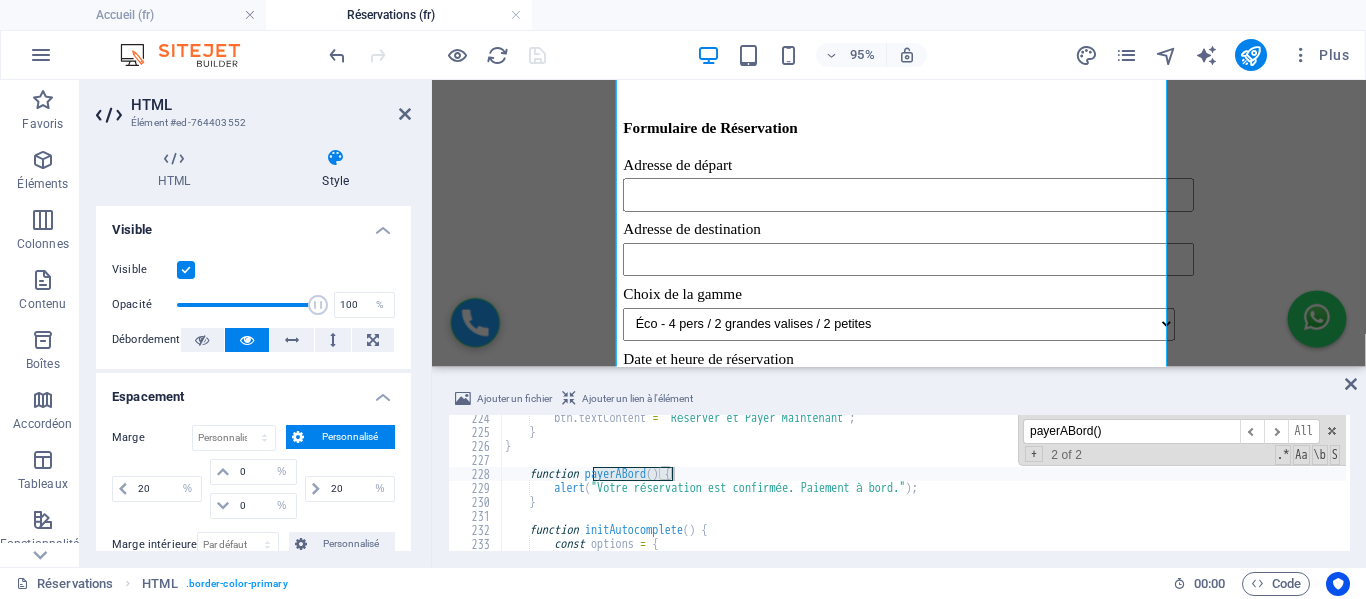 click on "btn . textContent   =   'Réserver et Payer Maintenant' ;      } }      function   payerABord ( )   {           alert ( "Votre réservation est confirmée. Paiement à bord." ) ;      }      function   initAutocomplete ( )   {           const   options   =   {                componentRestrictions :   {   country :   "fr"   } ," at bounding box center (1064, 491) 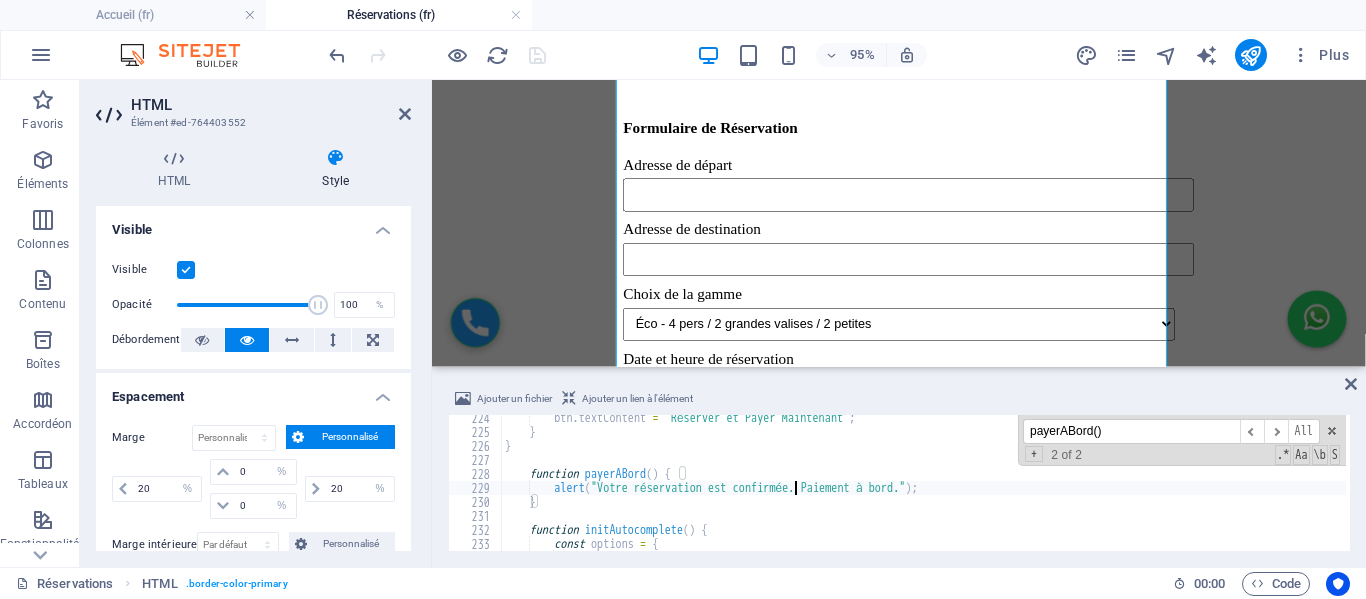 click on "btn . textContent   =   'Réserver et Payer Maintenant' ;      } }      function   payerABord ( )   {           alert ( "Votre réservation est confirmée. Paiement à bord." ) ;      }      function   initAutocomplete ( )   {           const   options   =   {                componentRestrictions :   {   country :   "fr"   } ," at bounding box center (1064, 491) 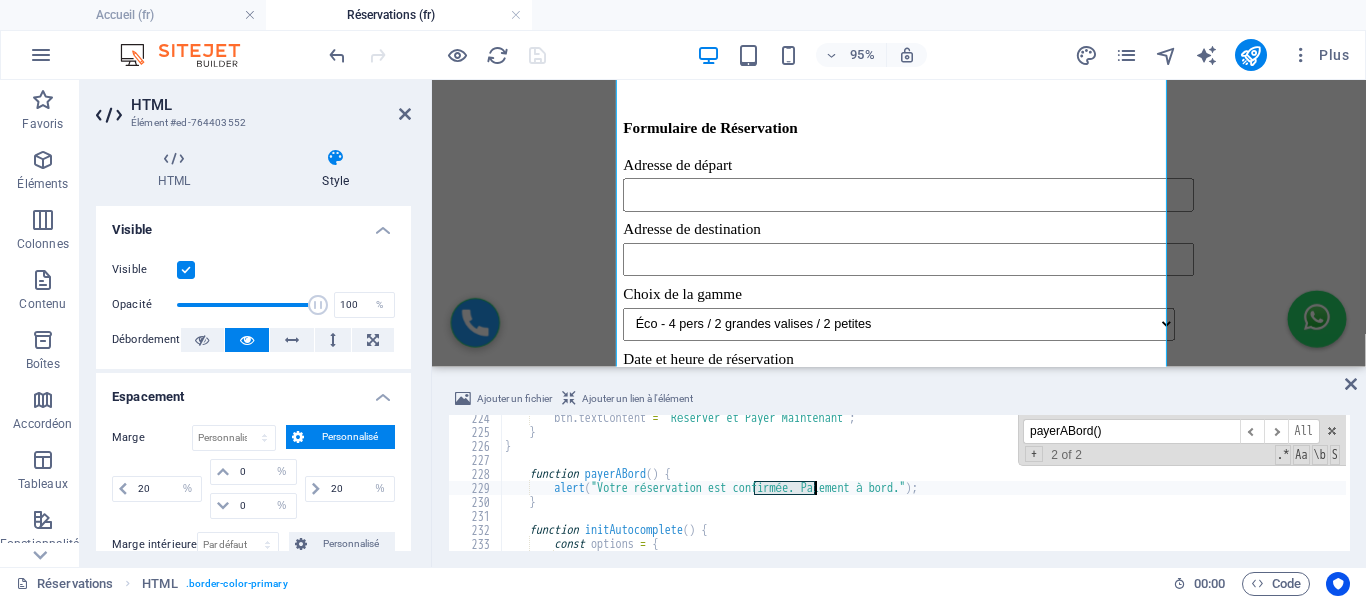 click on "btn . textContent   =   'Réserver et Payer Maintenant' ;      } }      function   payerABord ( )   {           alert ( "Votre réservation est confirmée. Paiement à bord." ) ;      }      function   initAutocomplete ( )   {           const   options   =   {                componentRestrictions :   {   country :   "fr"   } ," at bounding box center (1064, 491) 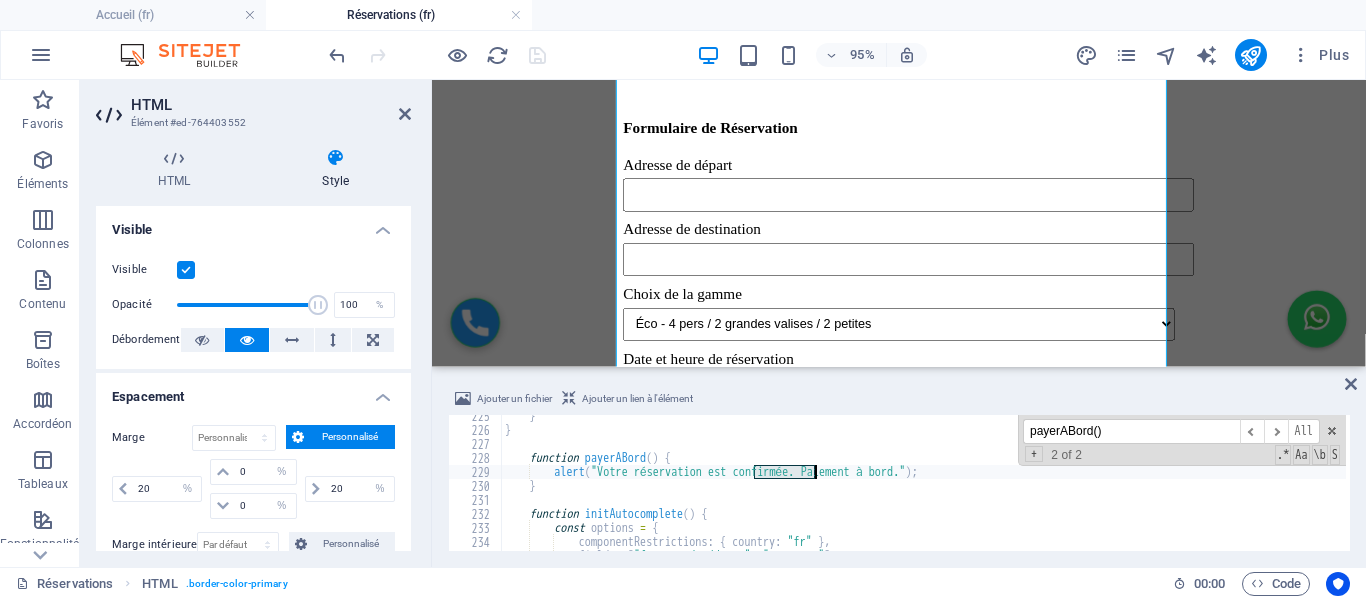 scroll, scrollTop: 3142, scrollLeft: 0, axis: vertical 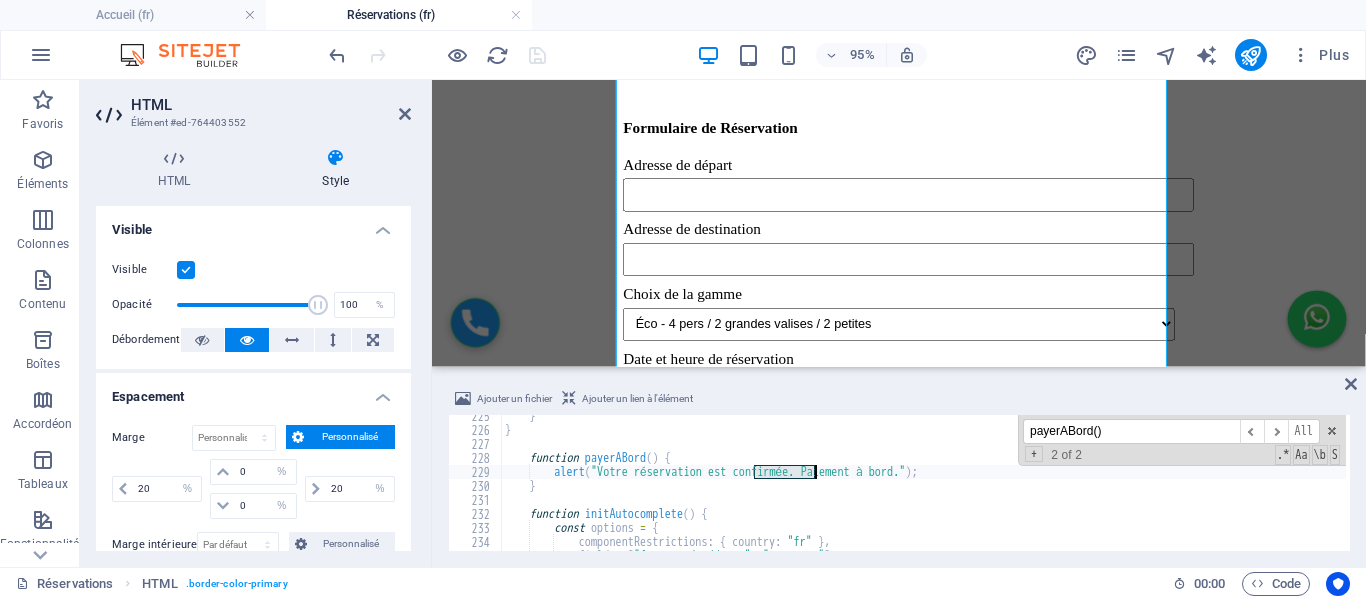 click on "payerABord()" at bounding box center [1131, 431] 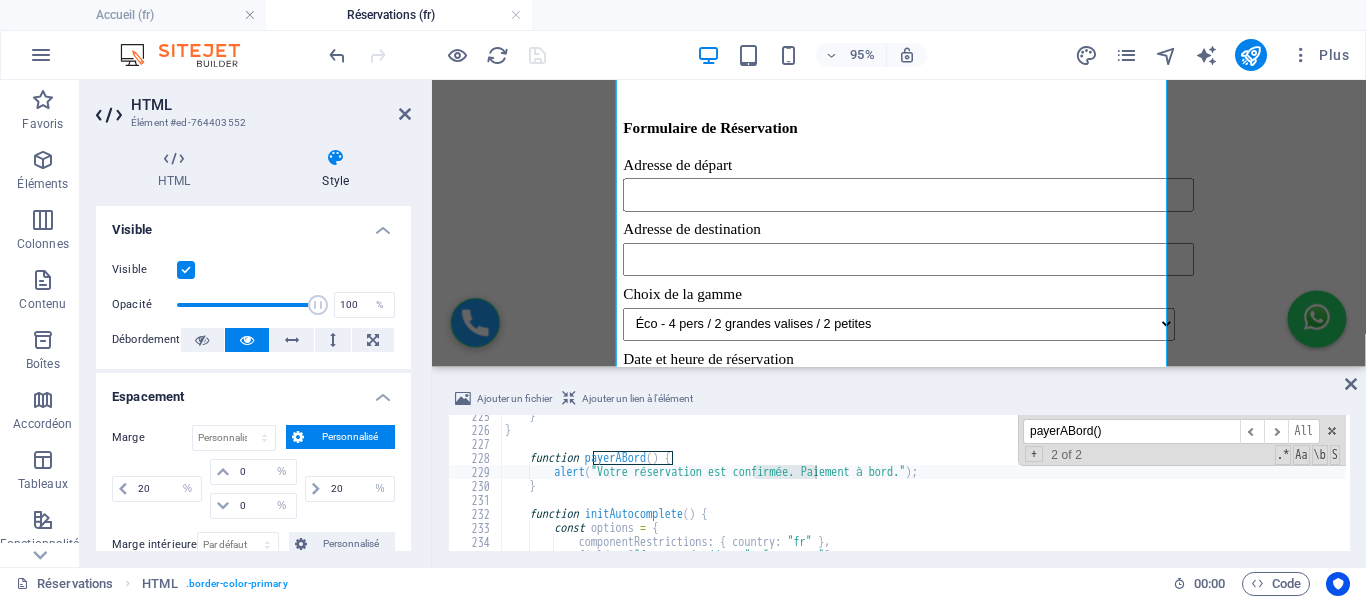 click on "payerABord()" at bounding box center [1131, 431] 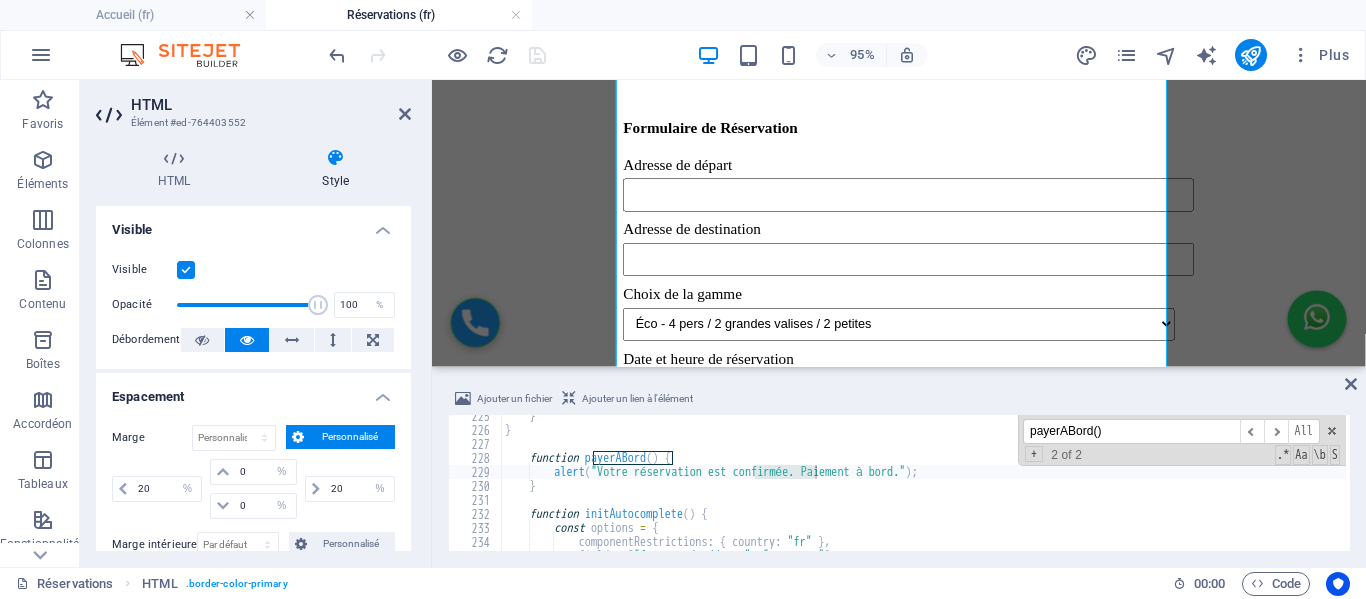 type 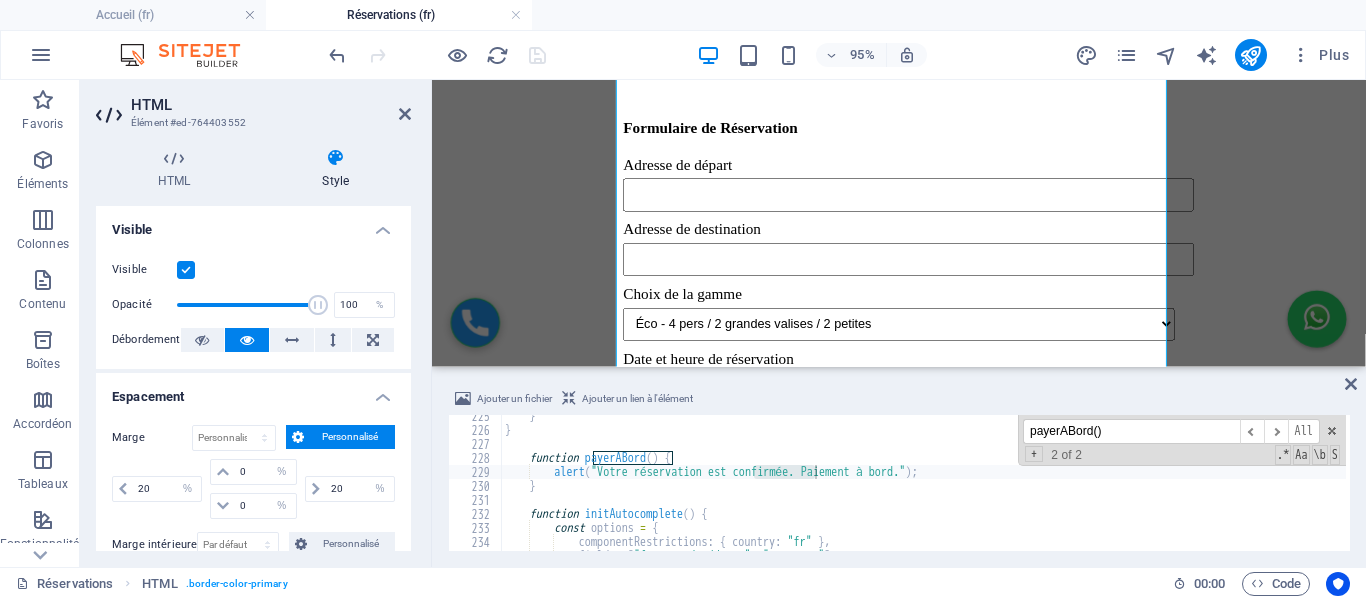 click on "} }      function   payerABord ( )   {           alert ( "Votre réservation est confirmée. Paiement à bord." ) ;      }      function   initAutocomplete ( )   {           const   options   =   {                componentRestrictions :   {   country :   "fr"   } ,                fields :   [ "formatted_address" ,   "geometry" ] ," at bounding box center [1064, 489] 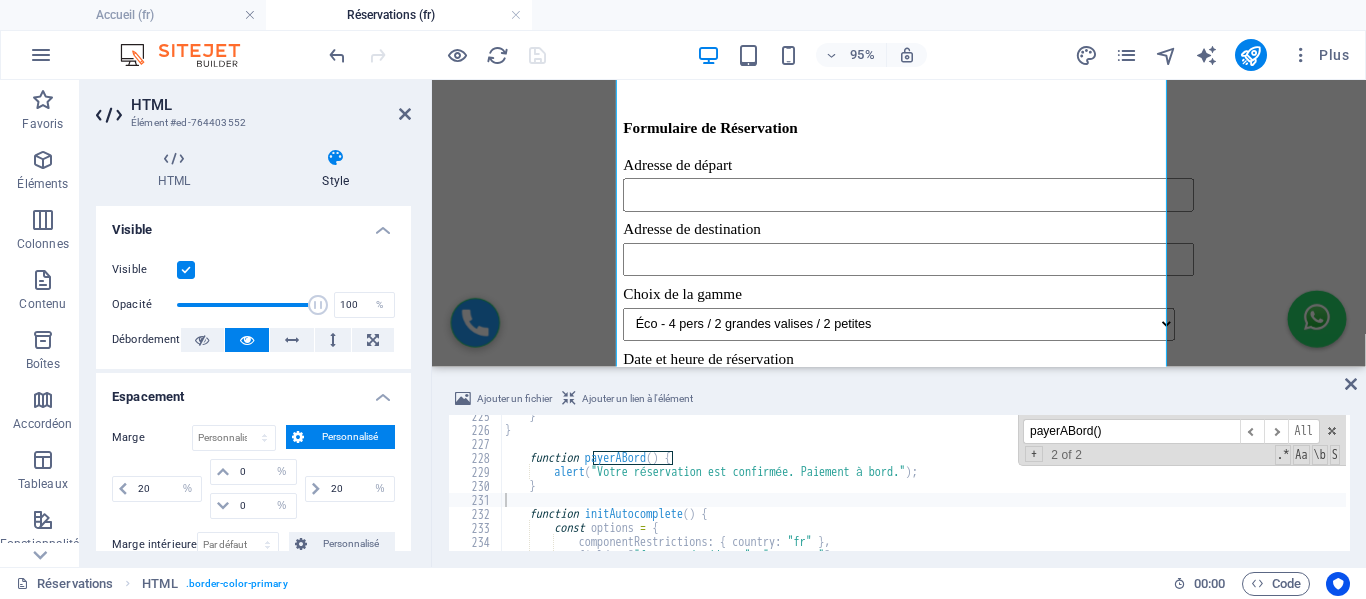 click on "payerABord()" at bounding box center (1131, 431) 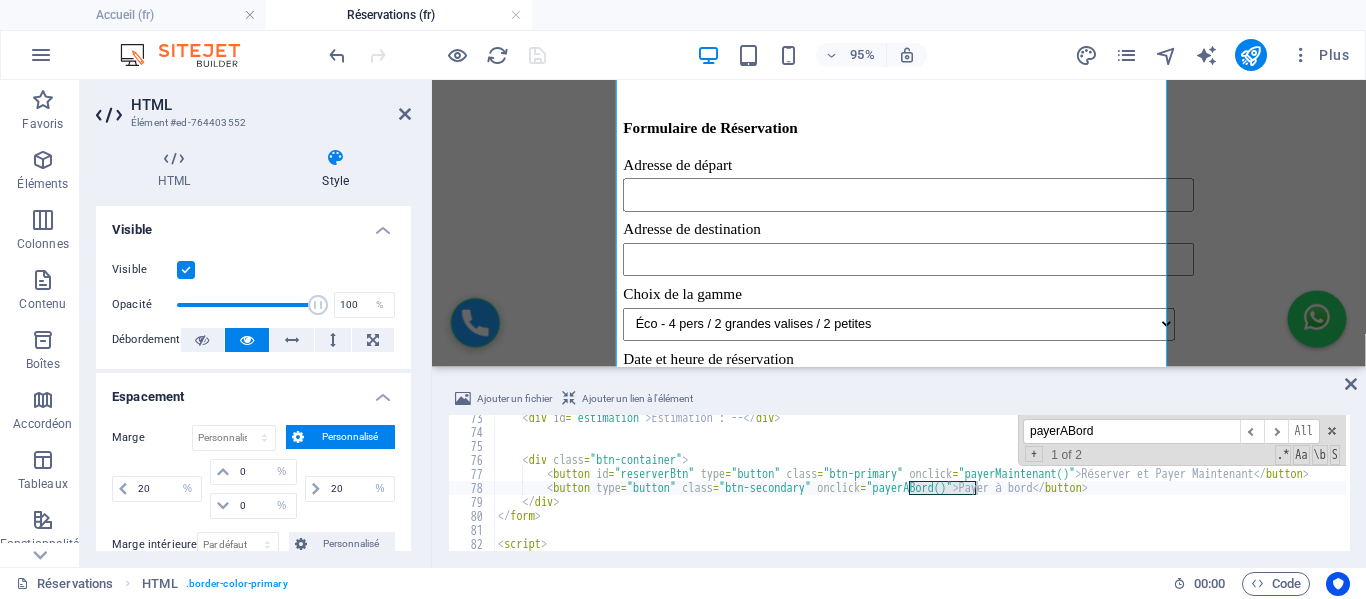 scroll, scrollTop: 1012, scrollLeft: 0, axis: vertical 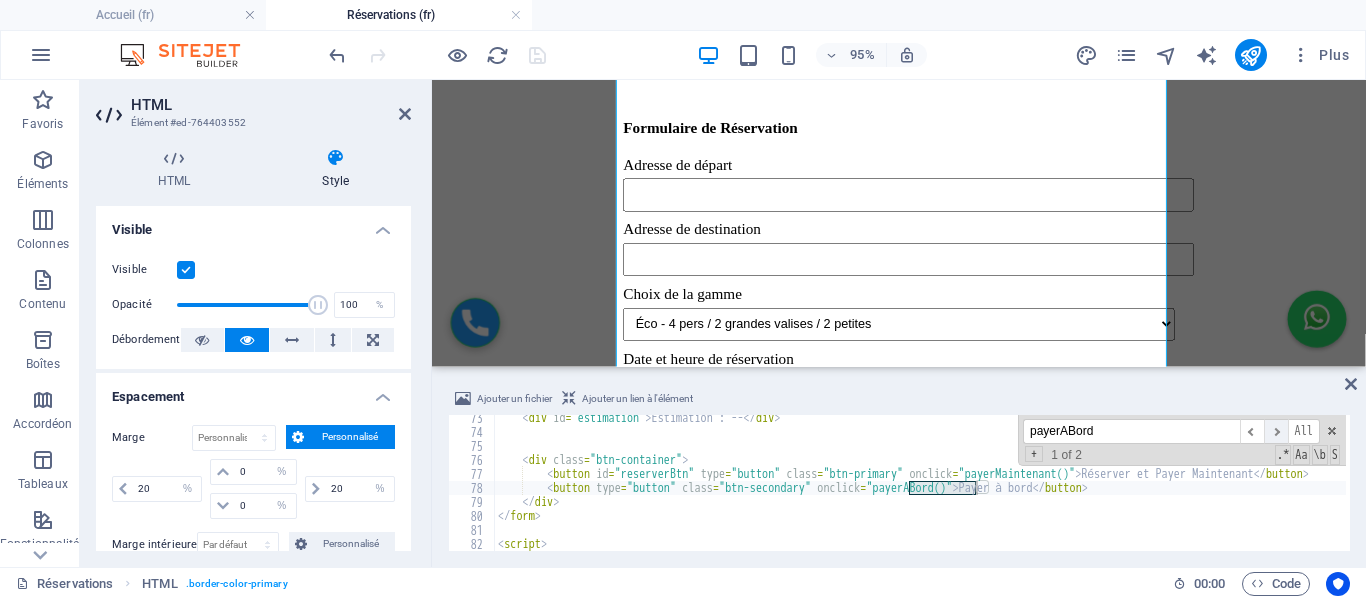 type on "payerABord" 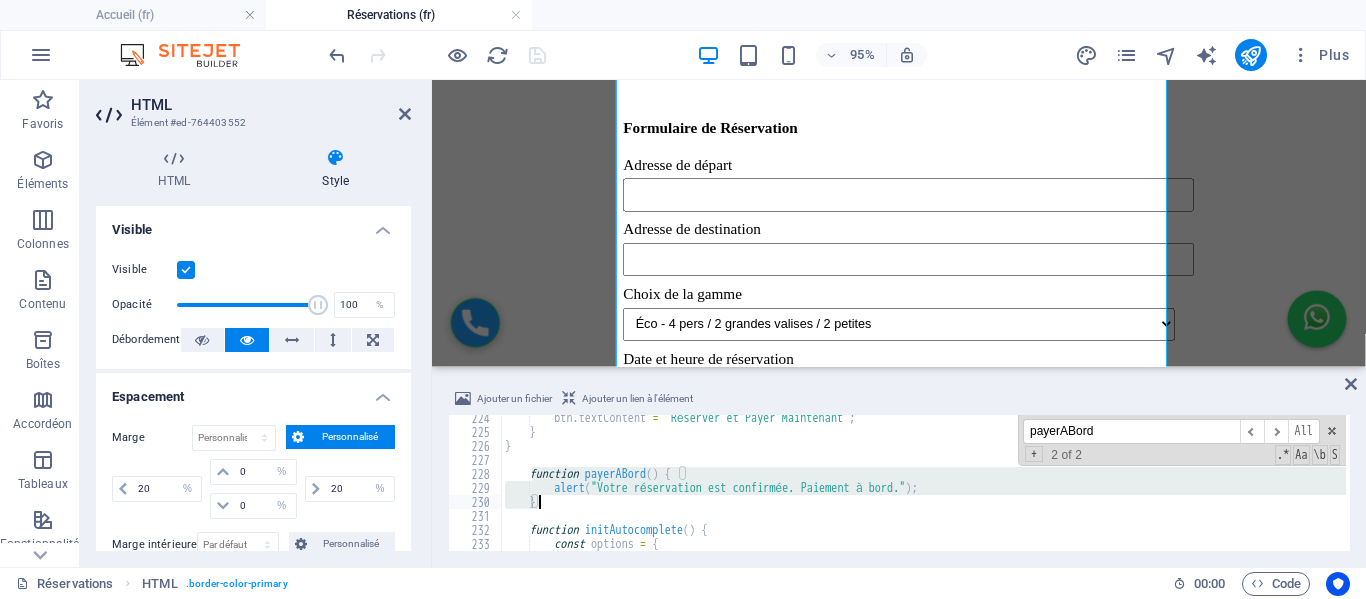 drag, startPoint x: 529, startPoint y: 469, endPoint x: 548, endPoint y: 500, distance: 36.359318 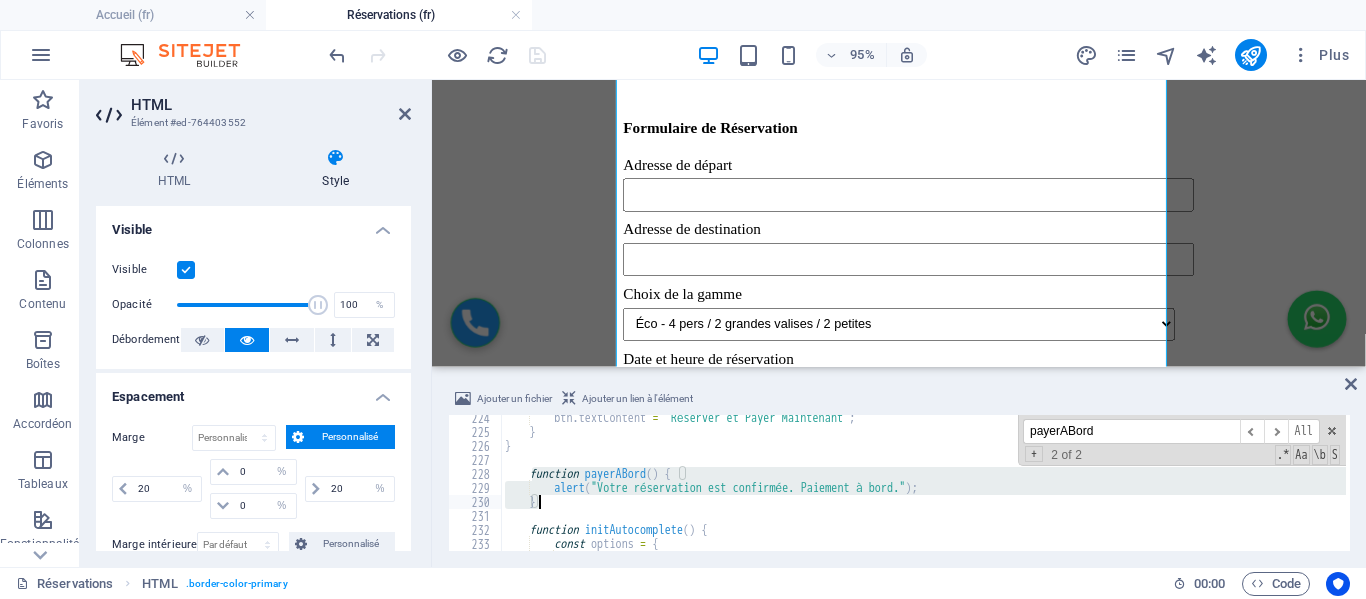 click on "btn . textContent   =   'Réserver et Payer Maintenant' ;      } }      function   payerABord ( )   {           alert ( "Votre réservation est confirmée. Paiement à bord." ) ;      }      function   initAutocomplete ( )   {           const   options   =   {                componentRestrictions :   {   country :   "fr"   } ," at bounding box center (1064, 491) 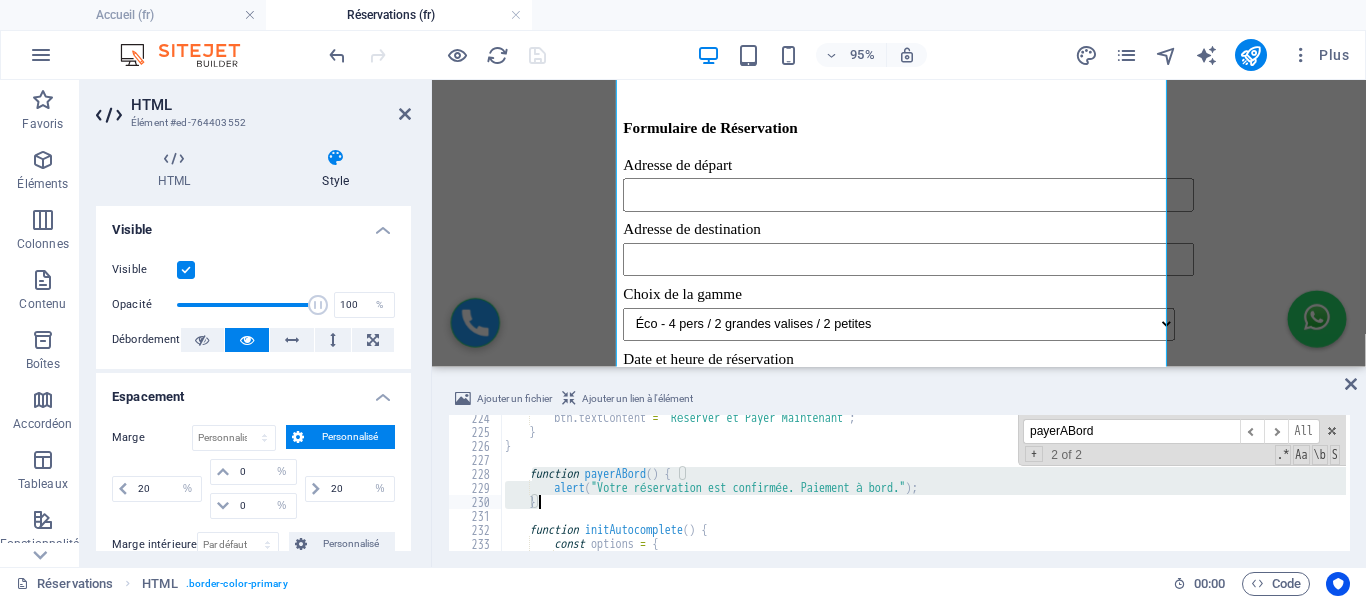 paste 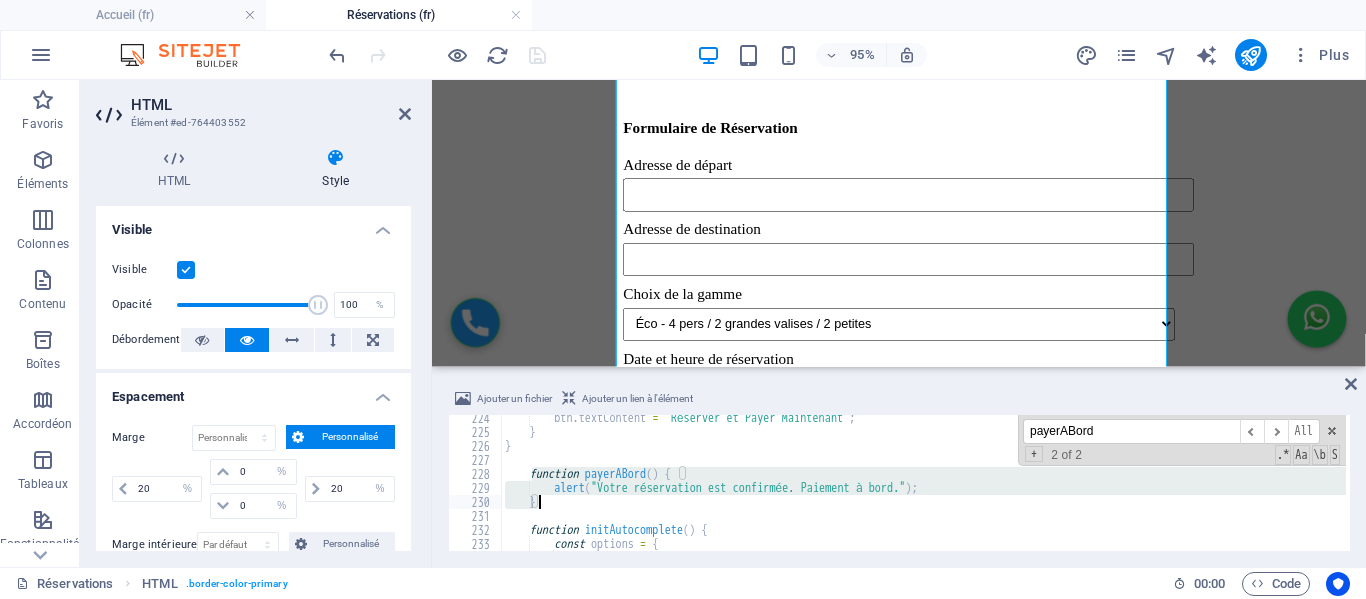 type on "}" 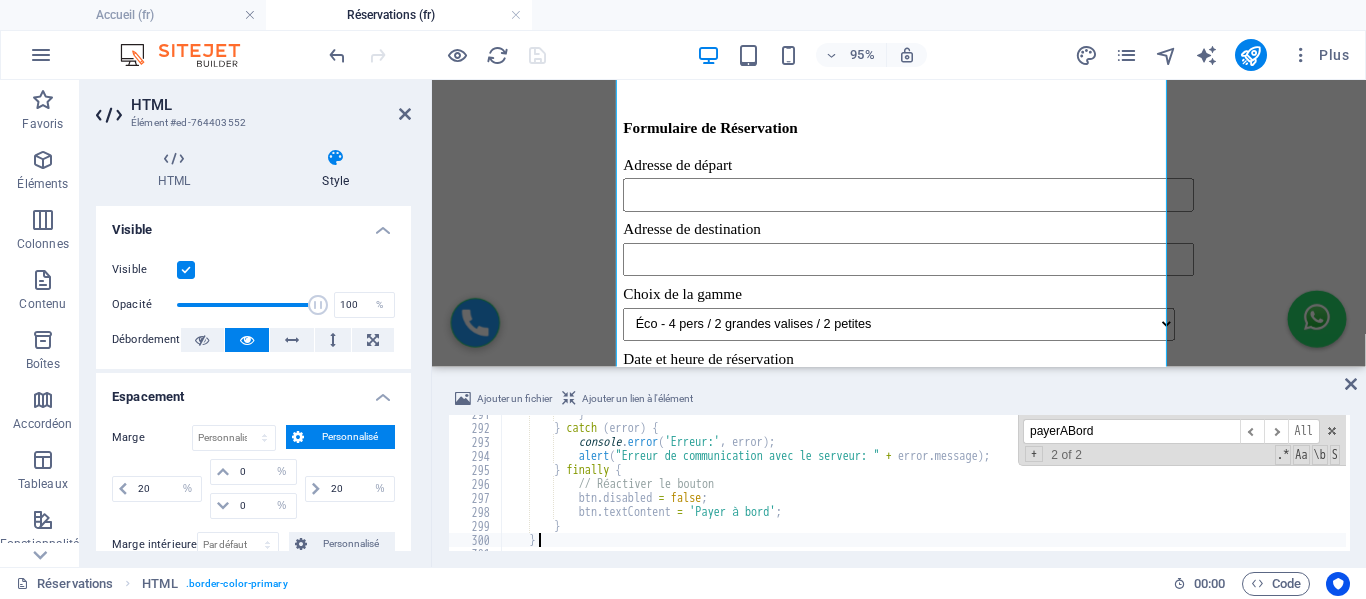 click at bounding box center (437, 55) 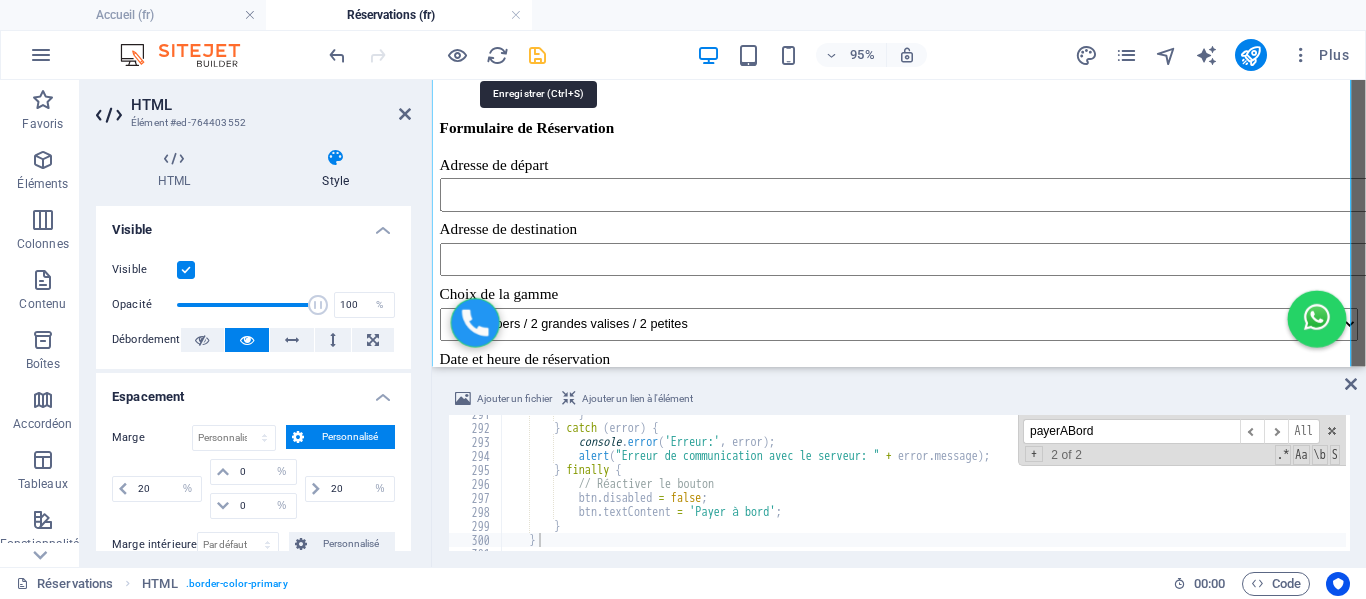 click at bounding box center [537, 55] 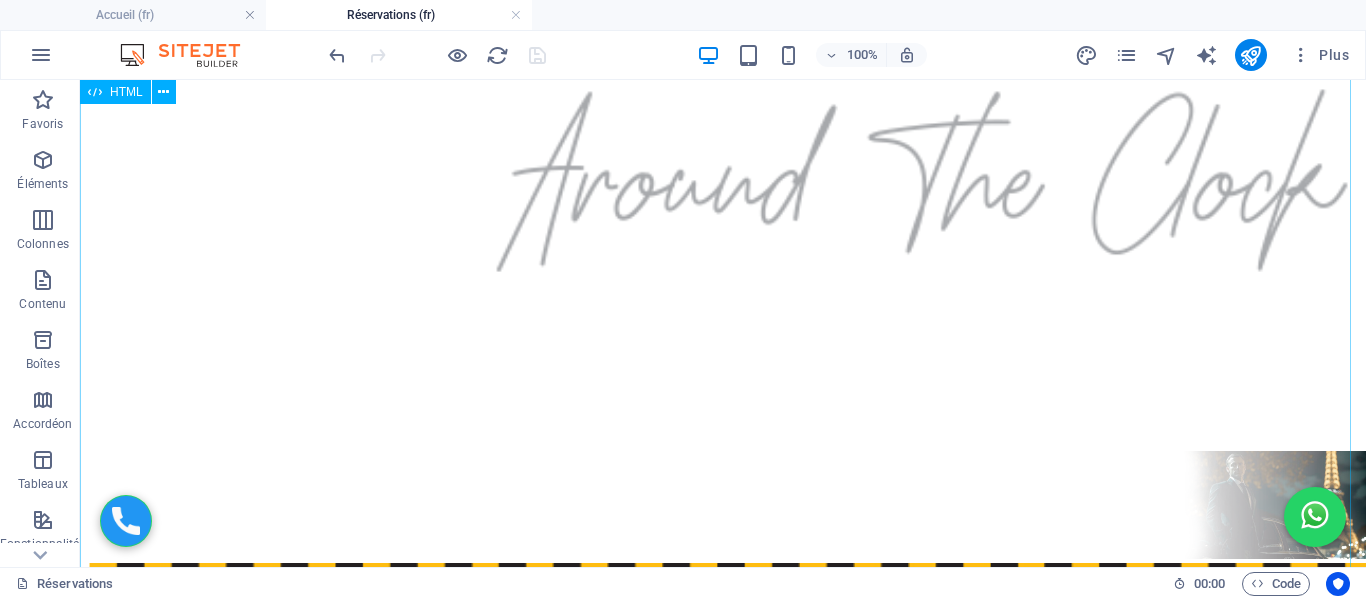 scroll, scrollTop: 259, scrollLeft: 0, axis: vertical 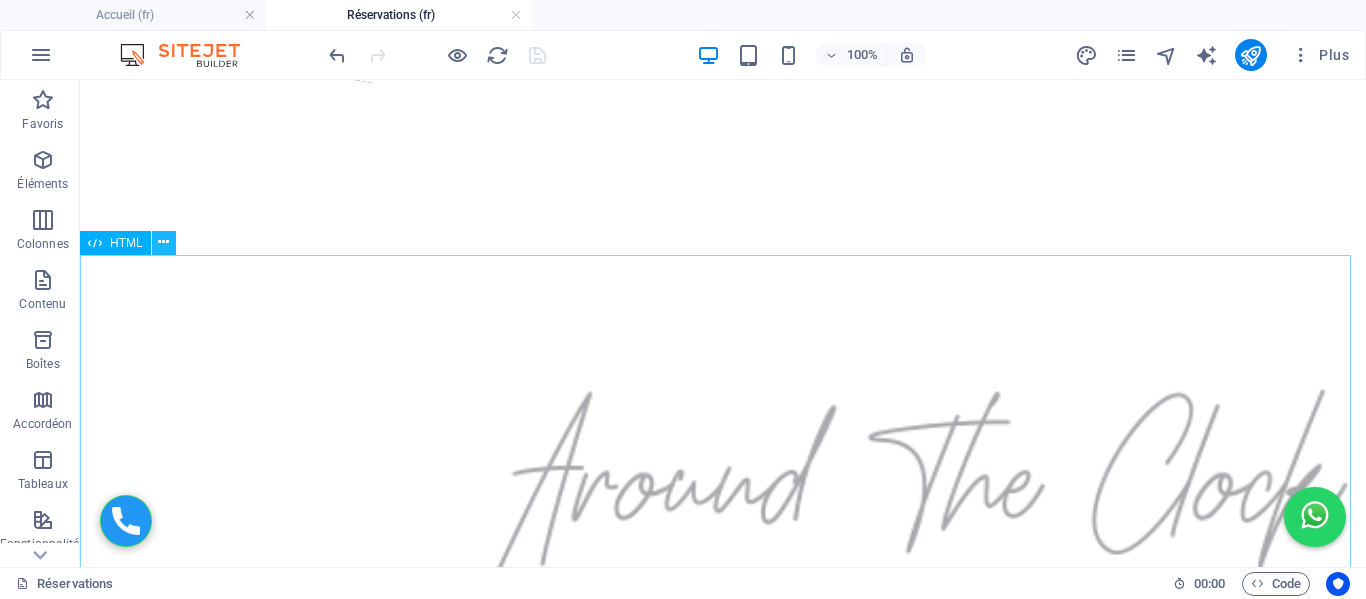 click at bounding box center (163, 242) 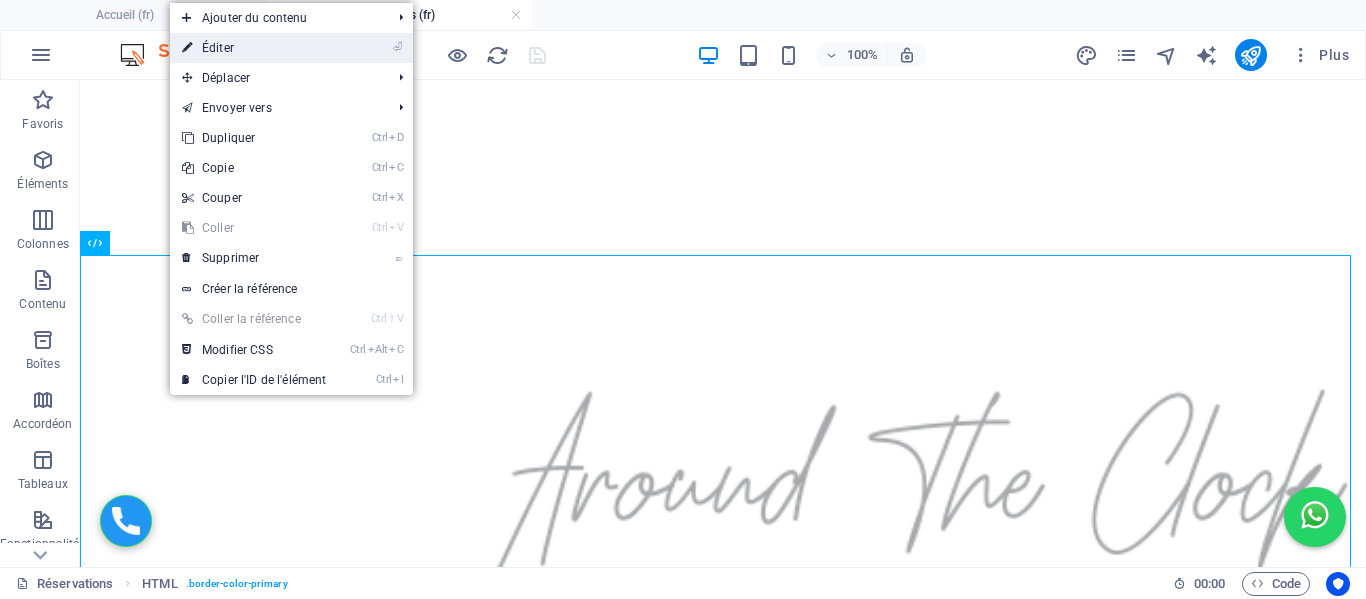 click on "⏎  Éditer" at bounding box center [254, 48] 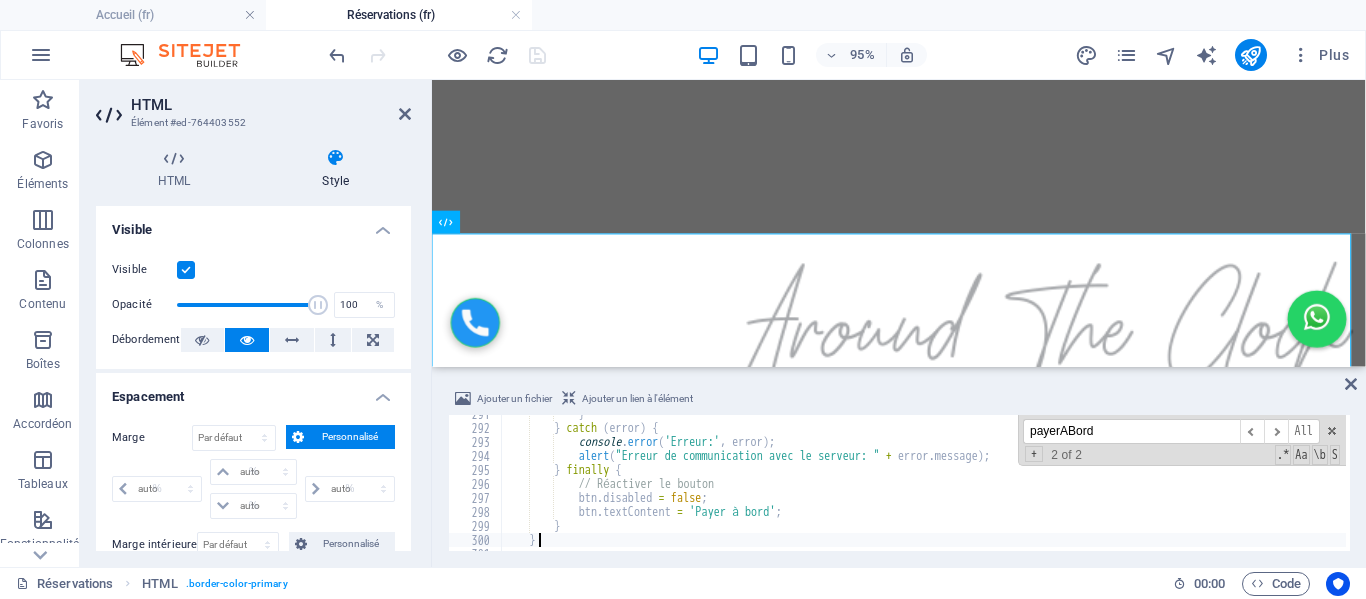 type 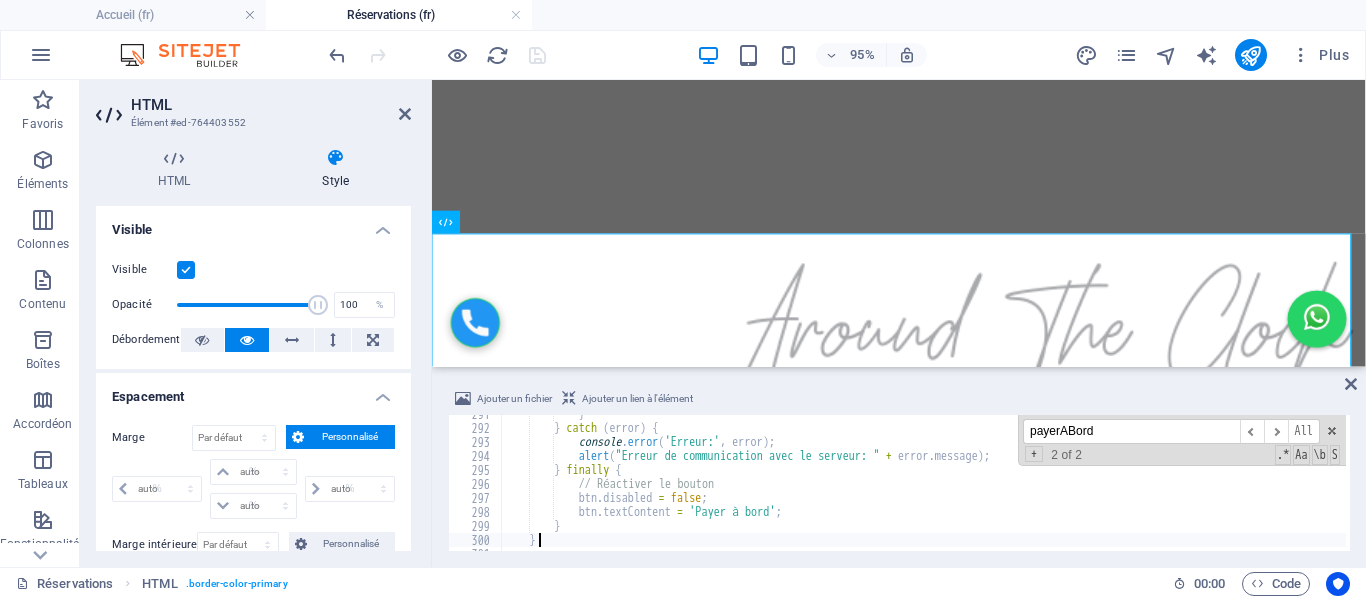 select on "DISABLED_OPTION_VALUE" 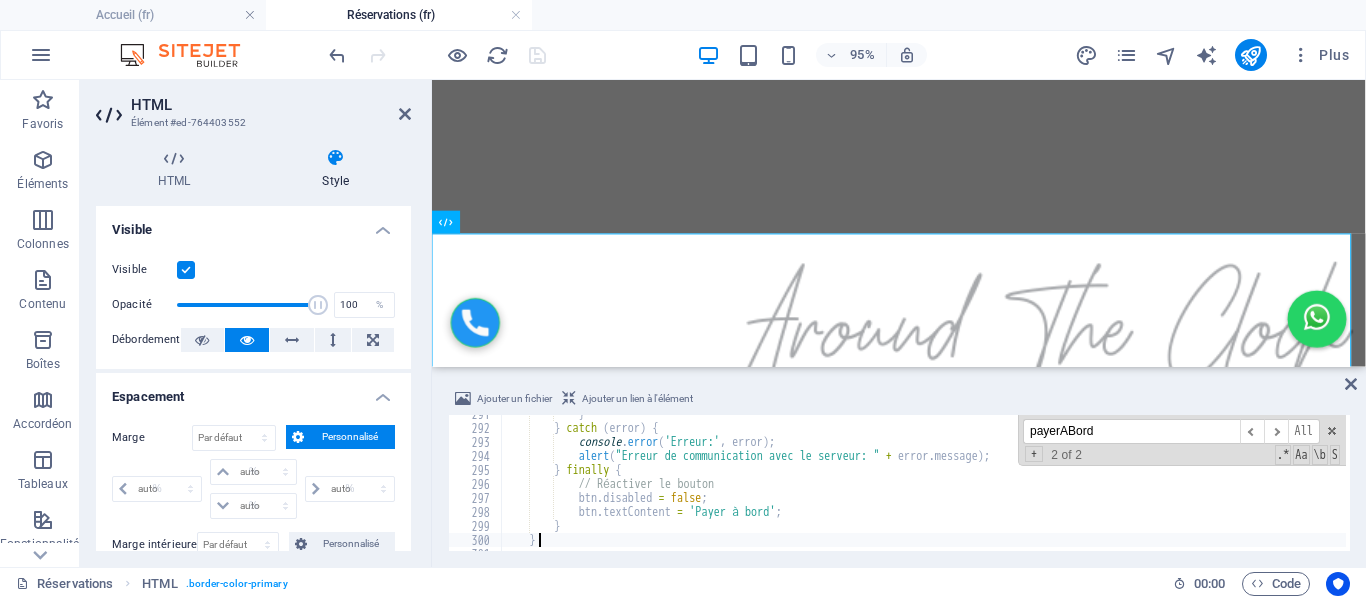 type 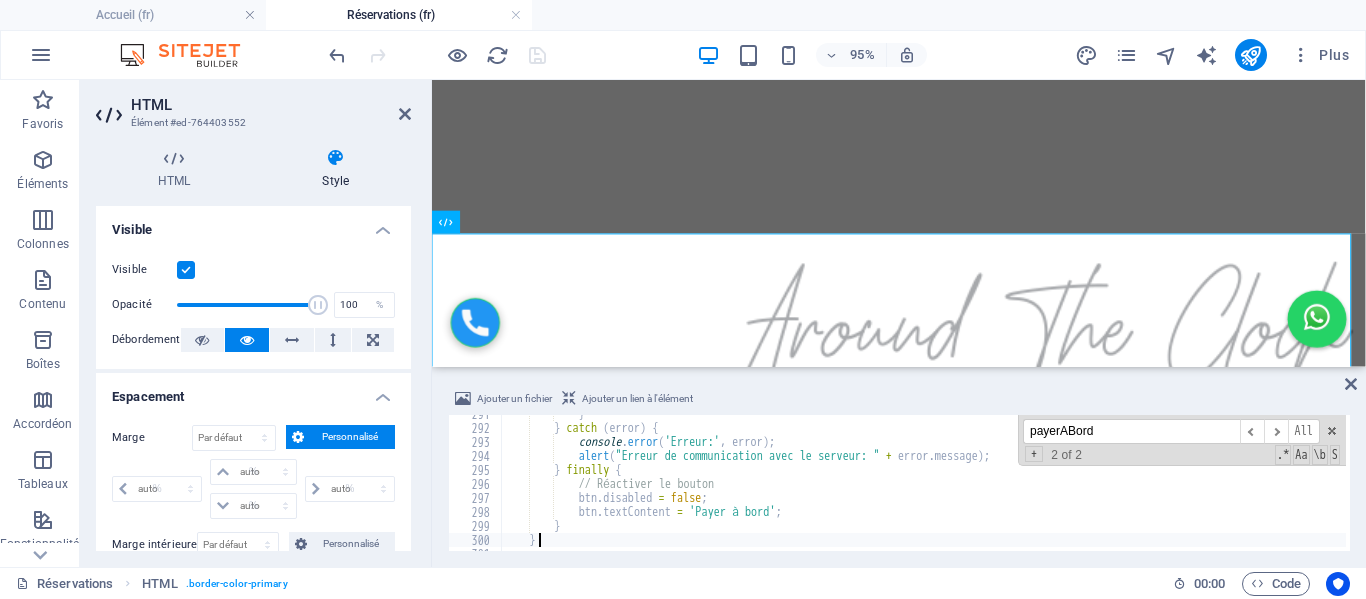 select on "DISABLED_OPTION_VALUE" 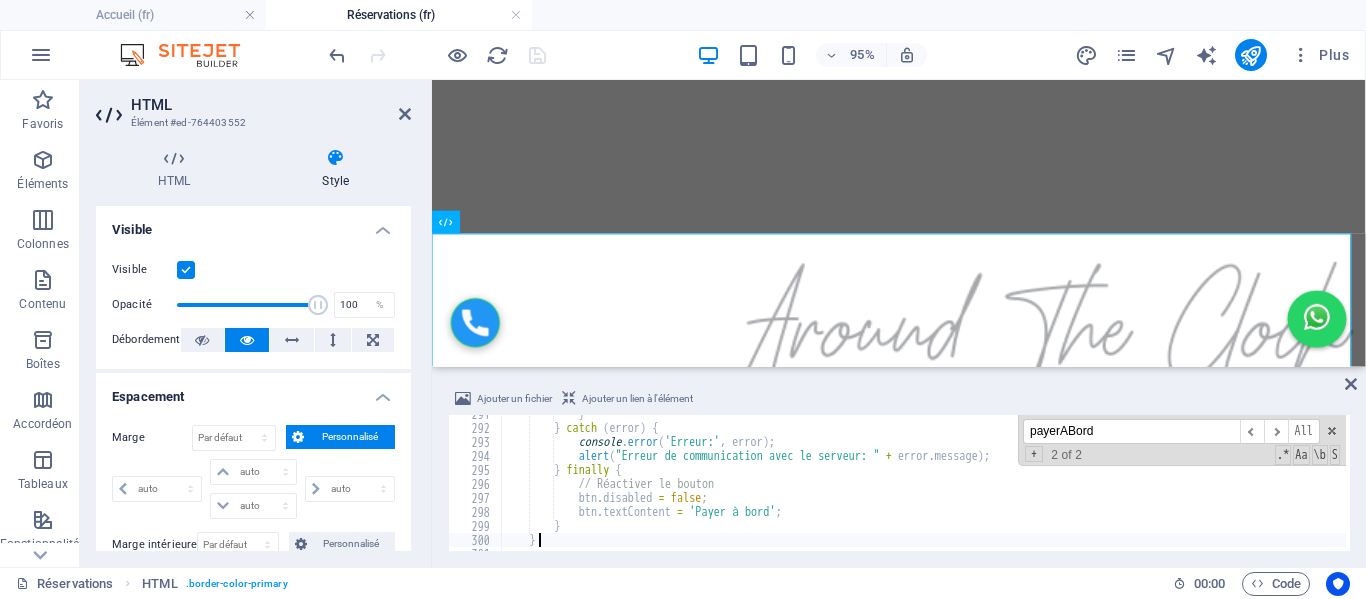 scroll, scrollTop: 222, scrollLeft: 0, axis: vertical 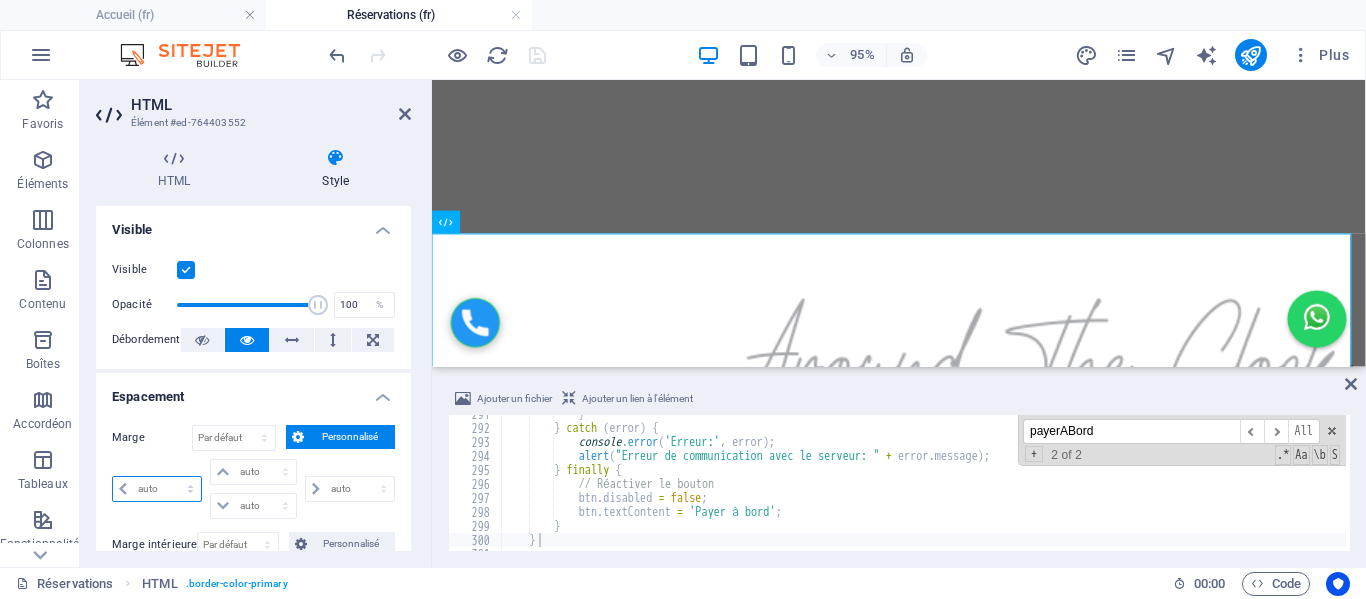 click on "auto px % rem vw vh" at bounding box center (157, 489) 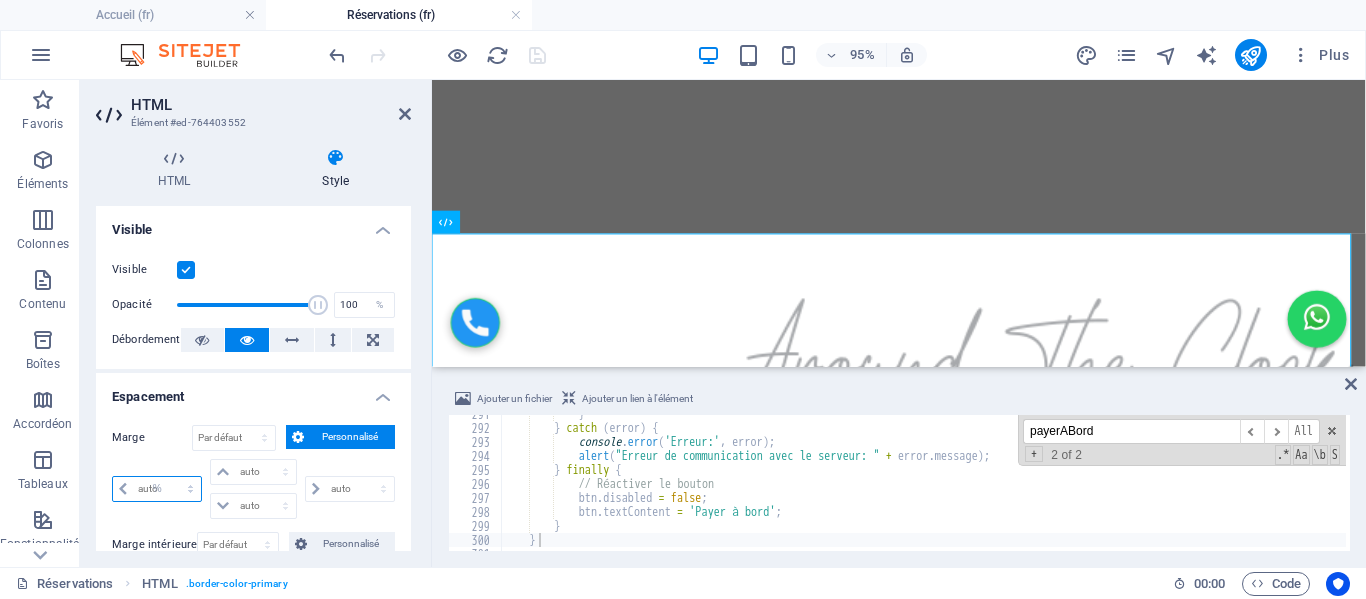 click on "auto px % rem vw vh" at bounding box center (157, 489) 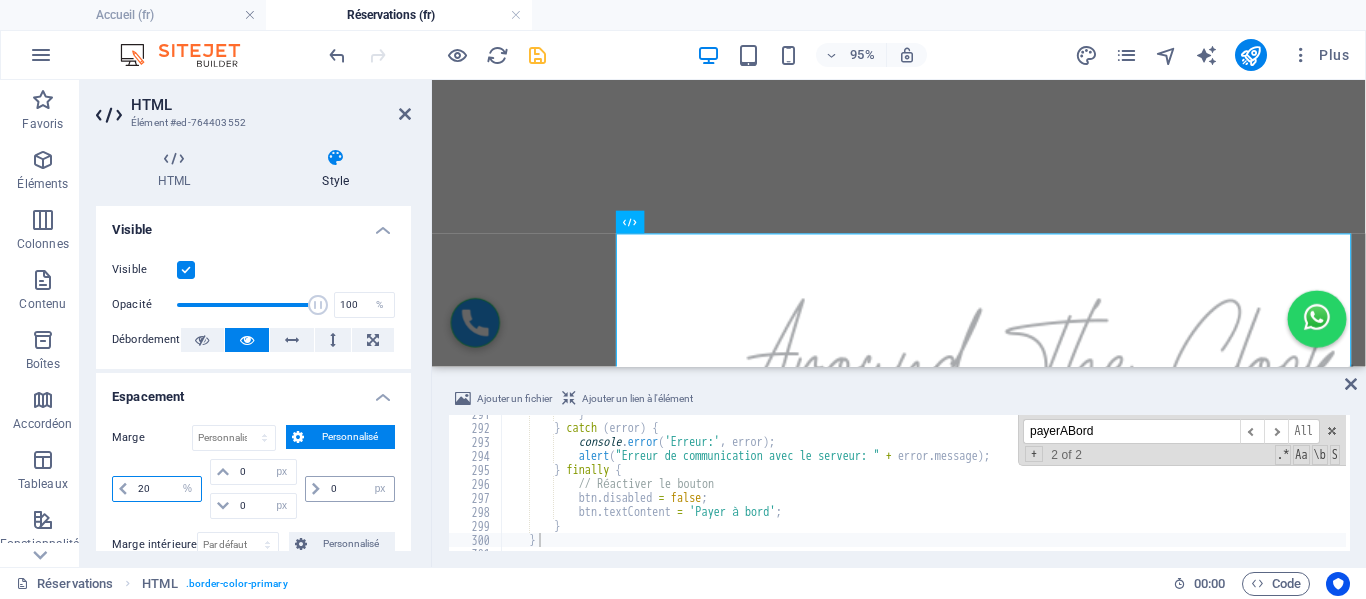 type on "20" 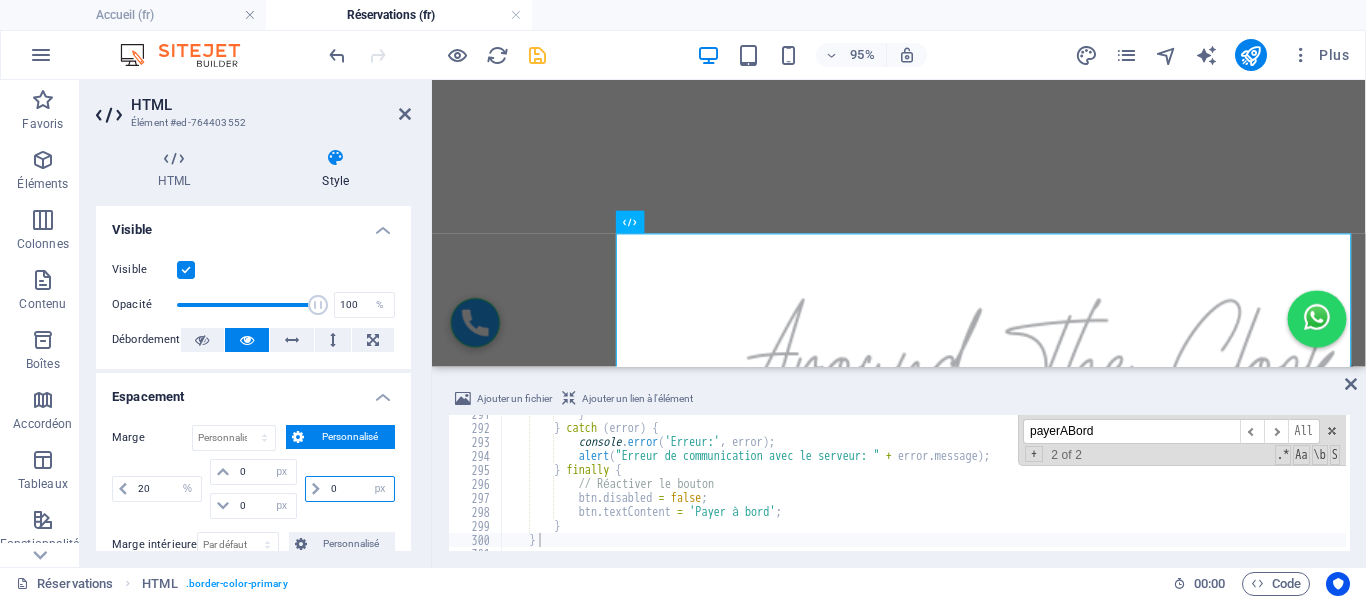 click on "0" at bounding box center [360, 489] 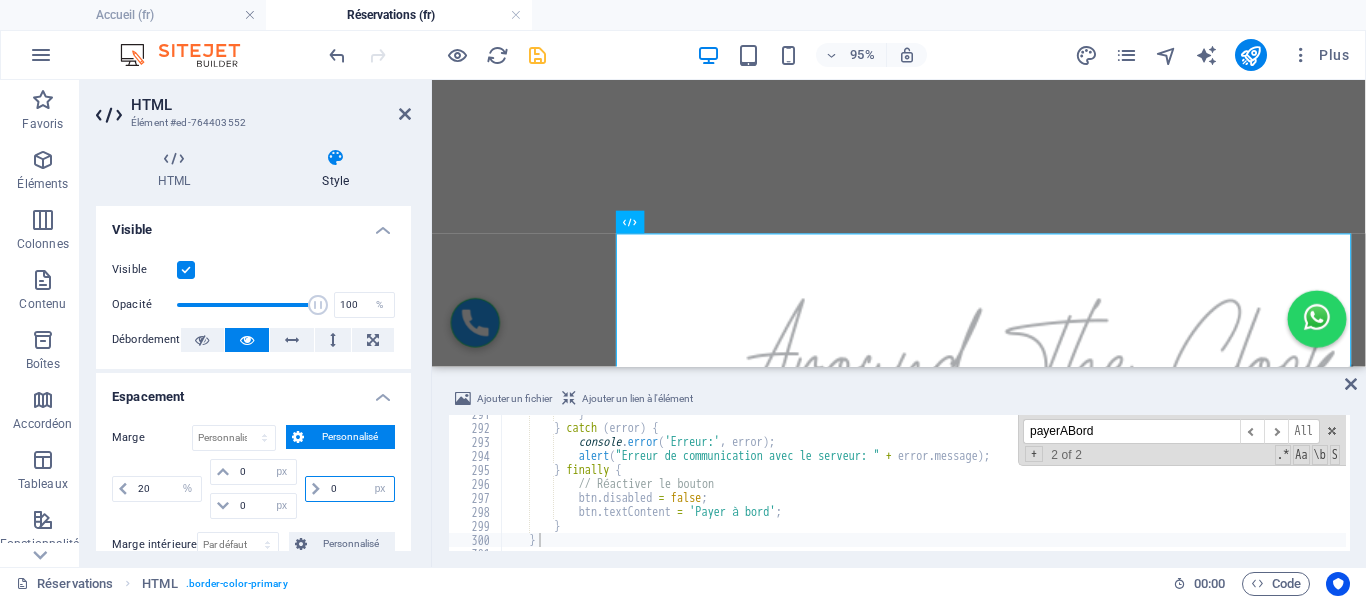 click on "0" at bounding box center (360, 489) 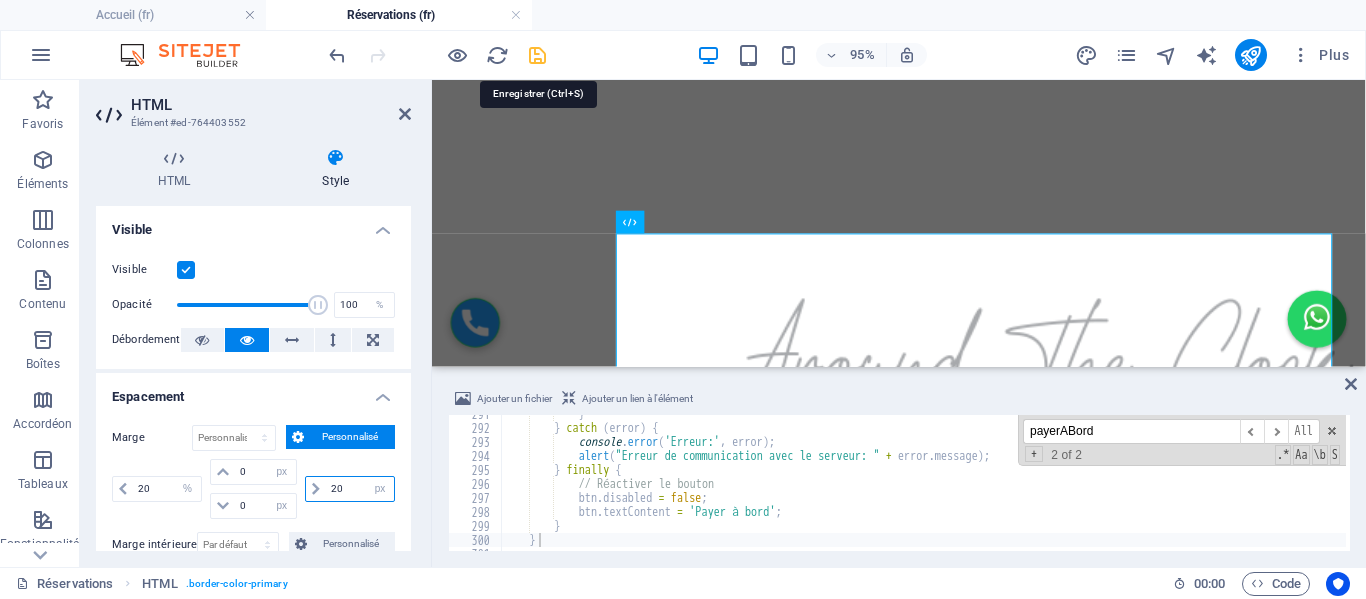 type on "20" 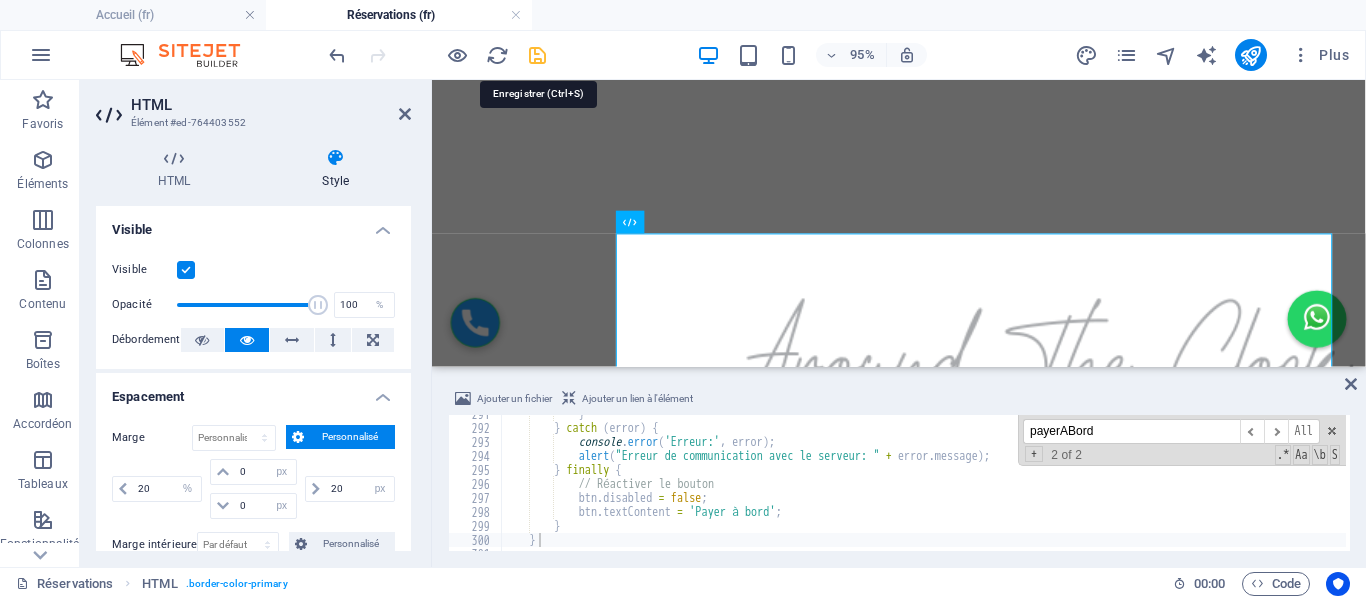 click at bounding box center [537, 55] 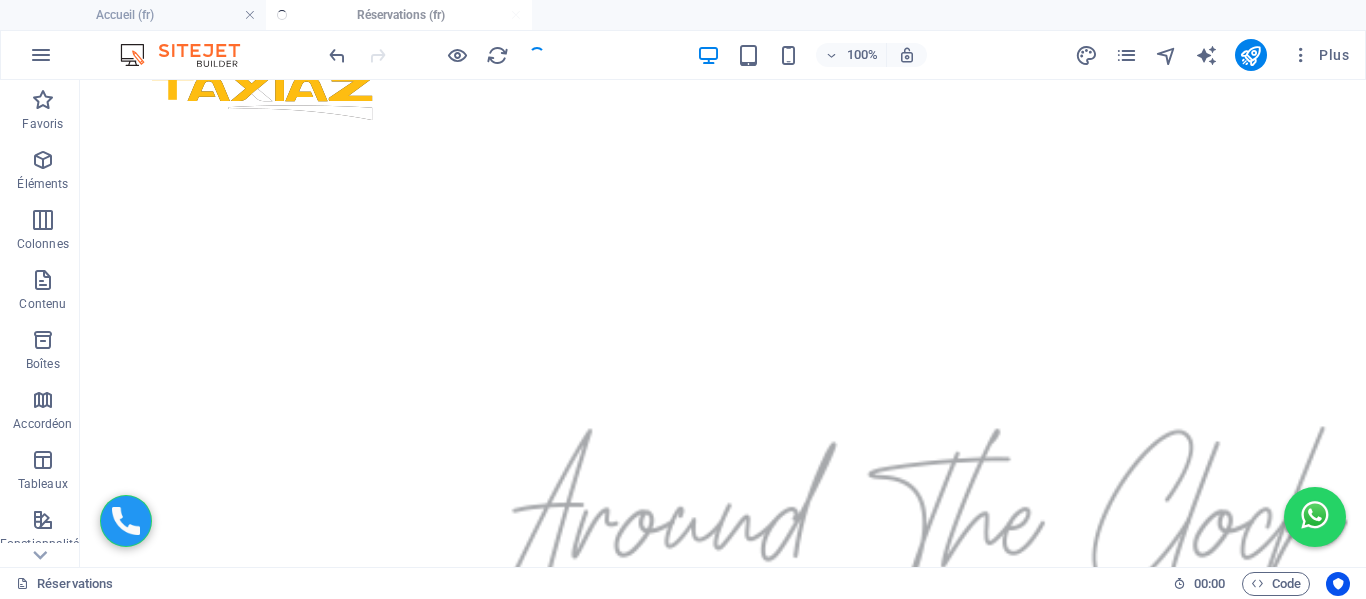 scroll, scrollTop: 259, scrollLeft: 0, axis: vertical 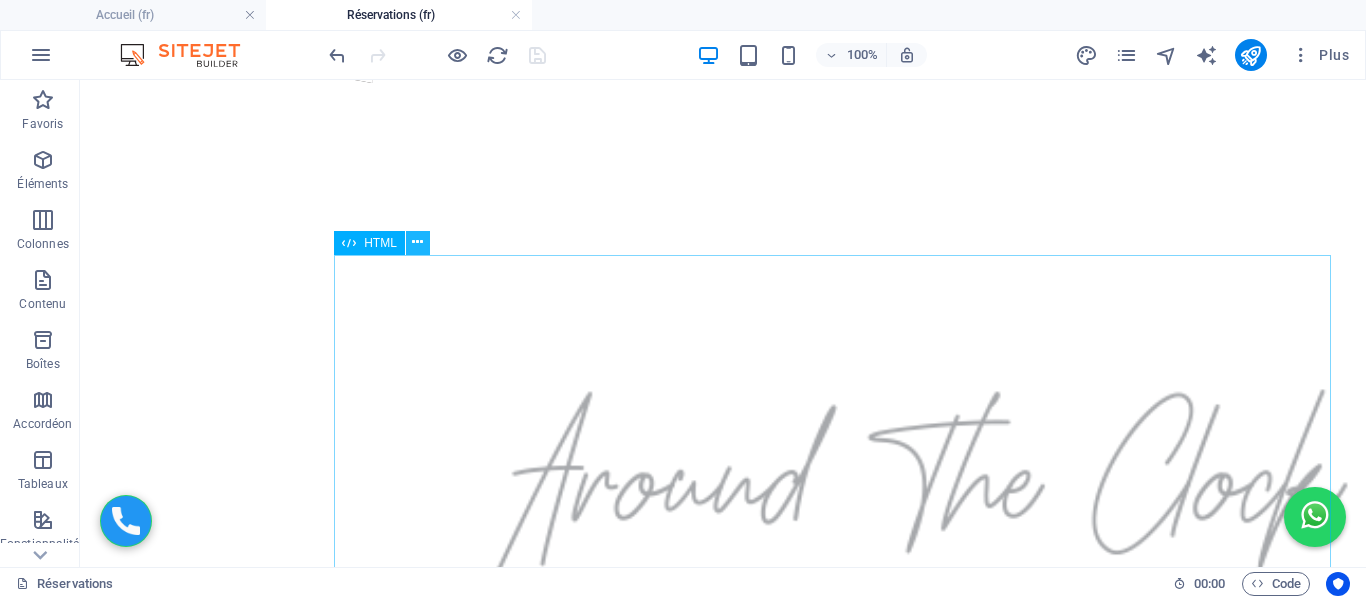click at bounding box center [417, 242] 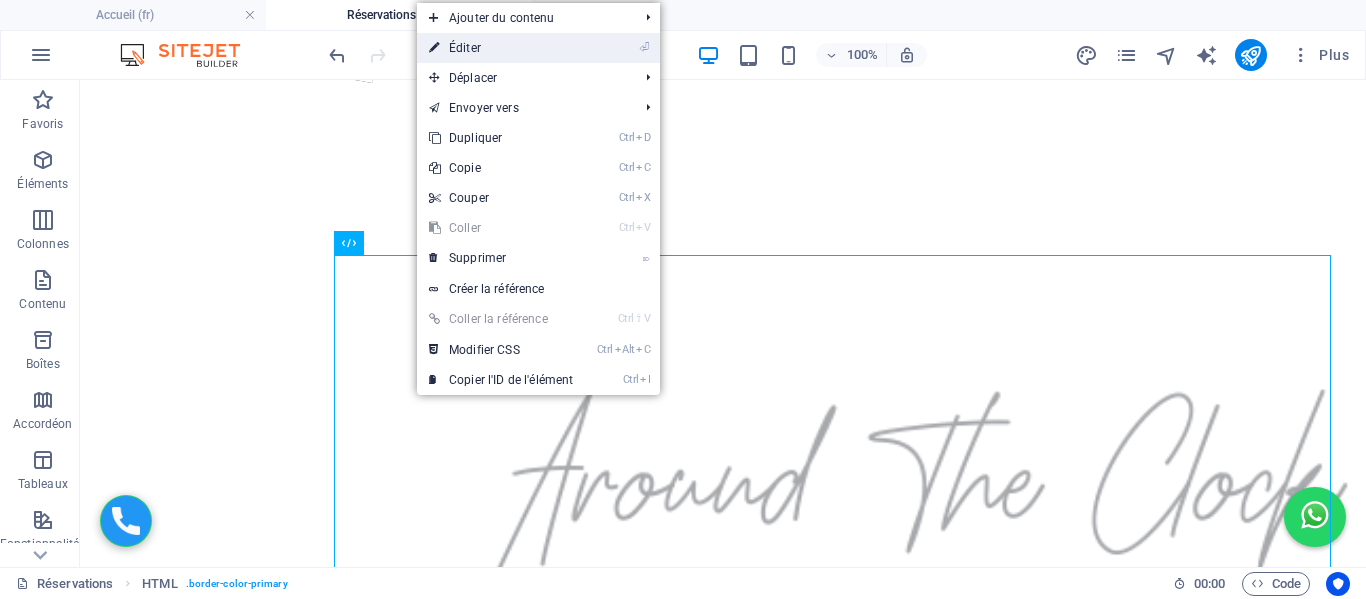 drag, startPoint x: 499, startPoint y: 46, endPoint x: 16, endPoint y: 29, distance: 483.29907 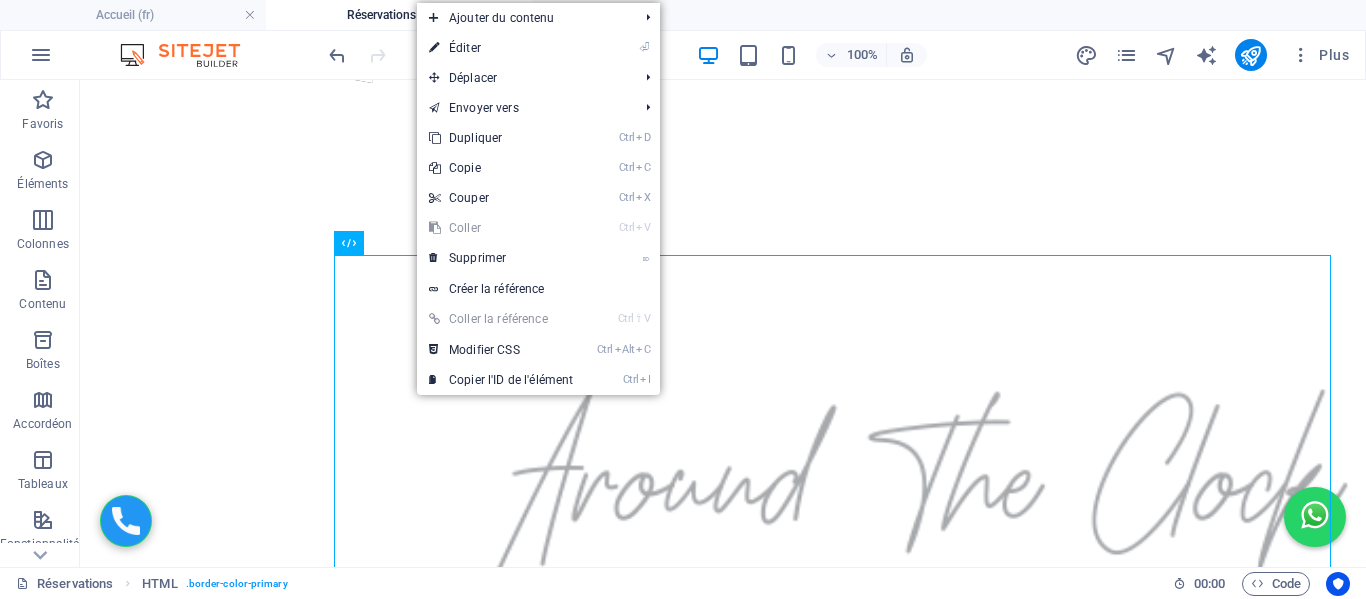 select on "%" 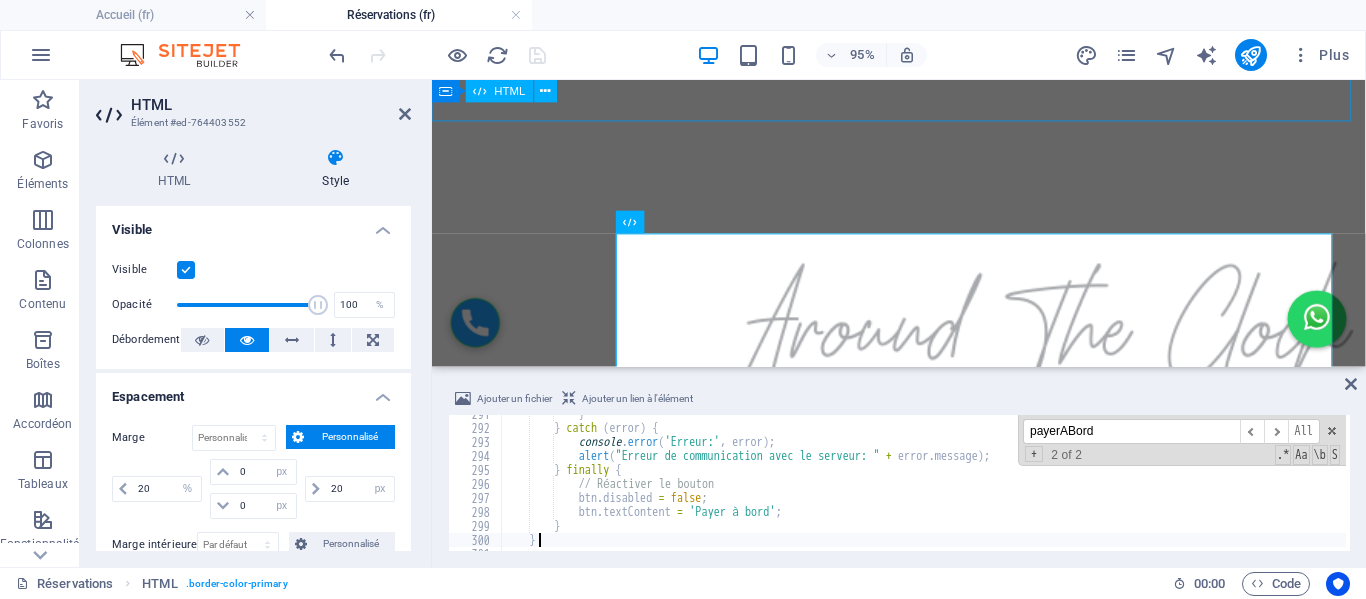 scroll, scrollTop: 222, scrollLeft: 0, axis: vertical 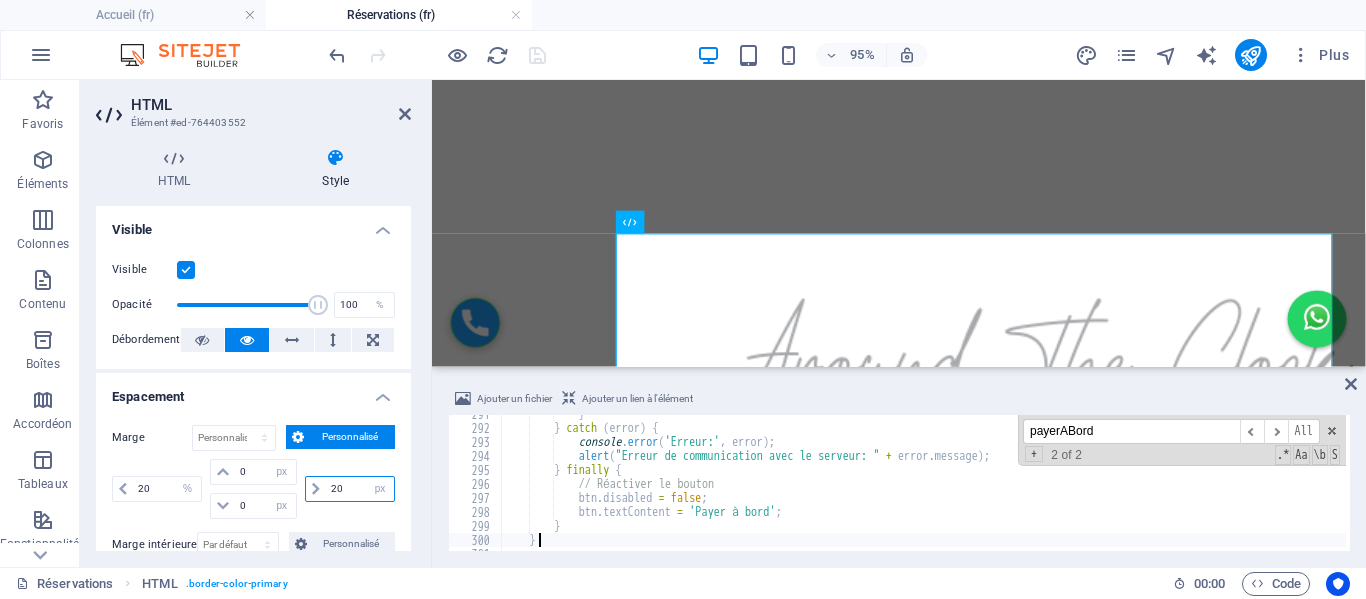click on "20" at bounding box center (360, 489) 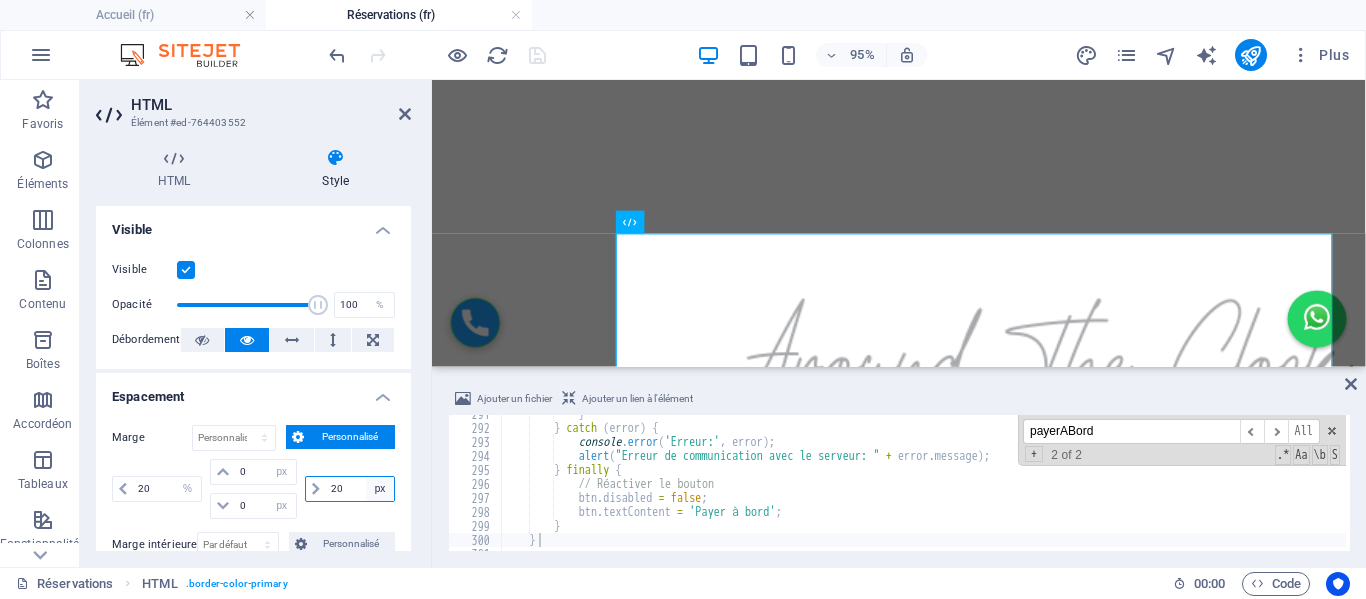 click on "auto px % rem vw vh" at bounding box center [380, 489] 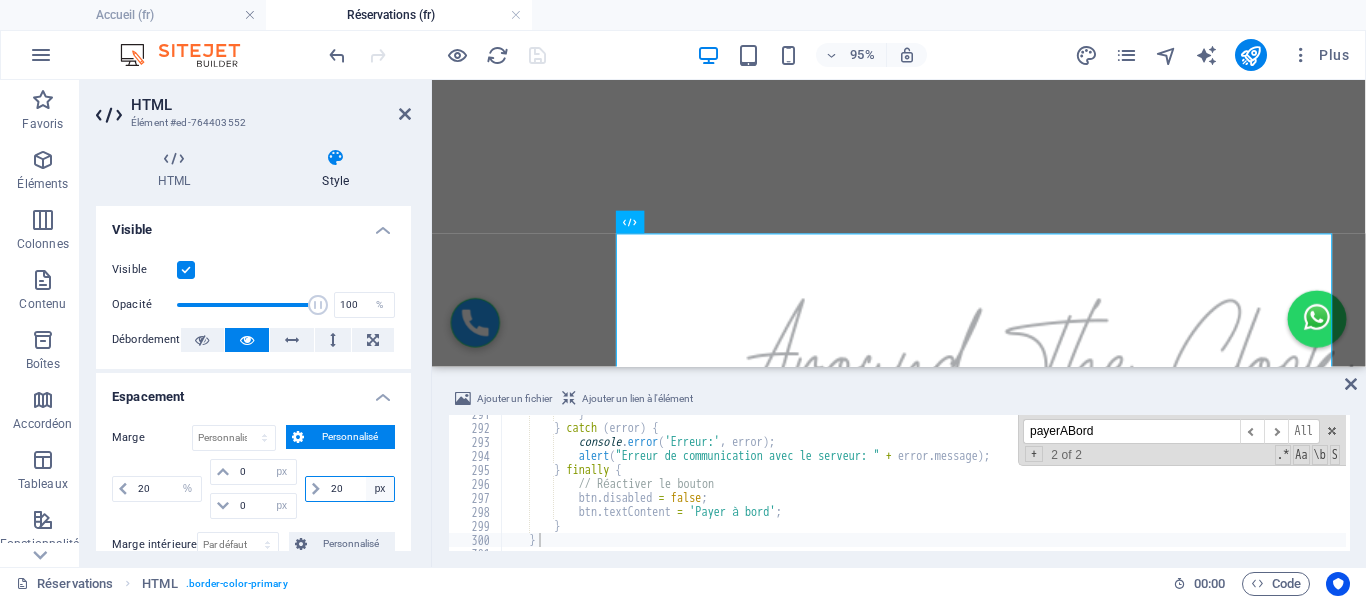 select on "%" 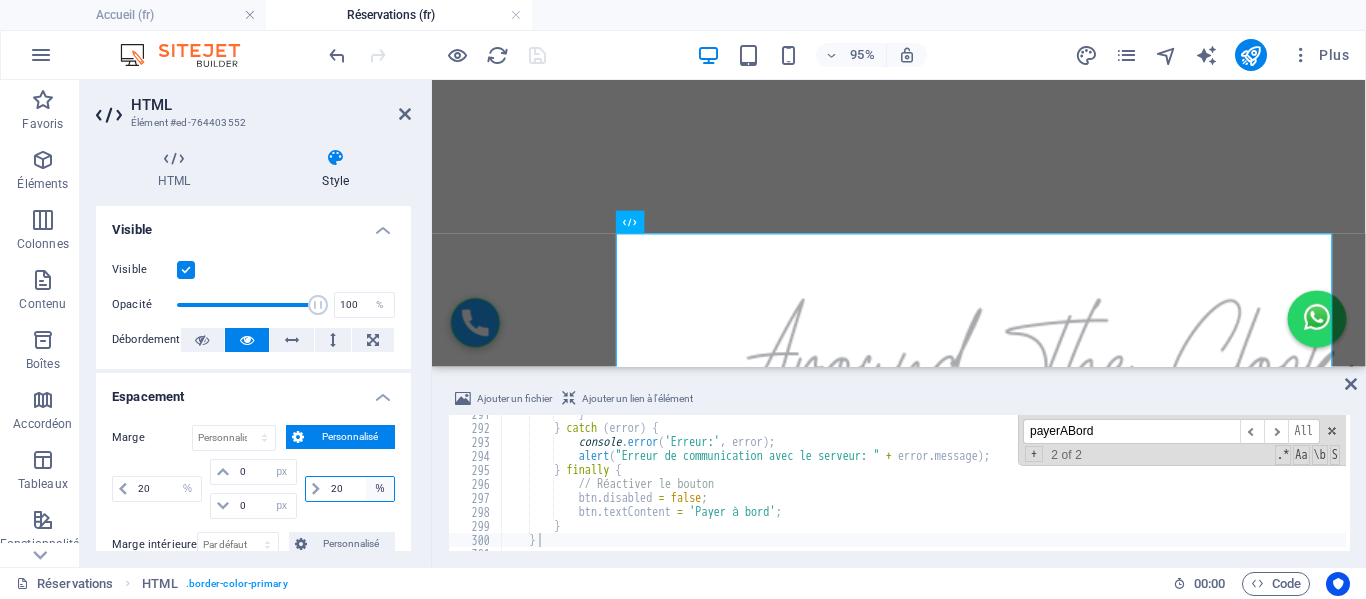 click on "auto px % rem vw vh" at bounding box center [380, 489] 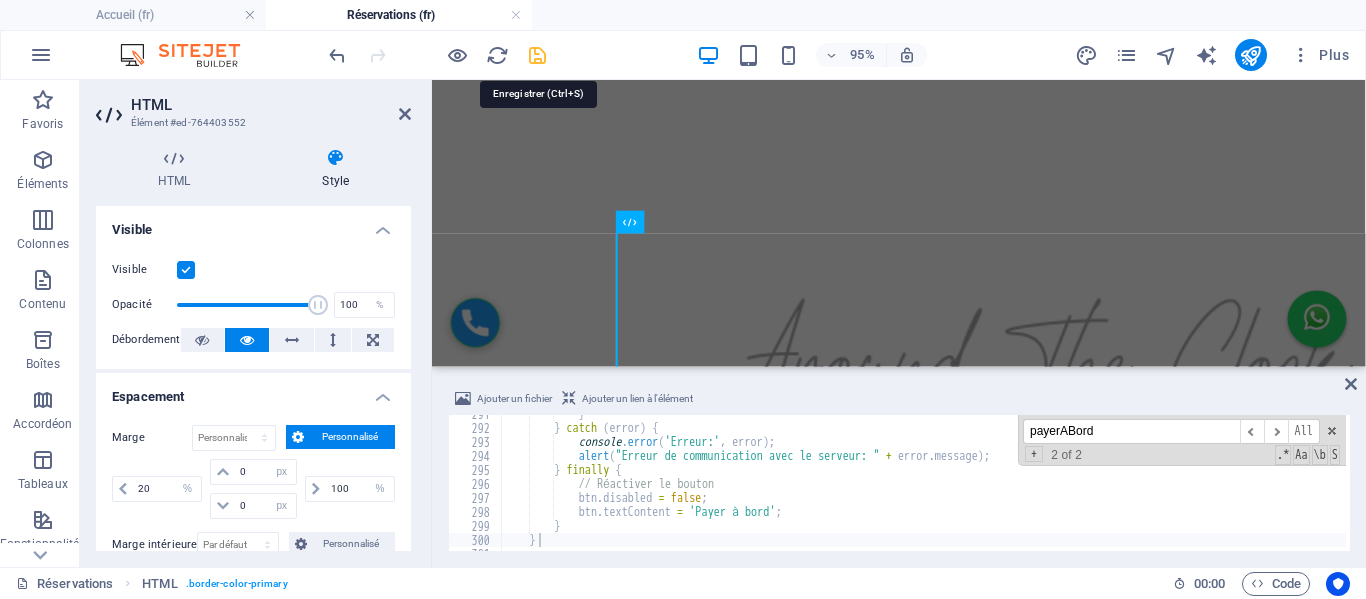 click at bounding box center [537, 55] 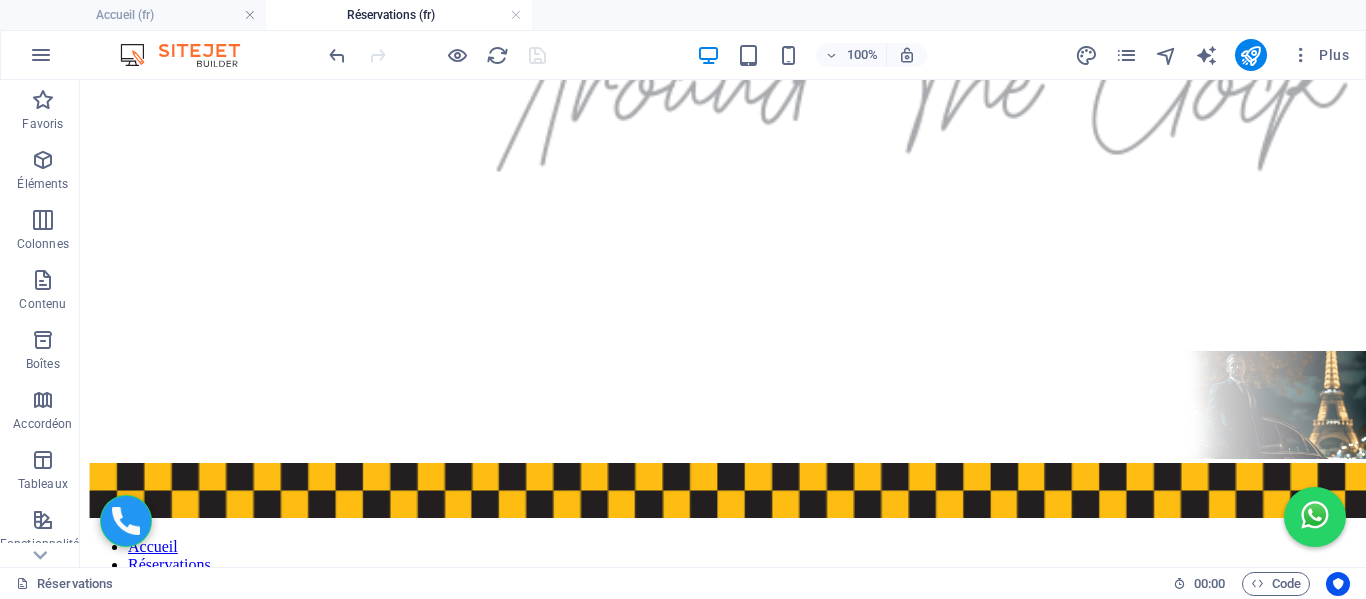 scroll, scrollTop: 559, scrollLeft: 0, axis: vertical 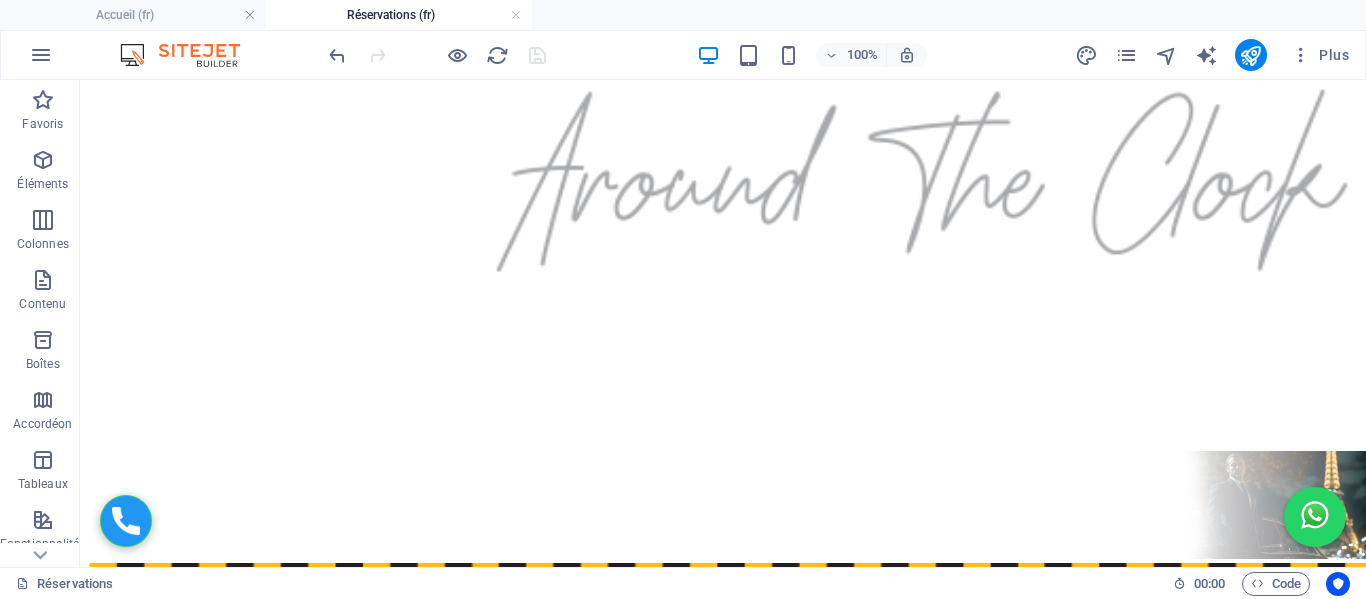 click on "Accueil Réservations Transfert Mise à Disposition Services Transferts Solution entreprise Véhicules Contact
Formulaire de Réservation
Adresse de départ
Adresse de destination
Choix de la gamme
Éco - 4 pers / 2 grandes valises / 2 petites
Berline - 4 pers / 2 grandes valises / 2 petites
Van - 7 pers / 5 grandes valises / 3 petites
Date et heure de réservation
Nombre de personnes
1 2 3
4 5 6 7
Nombre de bagages
0 1 2
3 4 5
Bébés
0 1 2
Nom et prénom
Email
Numéro WhatsApp
N° de vol ou train
Estimation : --" at bounding box center (723, 2545) 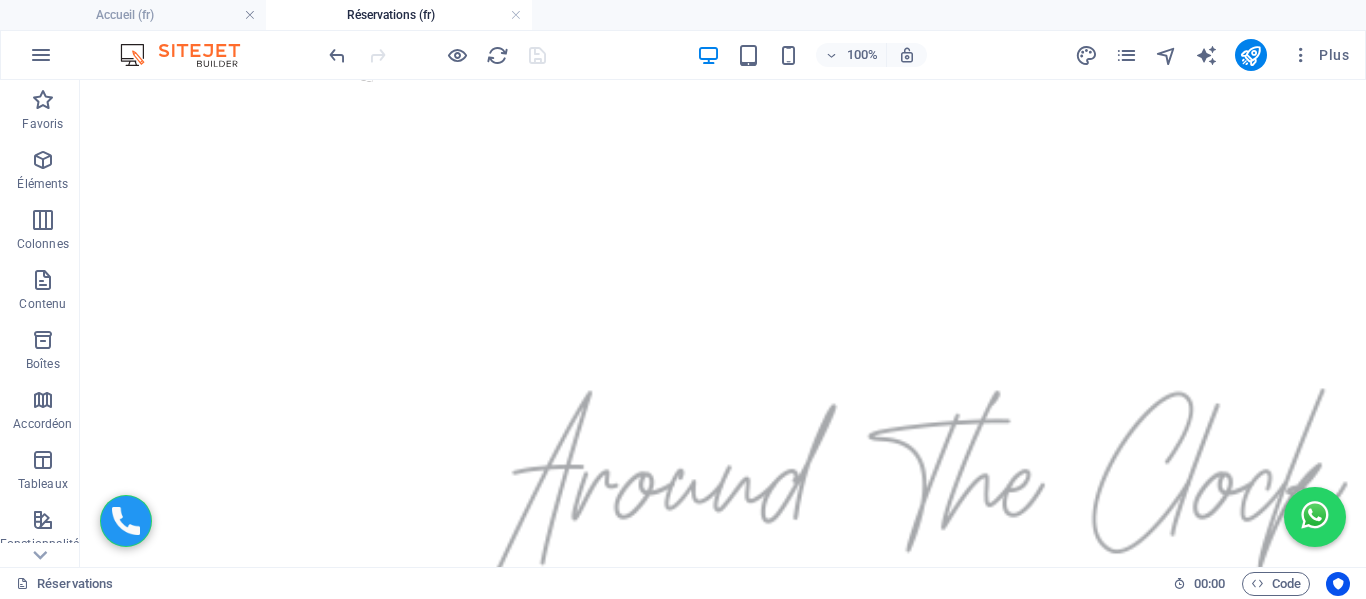 scroll, scrollTop: 159, scrollLeft: 0, axis: vertical 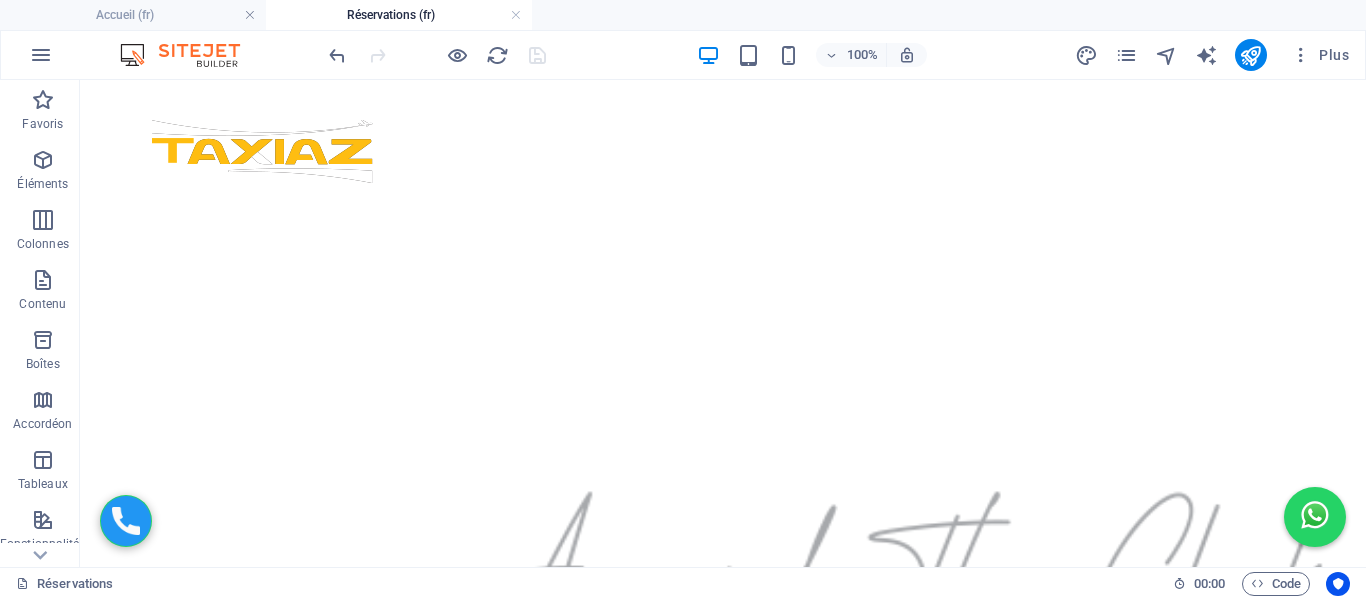 click on "Accueil Réservations Transfert Mise à Disposition Services Transferts Solution entreprise Véhicules Contact
Formulaire de Réservation
Adresse de départ
Adresse de destination
Choix de la gamme
Éco - 4 pers / 2 grandes valises / 2 petites
Berline - 4 pers / 2 grandes valises / 2 petites
Van - 7 pers / 5 grandes valises / 3 petites
Date et heure de réservation
Nombre de personnes
1 2 3
4 5 6 7
Nombre de bagages
0 1 2
3 4 5
Bébés
0 1 2
Nom et prénom
Email
Numéro WhatsApp
N° de vol ou train
Estimation : --" at bounding box center (723, 2945) 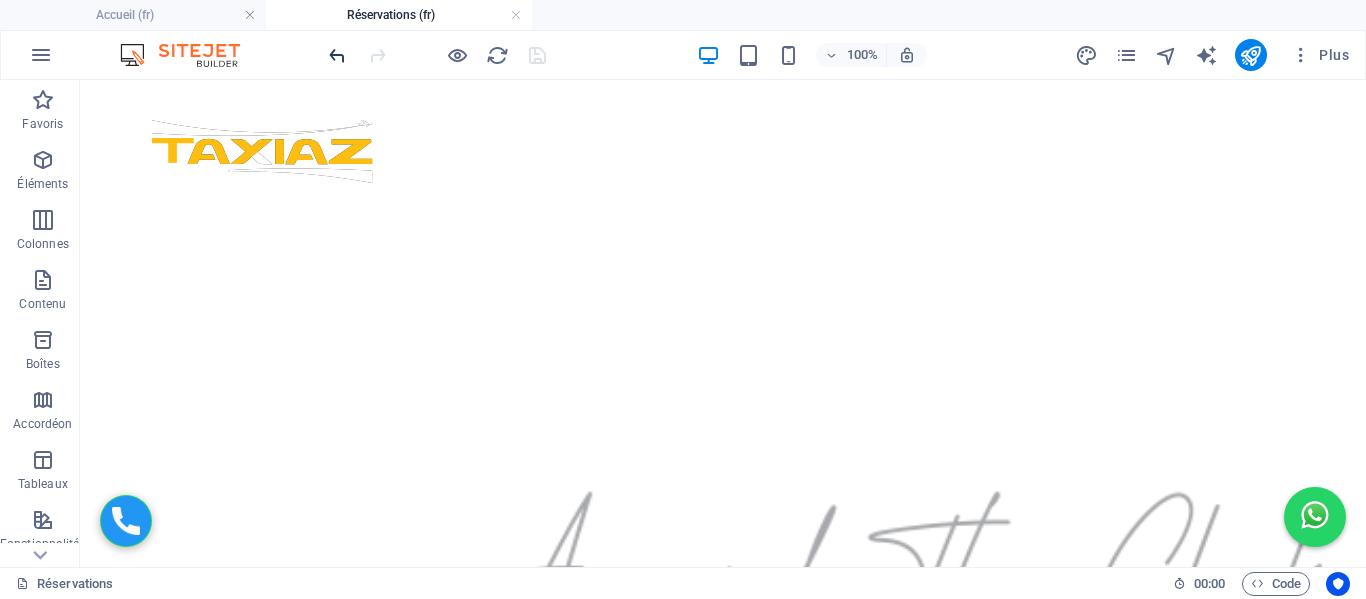 click at bounding box center (337, 55) 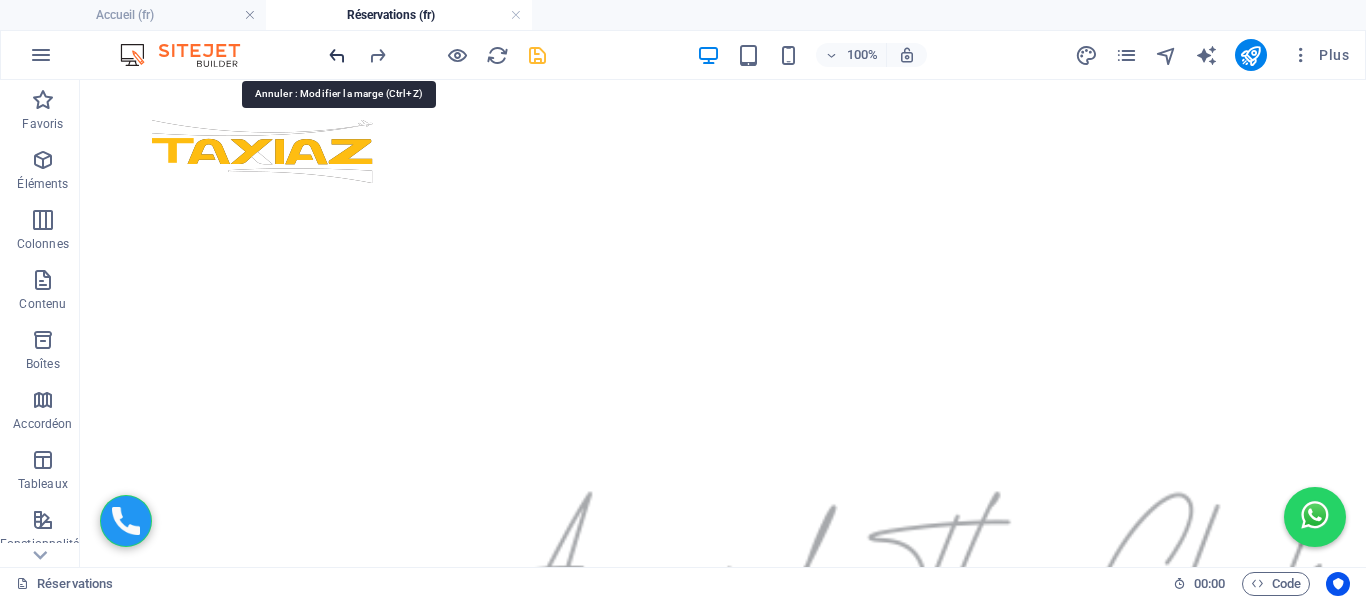 click at bounding box center [337, 55] 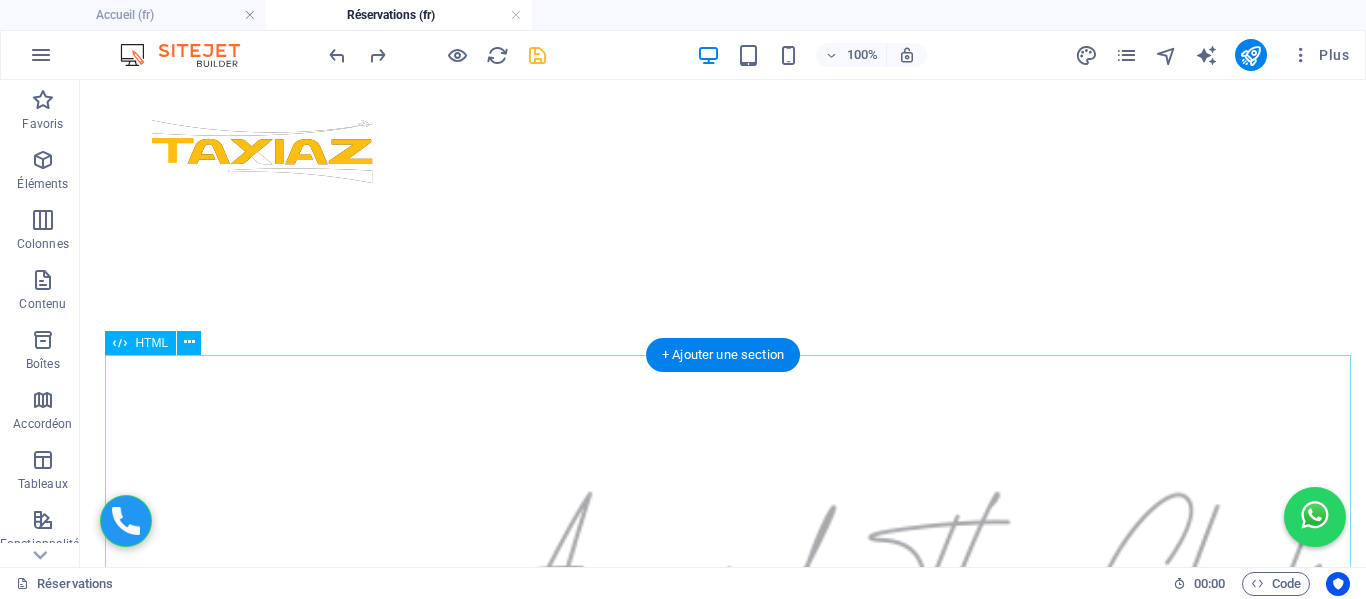 scroll, scrollTop: 359, scrollLeft: 0, axis: vertical 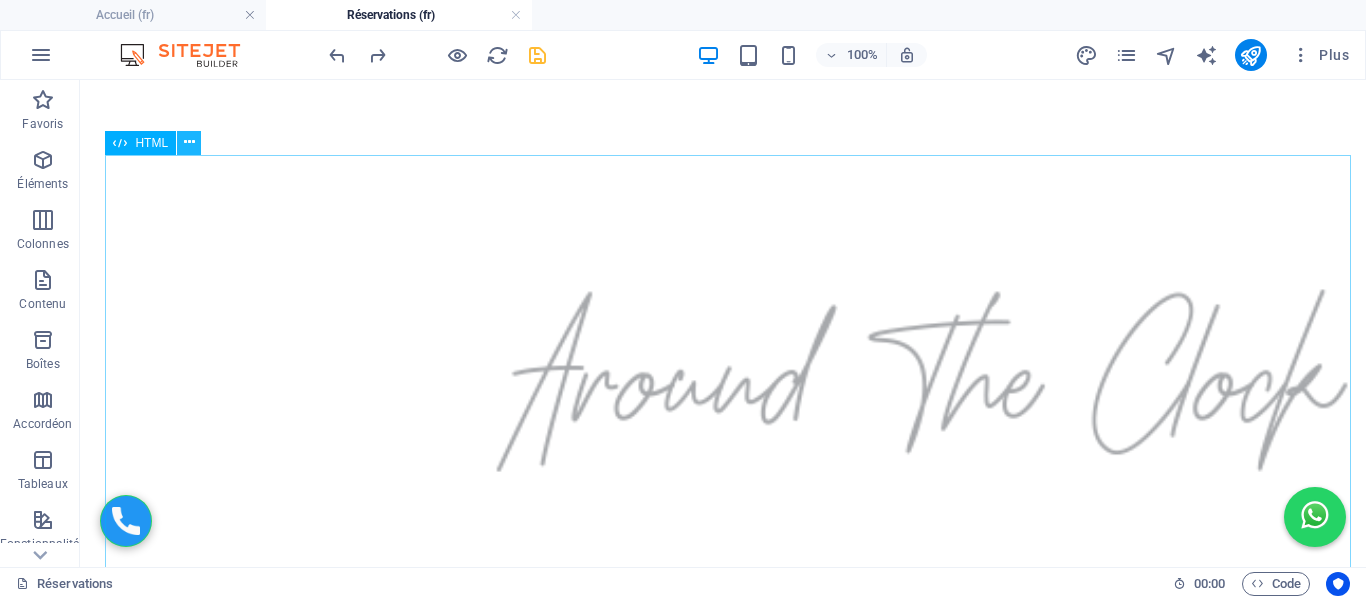 click at bounding box center [189, 142] 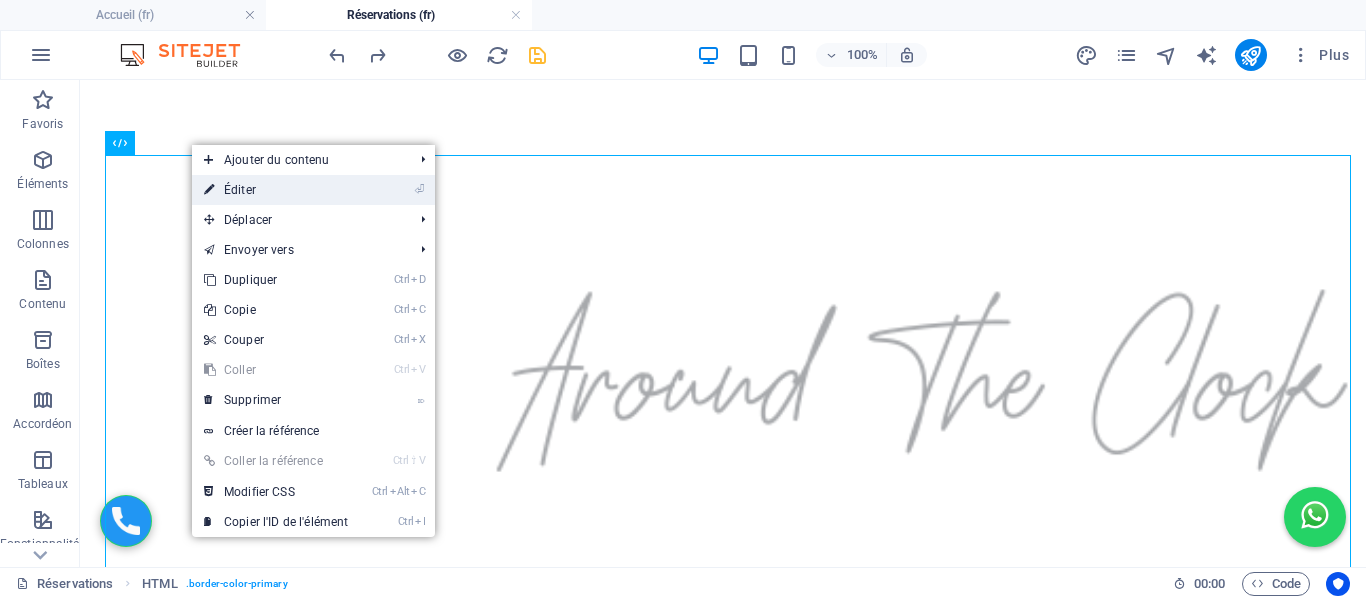 click on "⏎  Éditer" at bounding box center [276, 190] 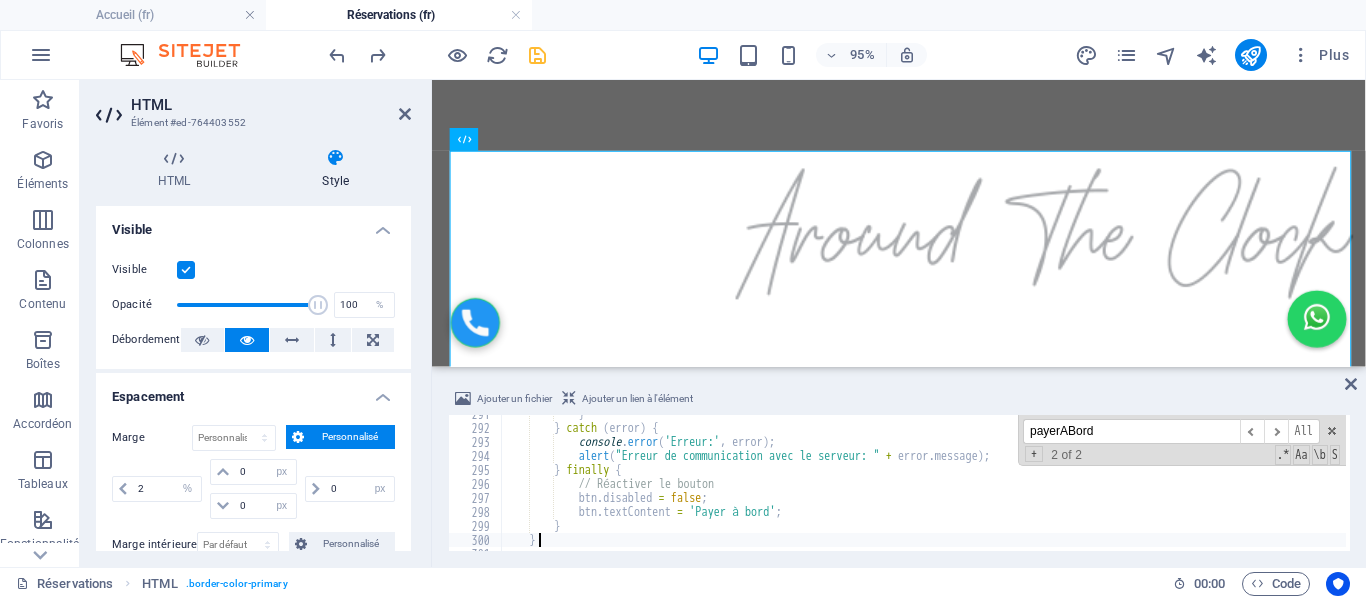 scroll, scrollTop: 309, scrollLeft: 0, axis: vertical 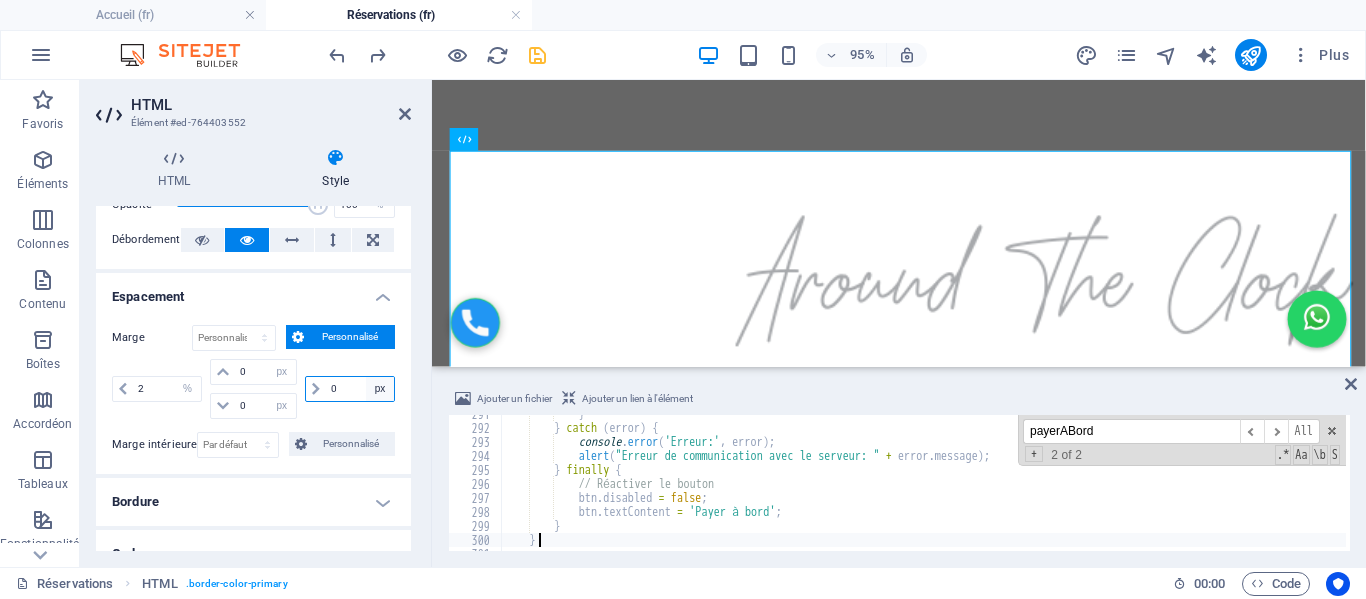 click on "auto px % rem vw vh" at bounding box center (380, 389) 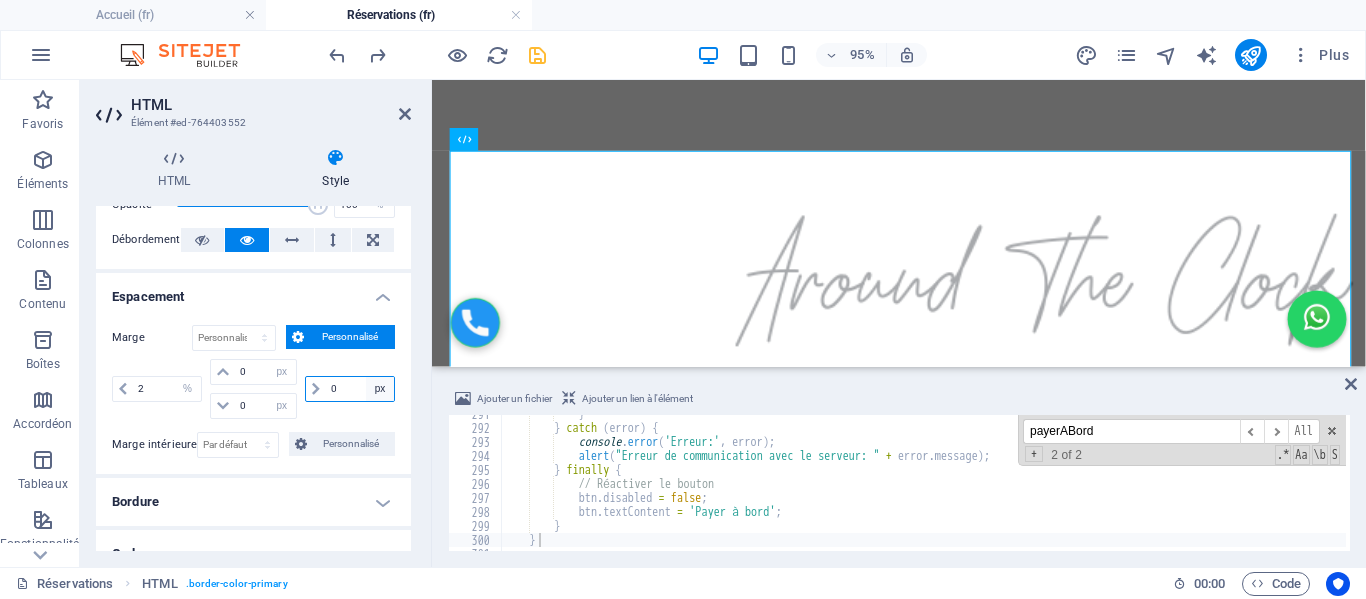 select on "%" 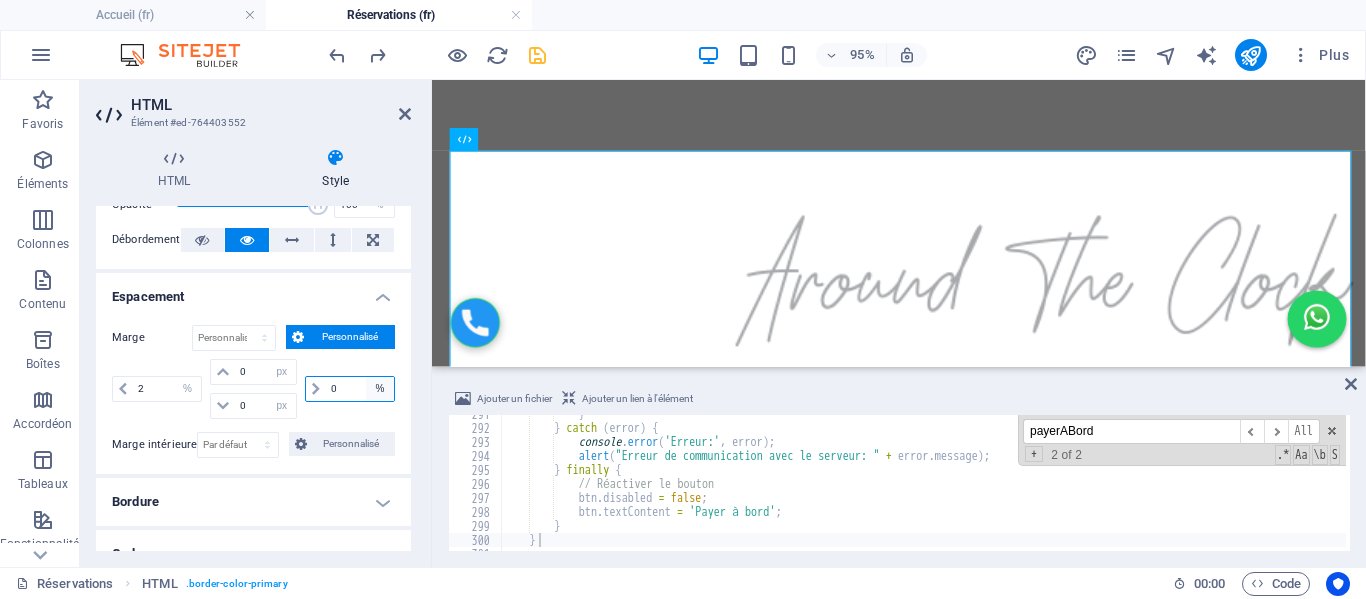click on "auto px % rem vw vh" at bounding box center [380, 389] 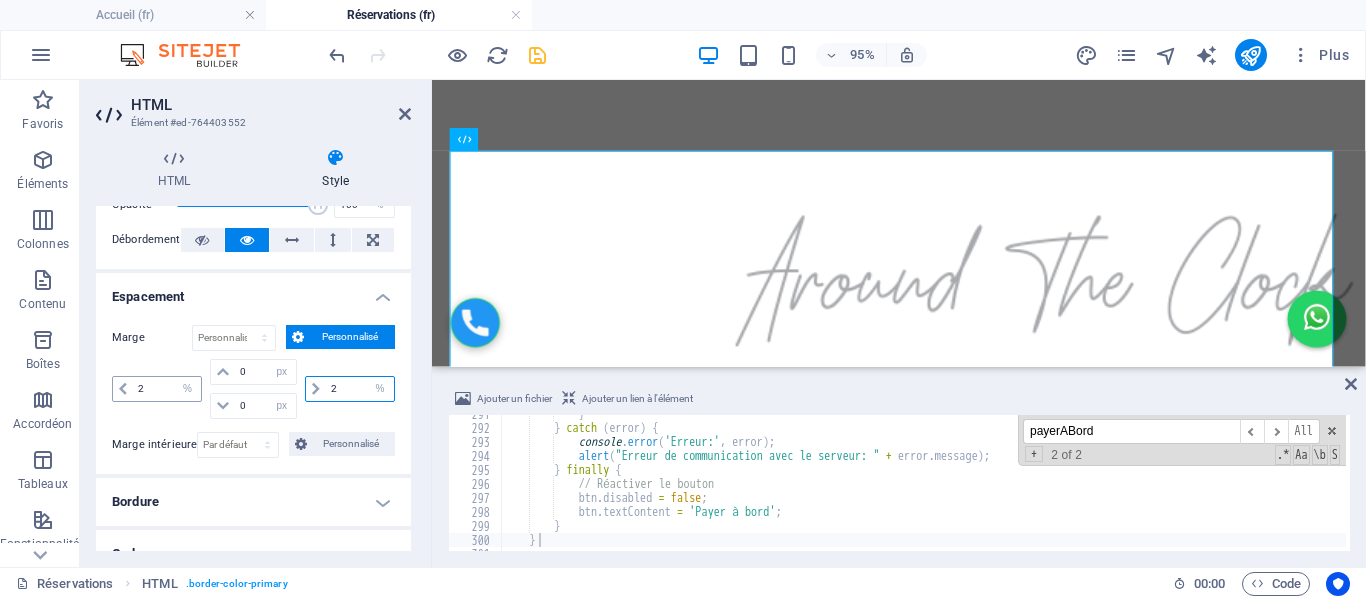 type on "2" 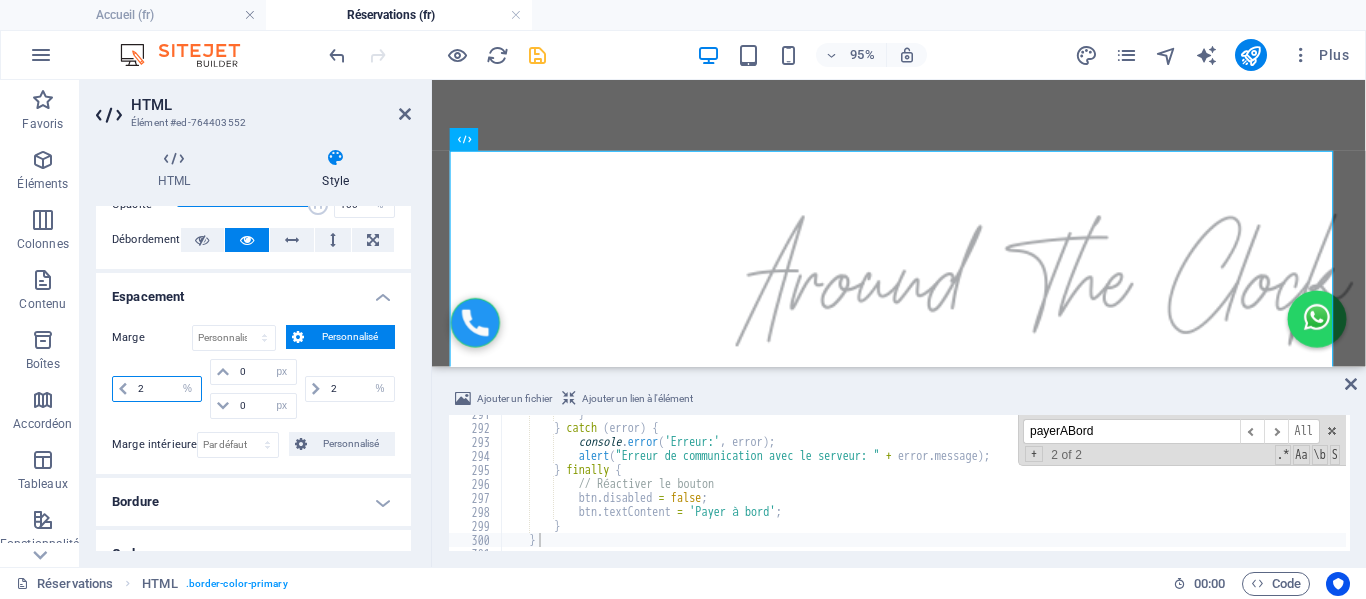 click on "2" at bounding box center [167, 389] 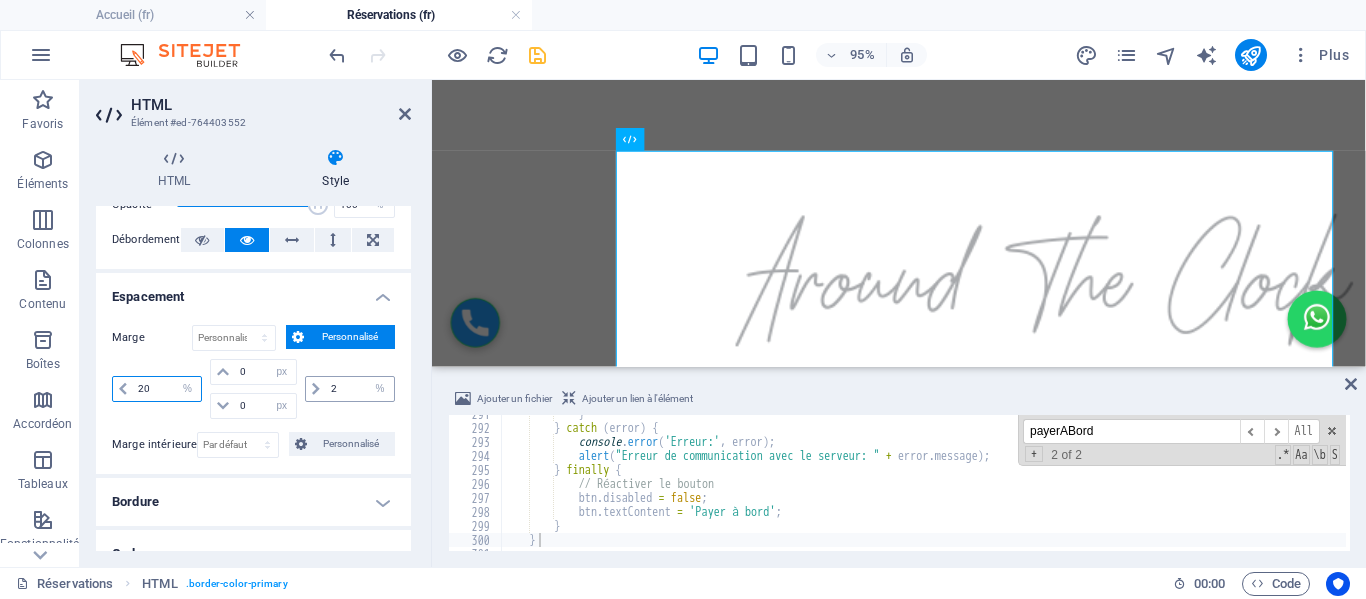 type on "20" 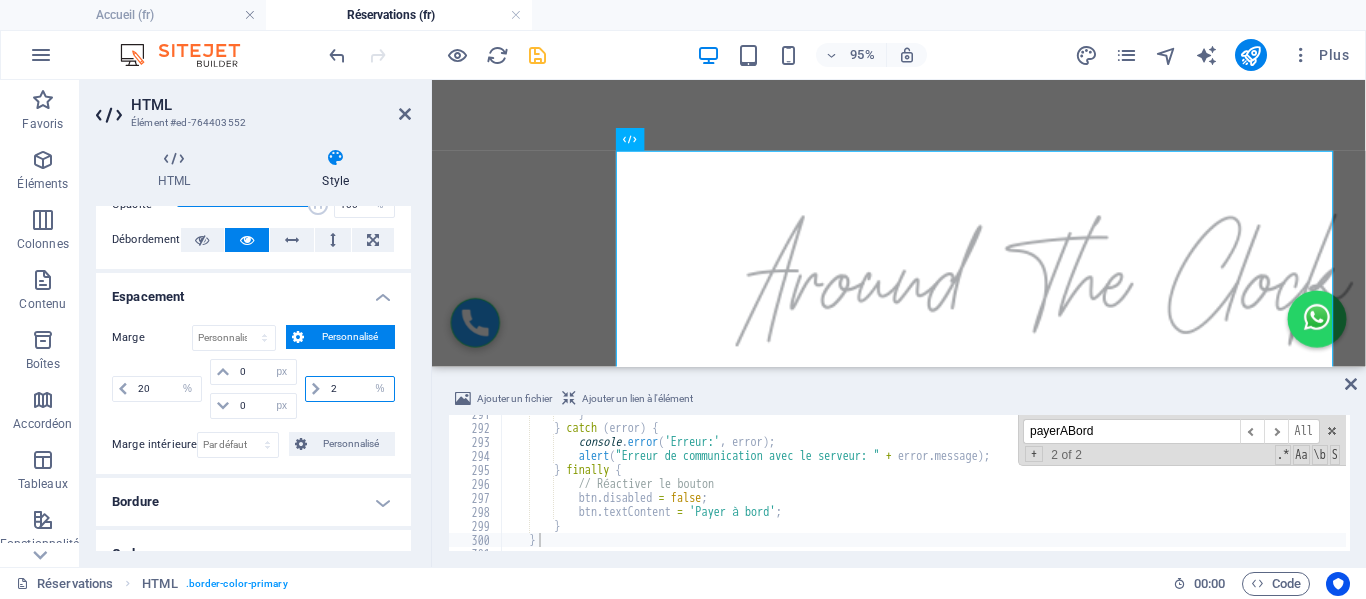 click on "2" at bounding box center (360, 389) 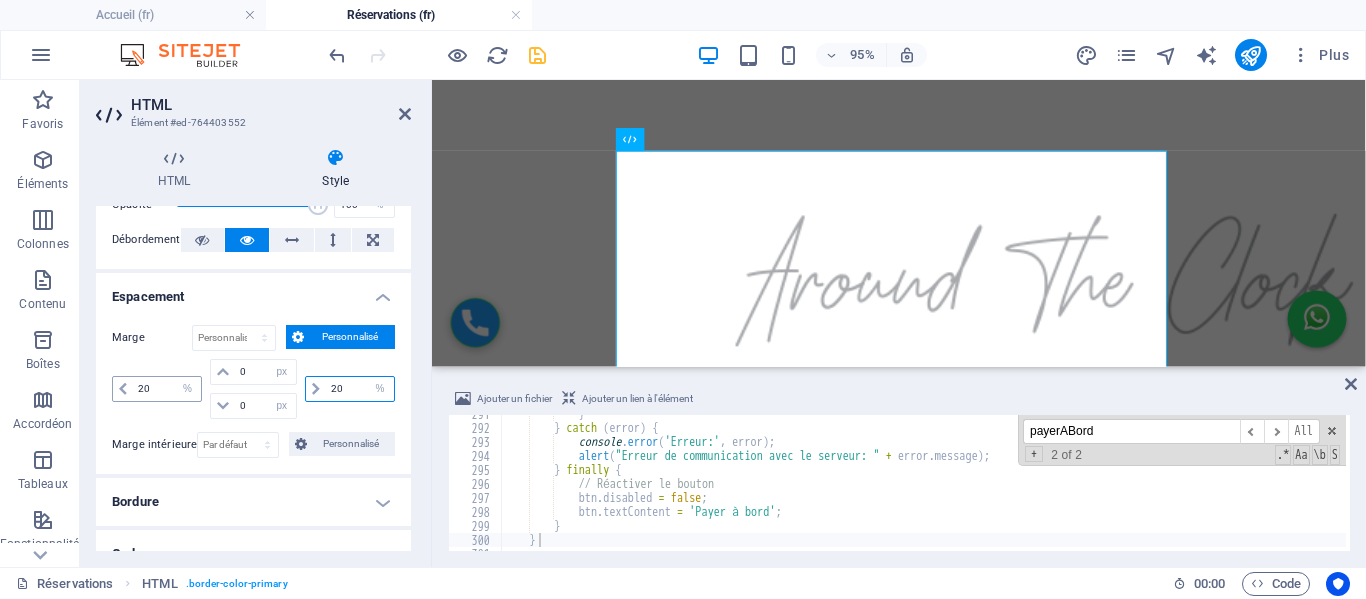 type on "20" 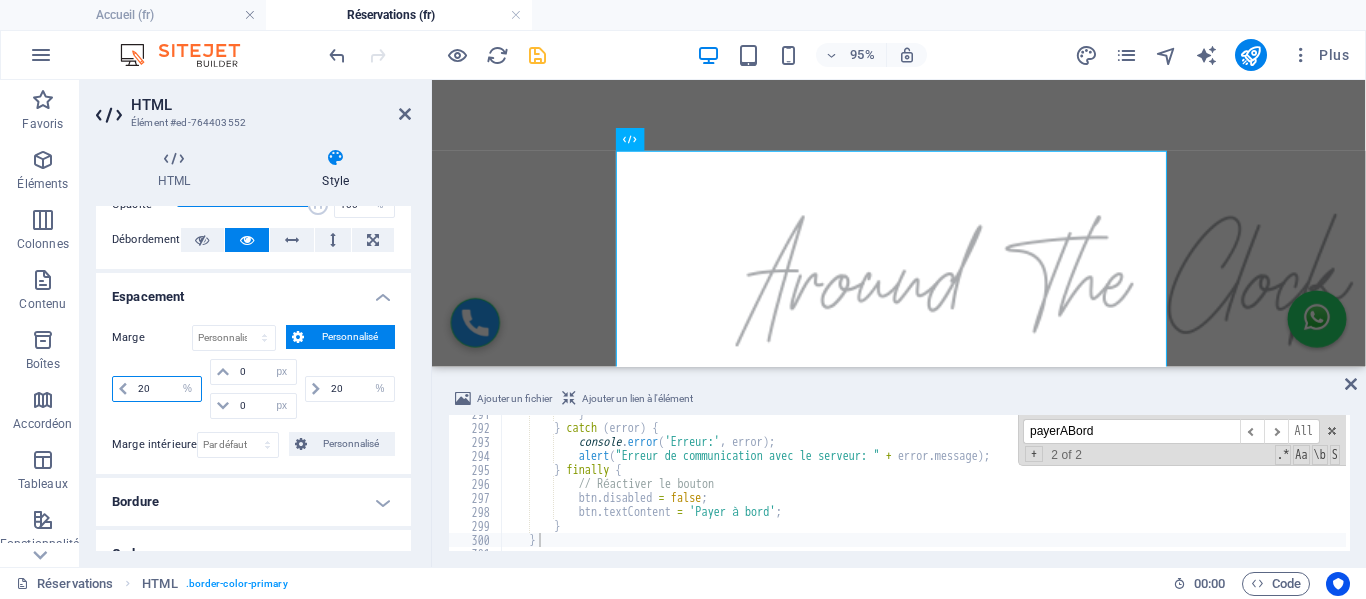 drag, startPoint x: 150, startPoint y: 388, endPoint x: 135, endPoint y: 388, distance: 15 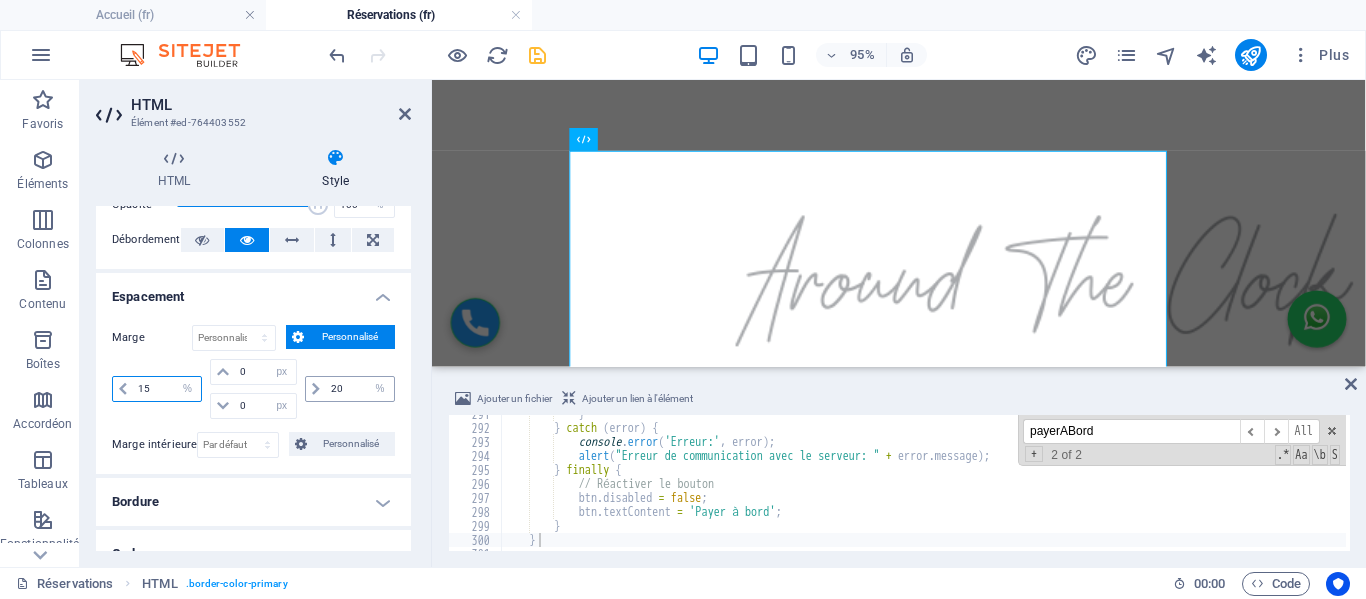 type on "15" 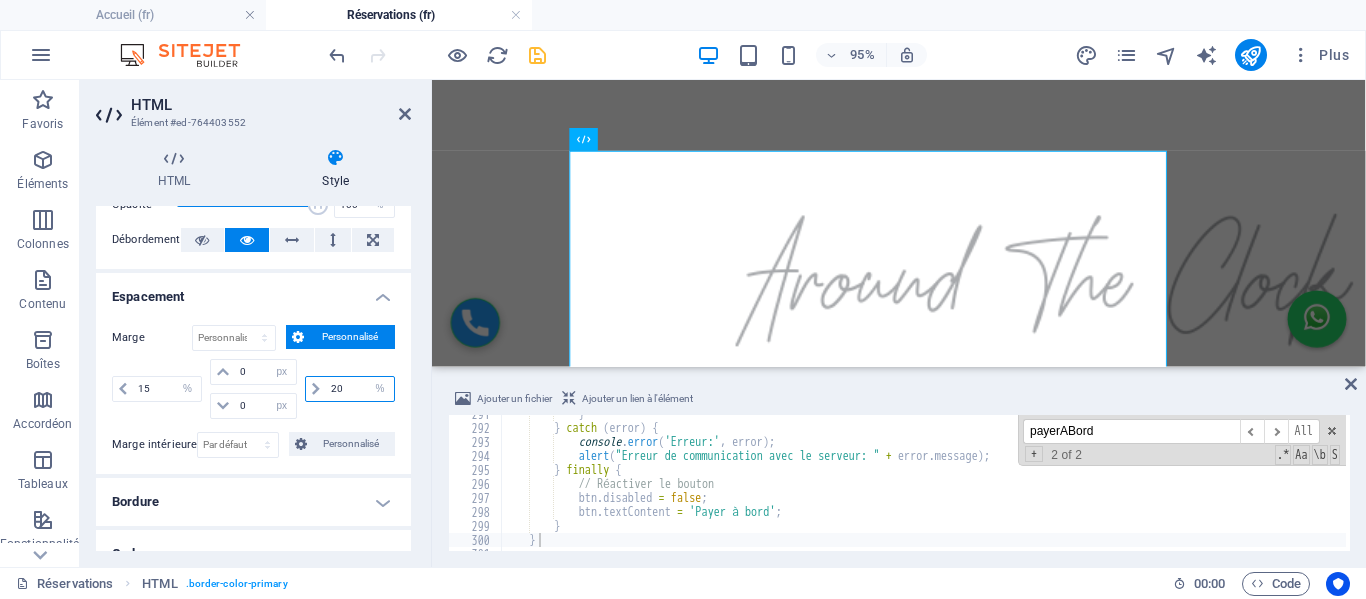 drag, startPoint x: 338, startPoint y: 392, endPoint x: 323, endPoint y: 391, distance: 15.033297 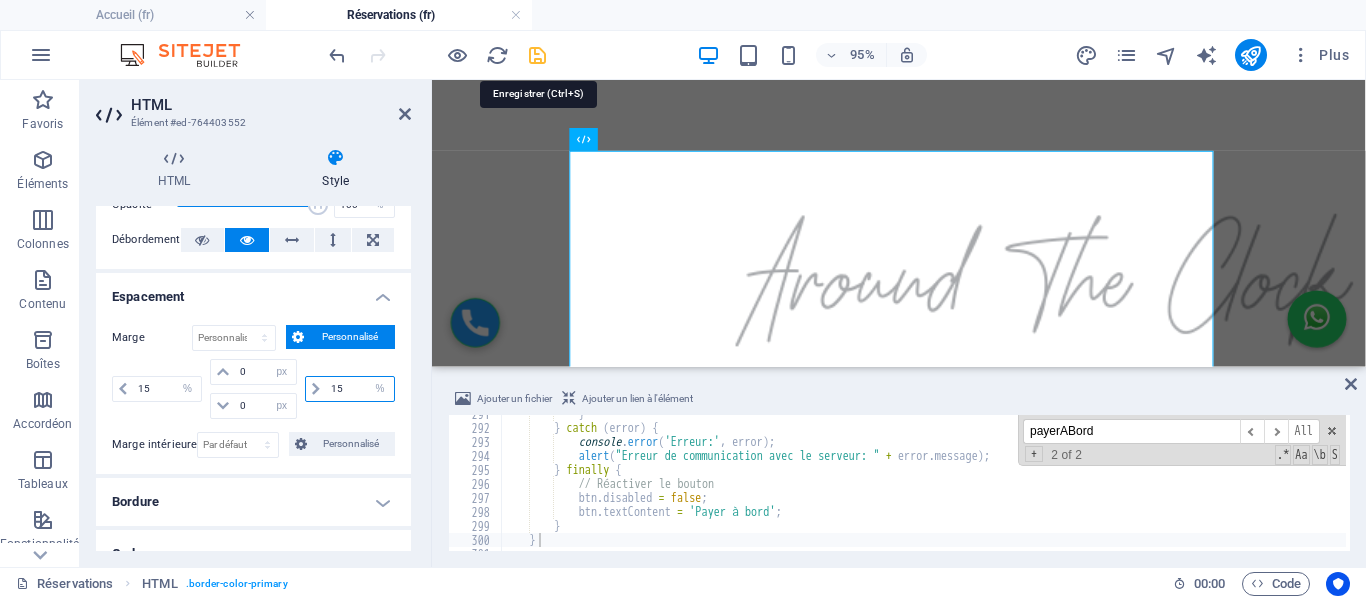 type on "15" 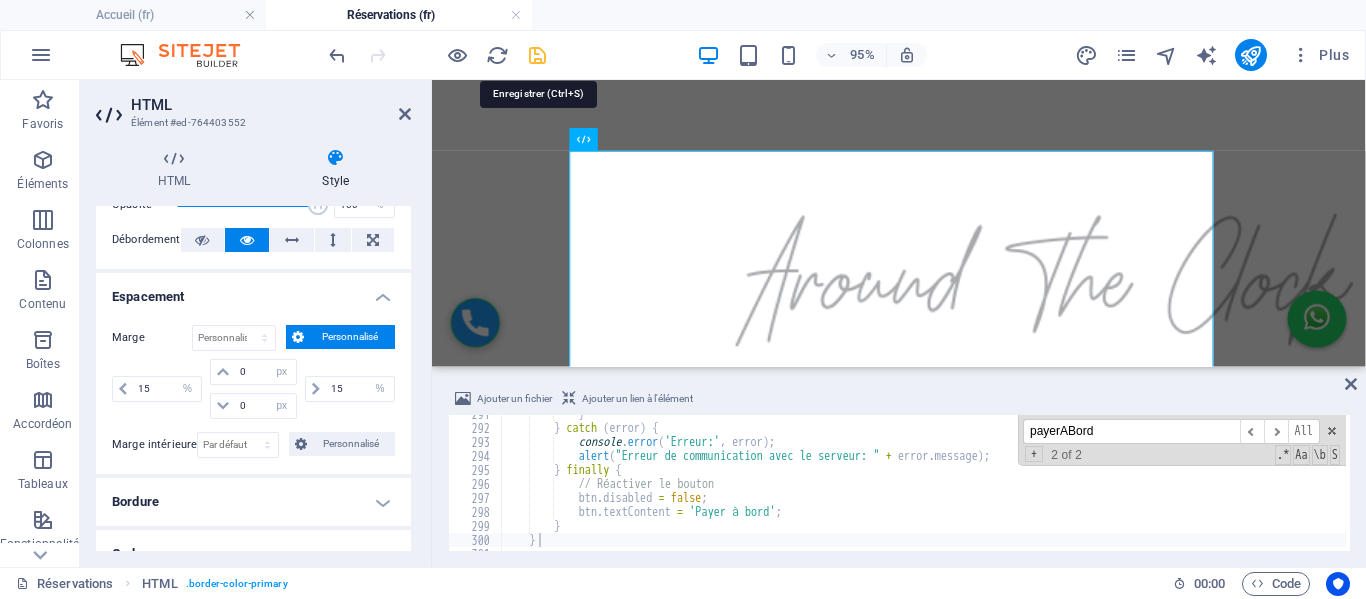 click at bounding box center [537, 55] 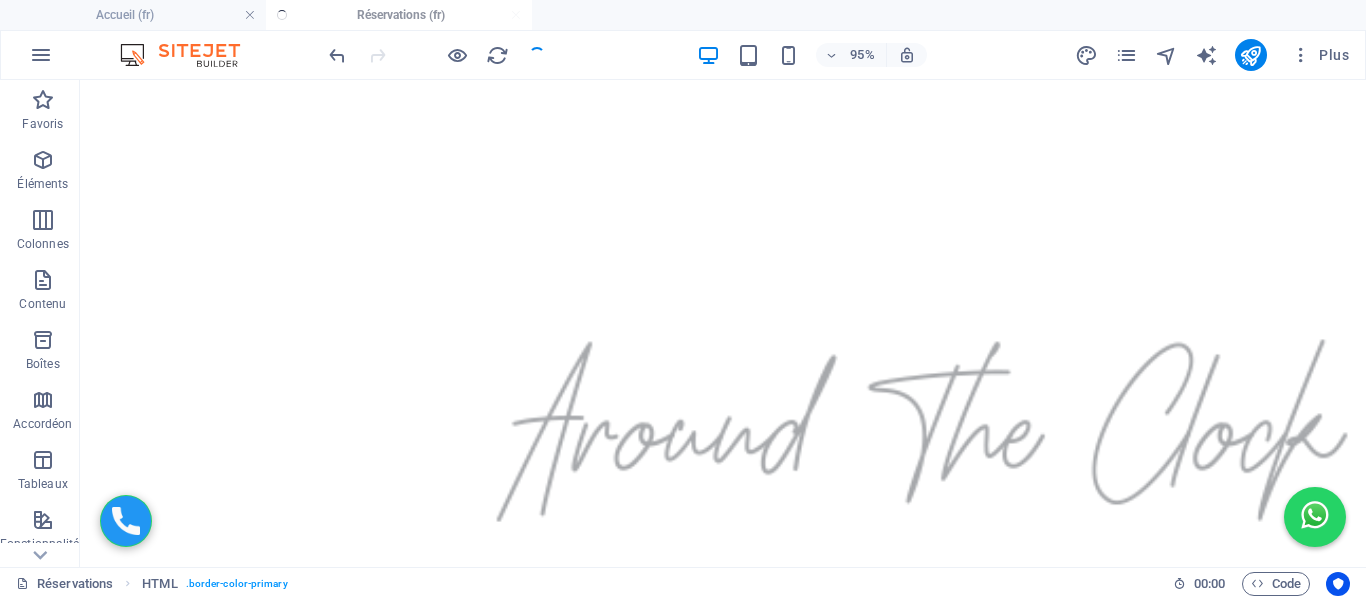 scroll, scrollTop: 359, scrollLeft: 0, axis: vertical 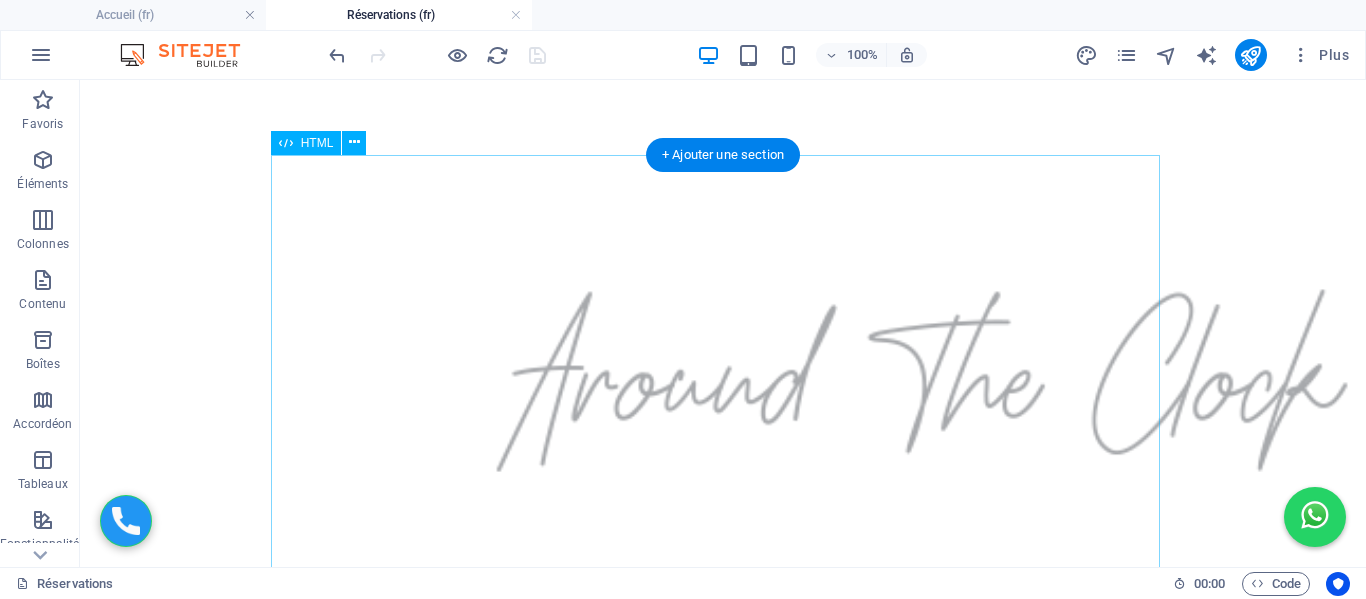 click on "Formulaire de Réservation
Adresse de départ
Adresse de destination
Choix de la gamme
Éco - 4 pers / 2 grandes valises / 2 petites
Berline - 4 pers / 2 grandes valises / 2 petites
Van - 7 pers / 5 grandes valises / 3 petites
Date et heure de réservation
Nombre de personnes
1 2 3
4 5 6 7
Nombre de bagages
0 1 2
3 4 5
Bébés
0 1 2
Nom et prénom
Email
Numéro WhatsApp
N° de vol ou train
Estimation : --
Réserver et Payer Maintenant
Payer à bord" at bounding box center [723, 1479] 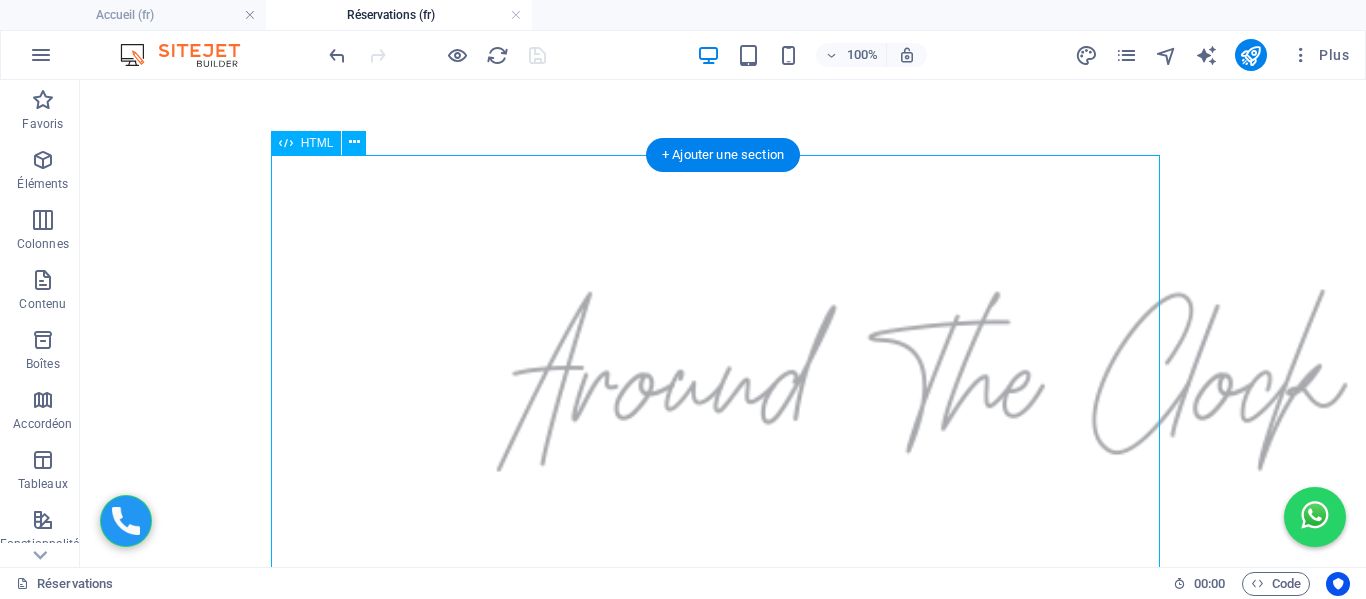 click on "Formulaire de Réservation
Adresse de départ
Adresse de destination
Choix de la gamme
Éco - 4 pers / 2 grandes valises / 2 petites
Berline - 4 pers / 2 grandes valises / 2 petites
Van - 7 pers / 5 grandes valises / 3 petites
Date et heure de réservation
Nombre de personnes
1 2 3
4 5 6 7
Nombre de bagages
0 1 2
3 4 5
Bébés
0 1 2
Nom et prénom
Email
Numéro WhatsApp
N° de vol ou train
Estimation : --
Réserver et Payer Maintenant
Payer à bord" at bounding box center [723, 1479] 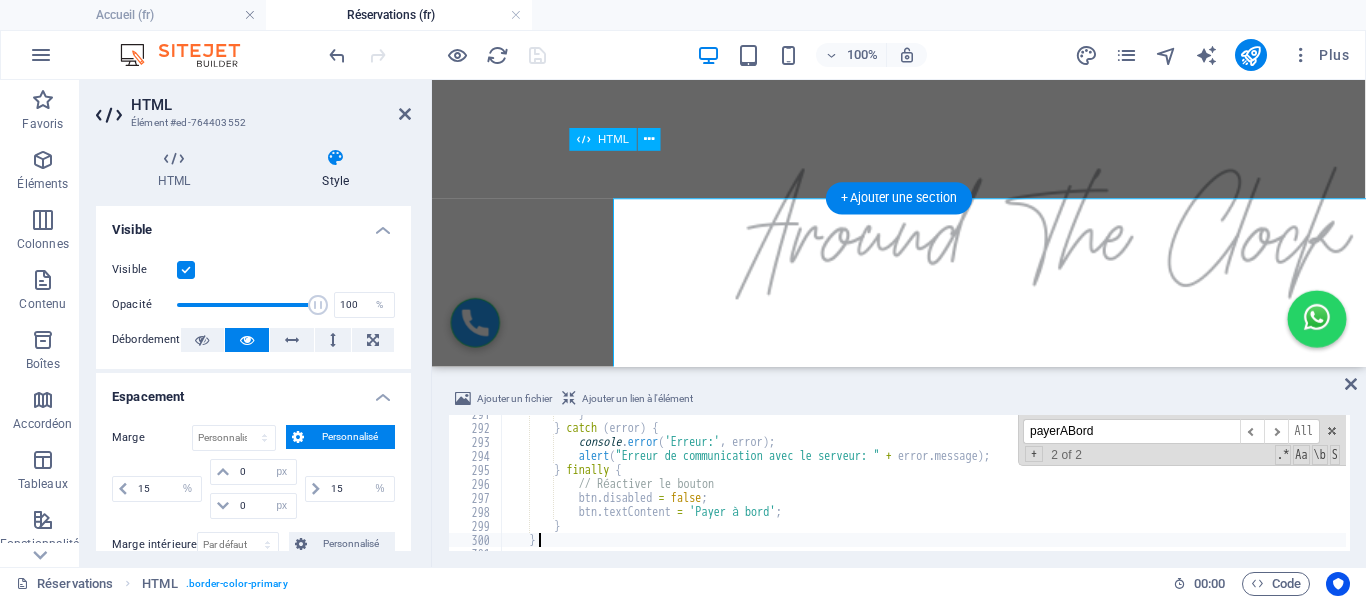 scroll, scrollTop: 309, scrollLeft: 0, axis: vertical 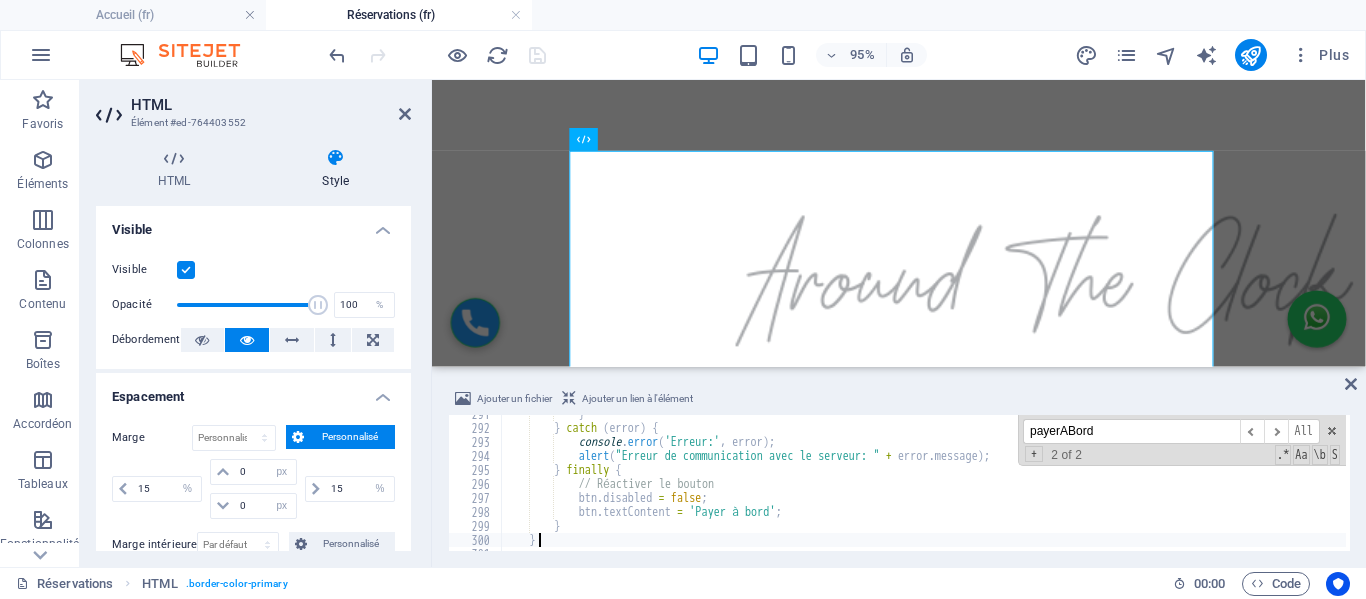 click on "}           }   catch   ( error )   {                console . error ( 'Erreur:' ,   error ) ;                alert ( "Erreur de communication avec le serveur: "   +   error . message ) ;           }   finally   {                // Réactiver le bouton                btn . disabled   =   false ;                btn . textContent   =   'Payer à bord' ;           }      }" at bounding box center [1064, 487] 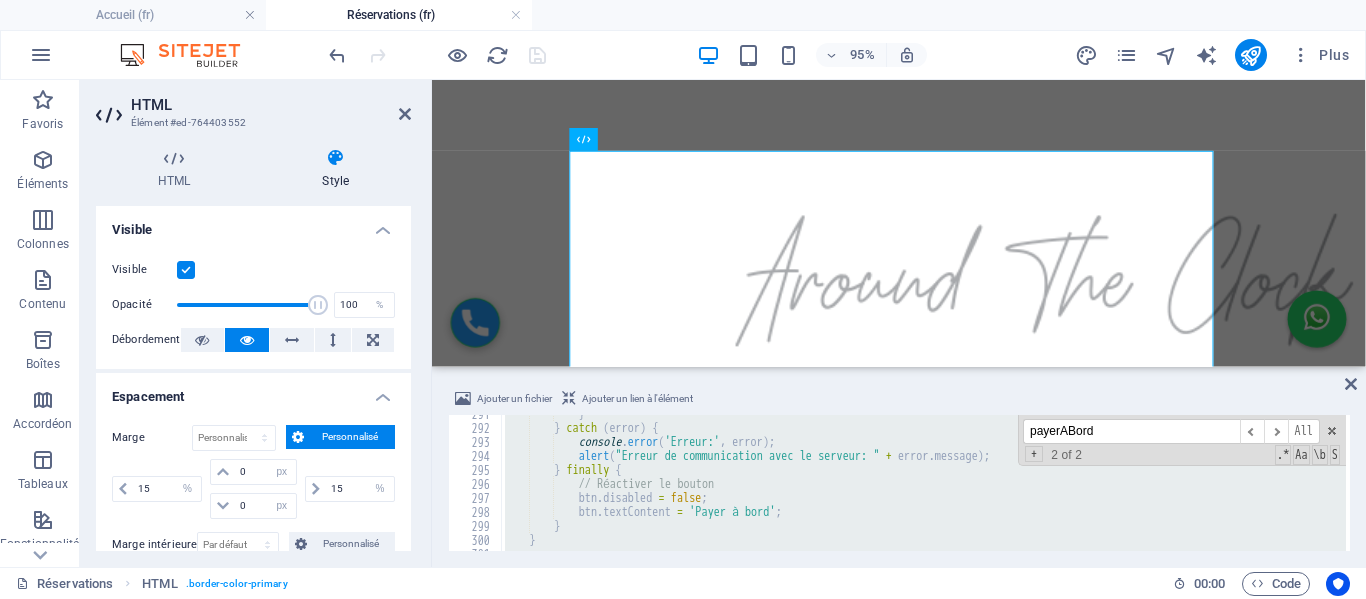 click at bounding box center (437, 55) 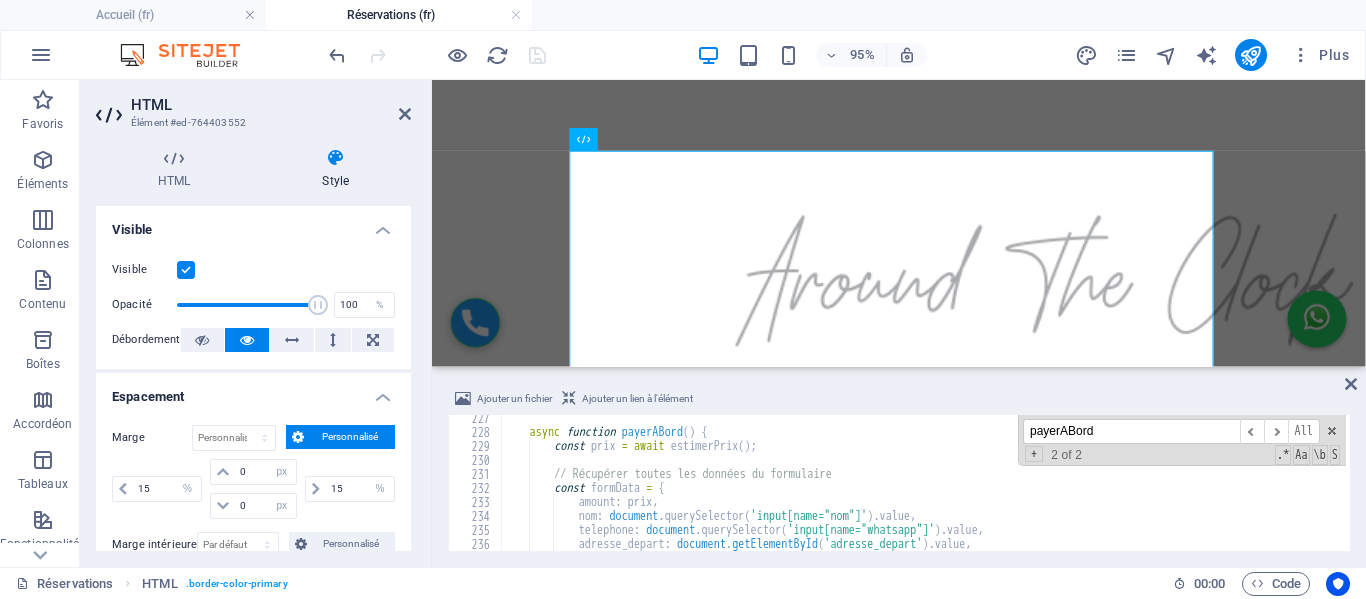 scroll, scrollTop: 3168, scrollLeft: 0, axis: vertical 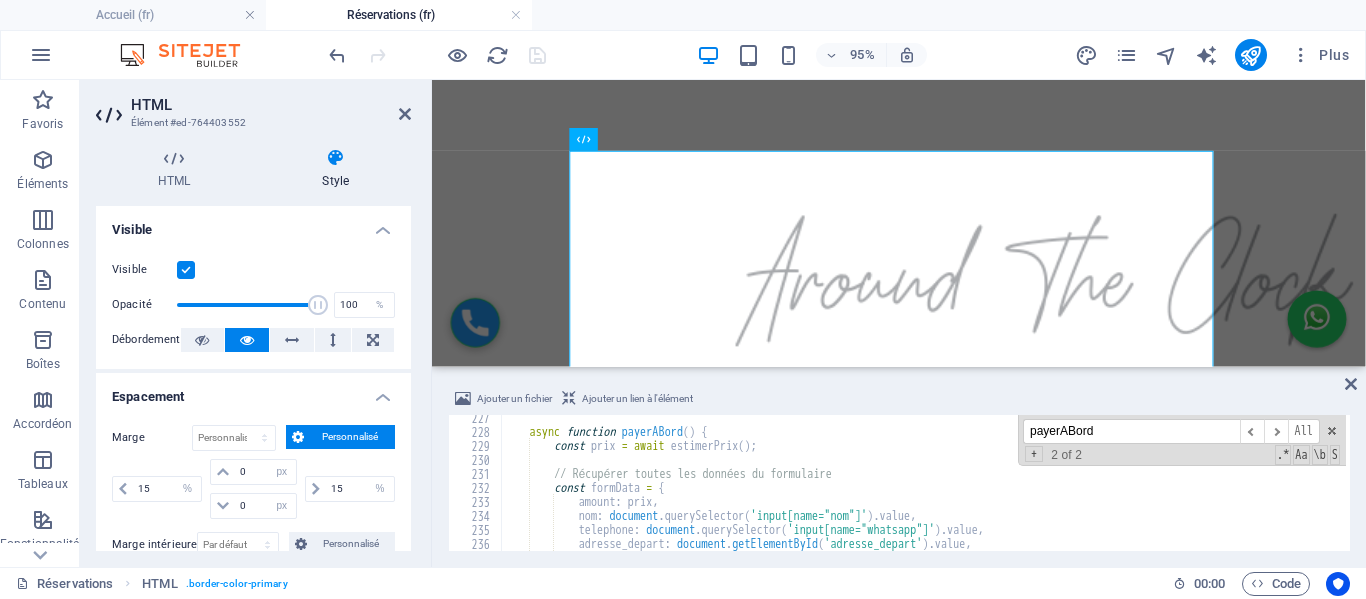 click on "async   function   payerABord ( )   {           const   prix   =   await   estimerPrix ( ) ;                     // Récupérer toutes les données du formulaire           const   formData   =   {                amount :   prix ,                nom :   document . querySelector ( 'input[name="nom"]' ) . value ,                telephone :   document . querySelector ( 'input[name="whatsapp"]' ) . value ,                adresse_depart :   document . getElementById ( 'adresse_depart' ) . value ,                adresse_destination :   document . getElementById ( 'adresse_destination' ) . value ," at bounding box center [1064, 491] 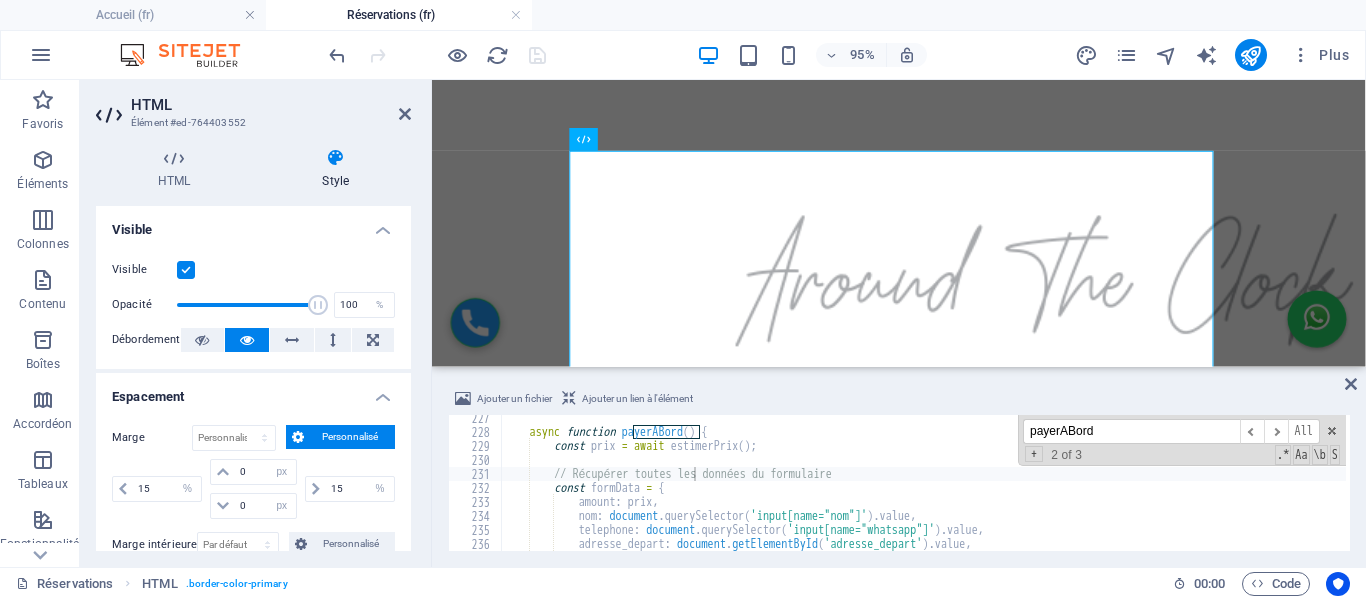 type on "t" 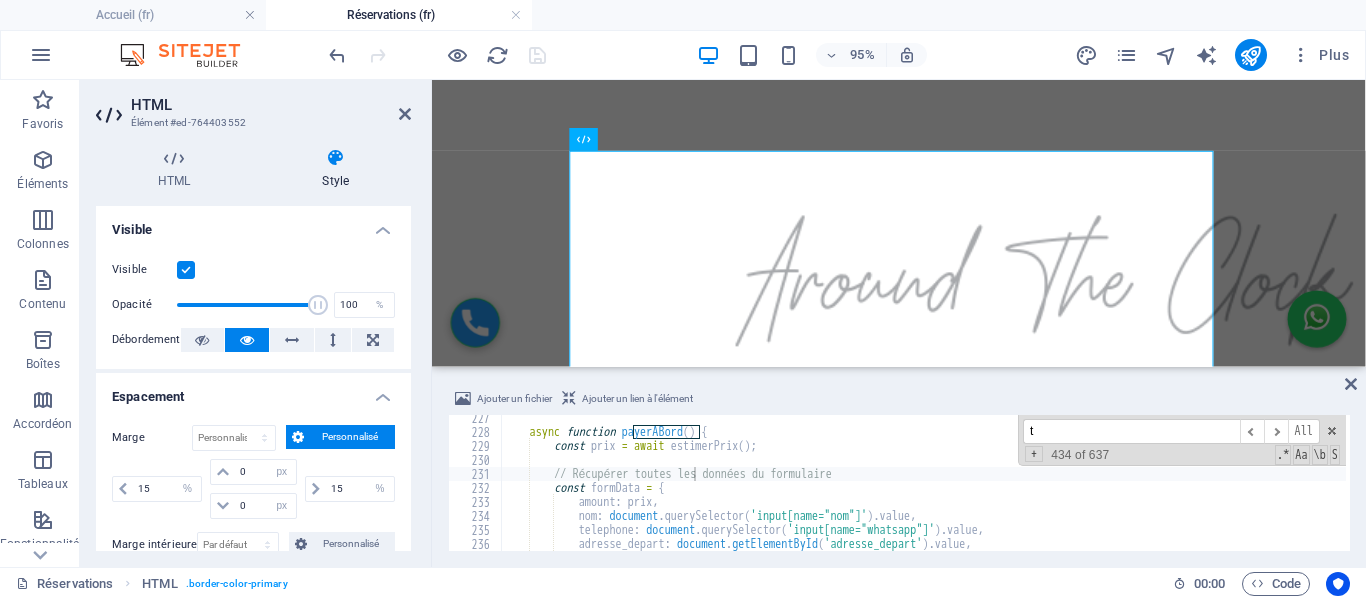 type on "const formData = {" 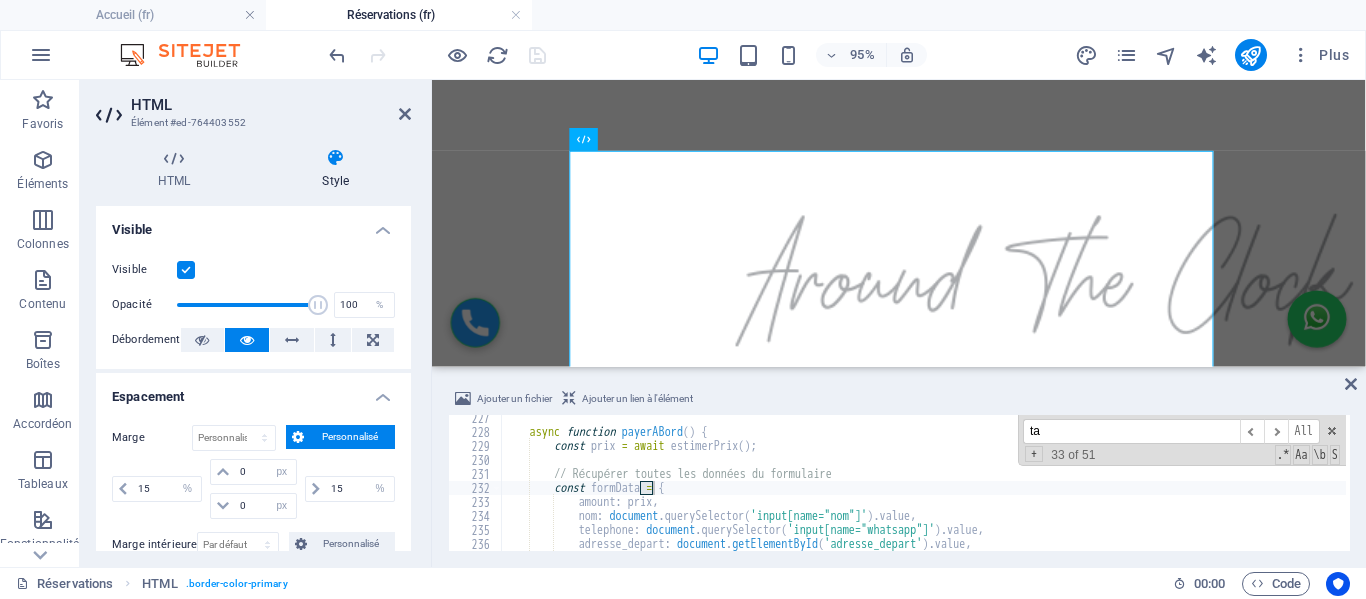 type on "tax" 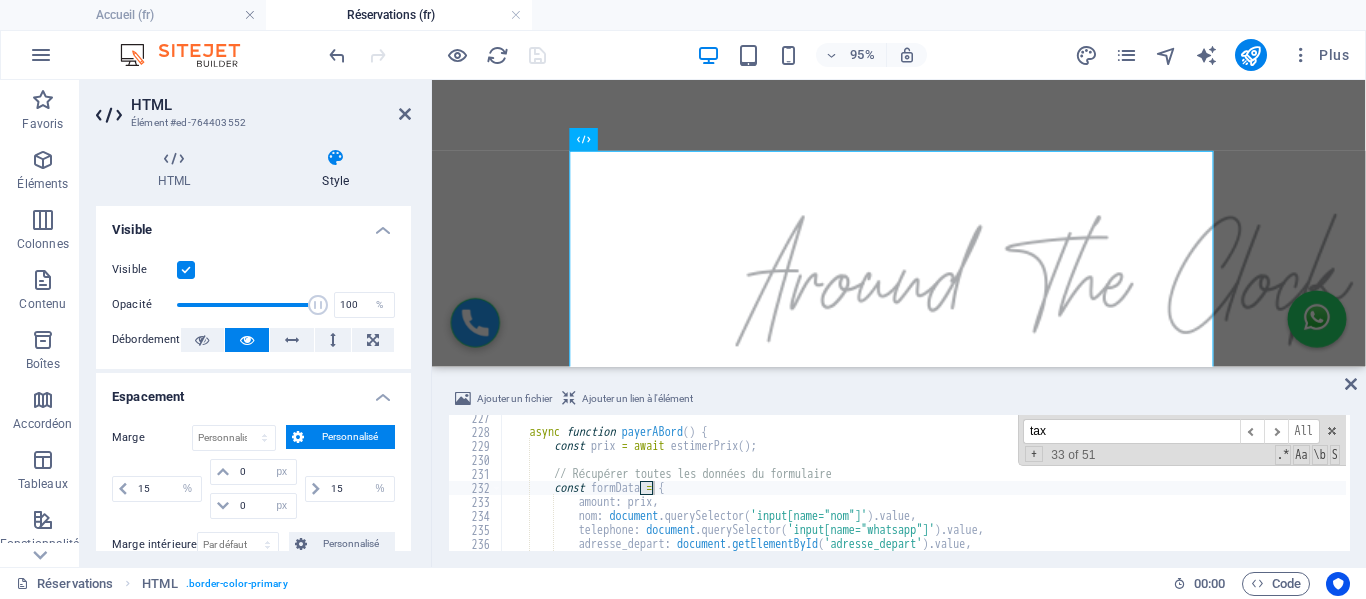 type on "const response = await fetch('https://[DOMAIN]/create_checkout_session.php', {" 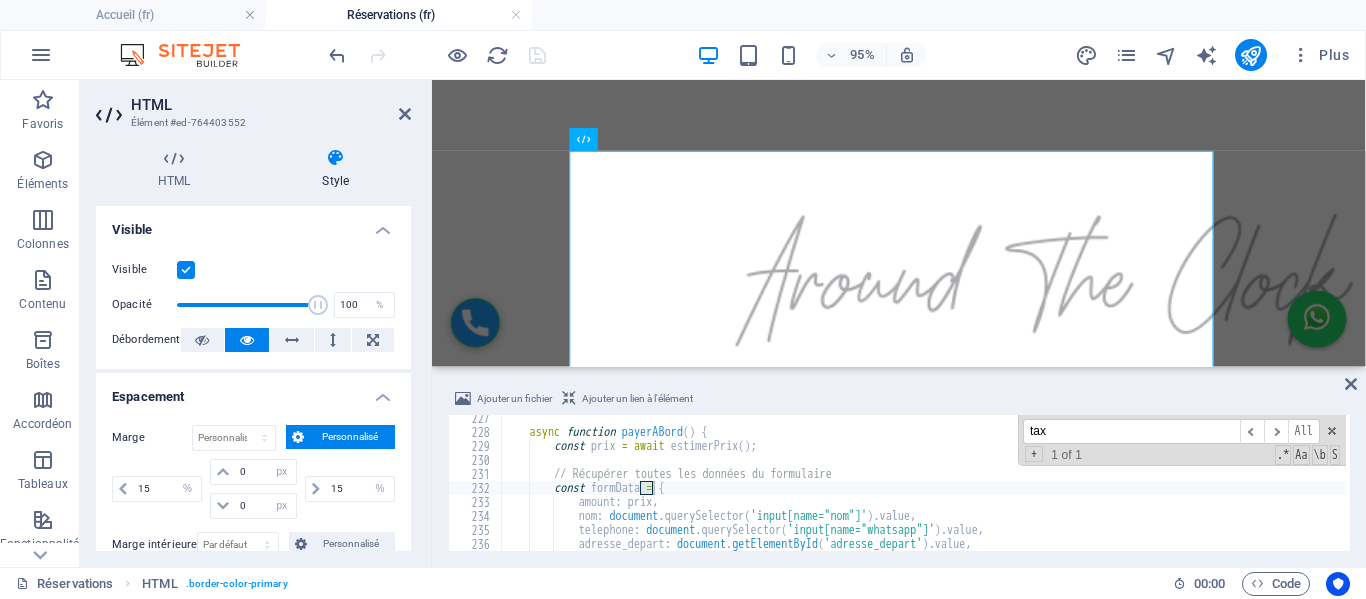 scroll, scrollTop: 2636, scrollLeft: 0, axis: vertical 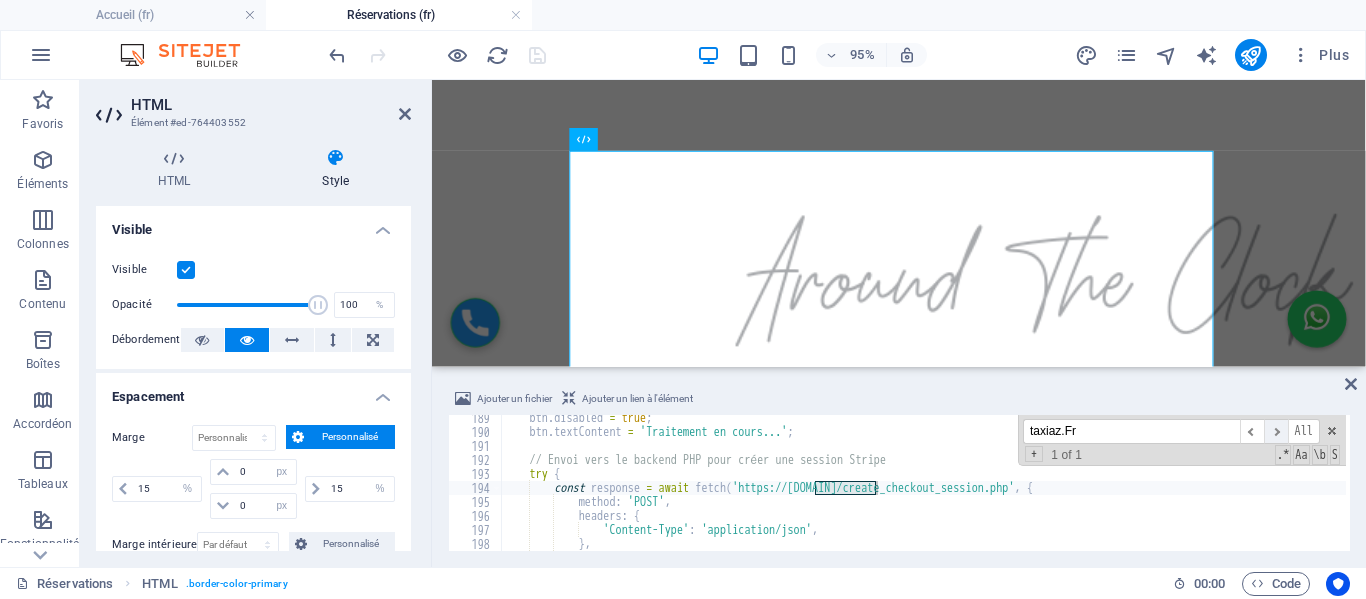 type on "taxiaz.Fr" 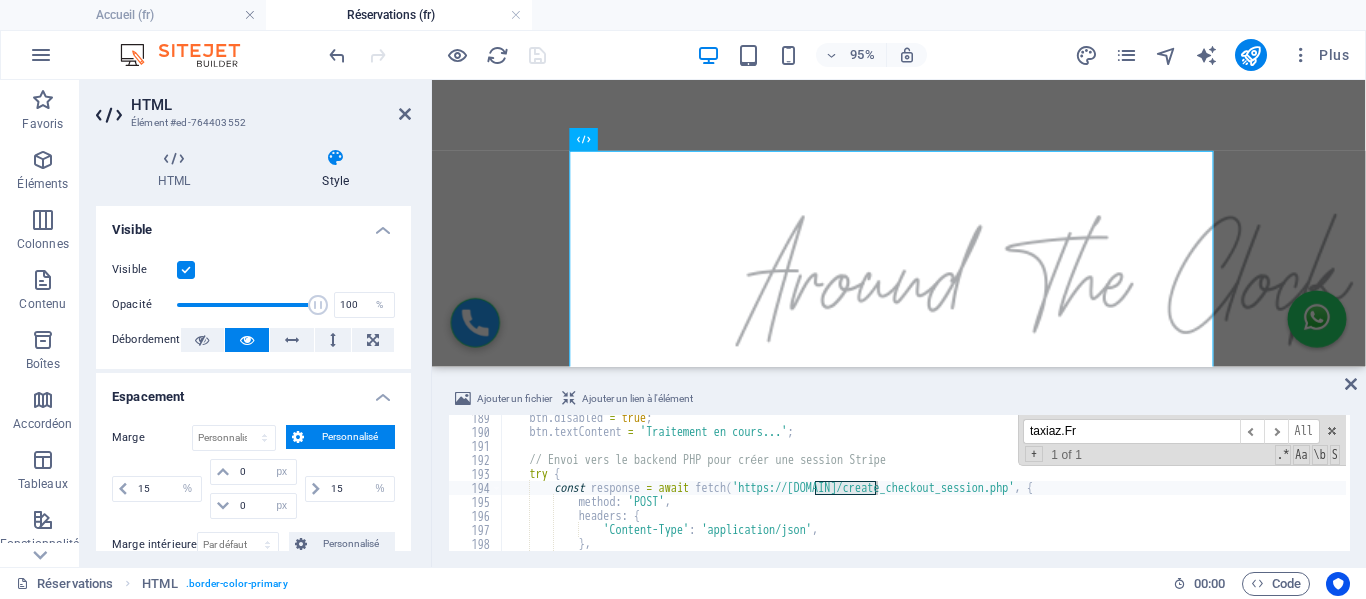 click on "'debug_reservation.php'" at bounding box center (1064, 491) 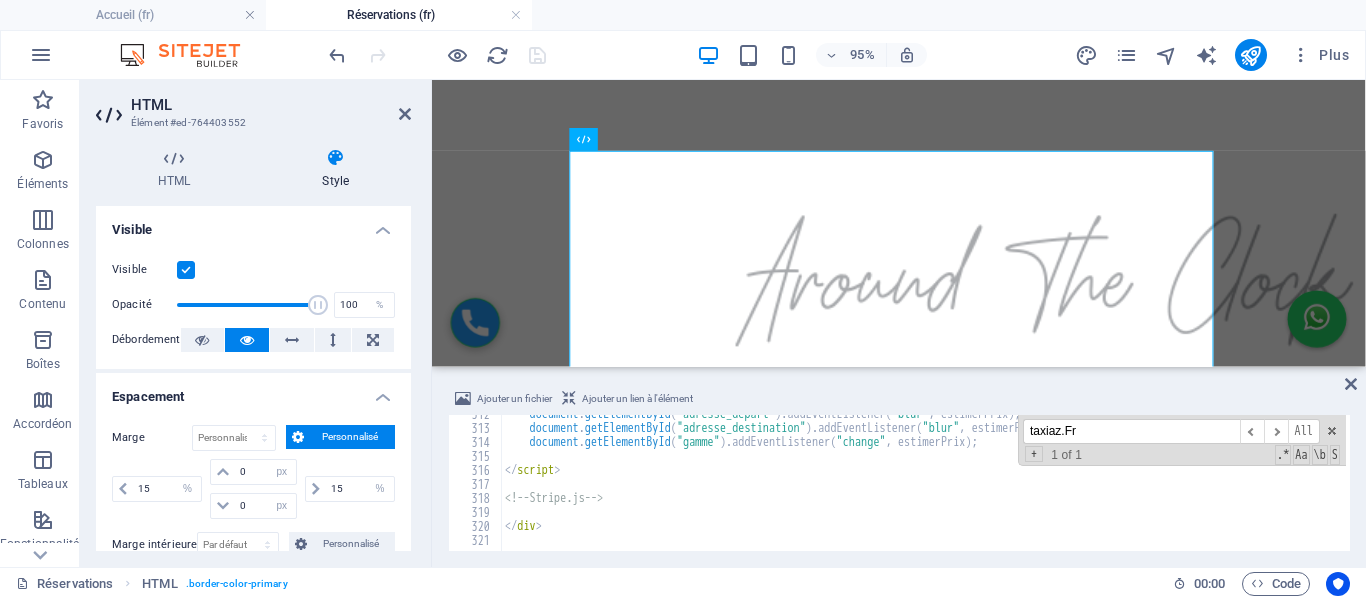 scroll, scrollTop: 4362, scrollLeft: 0, axis: vertical 